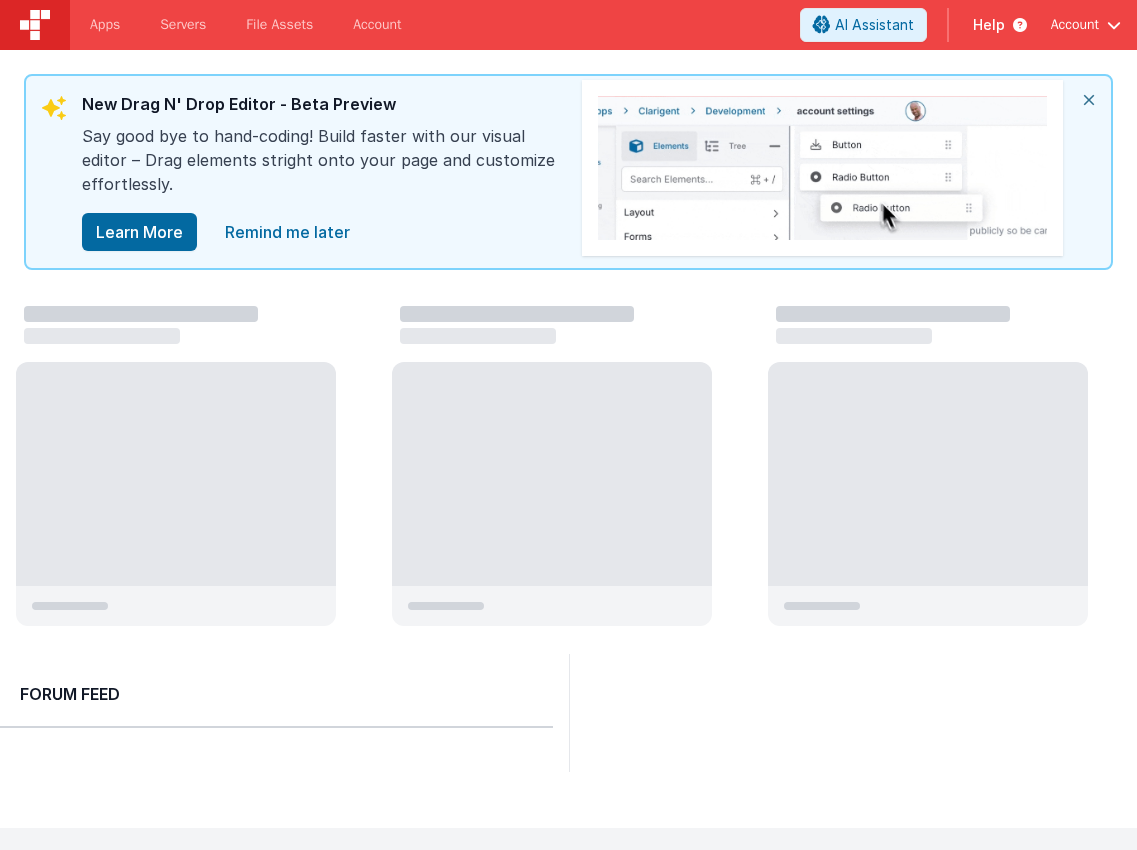 scroll, scrollTop: 0, scrollLeft: 0, axis: both 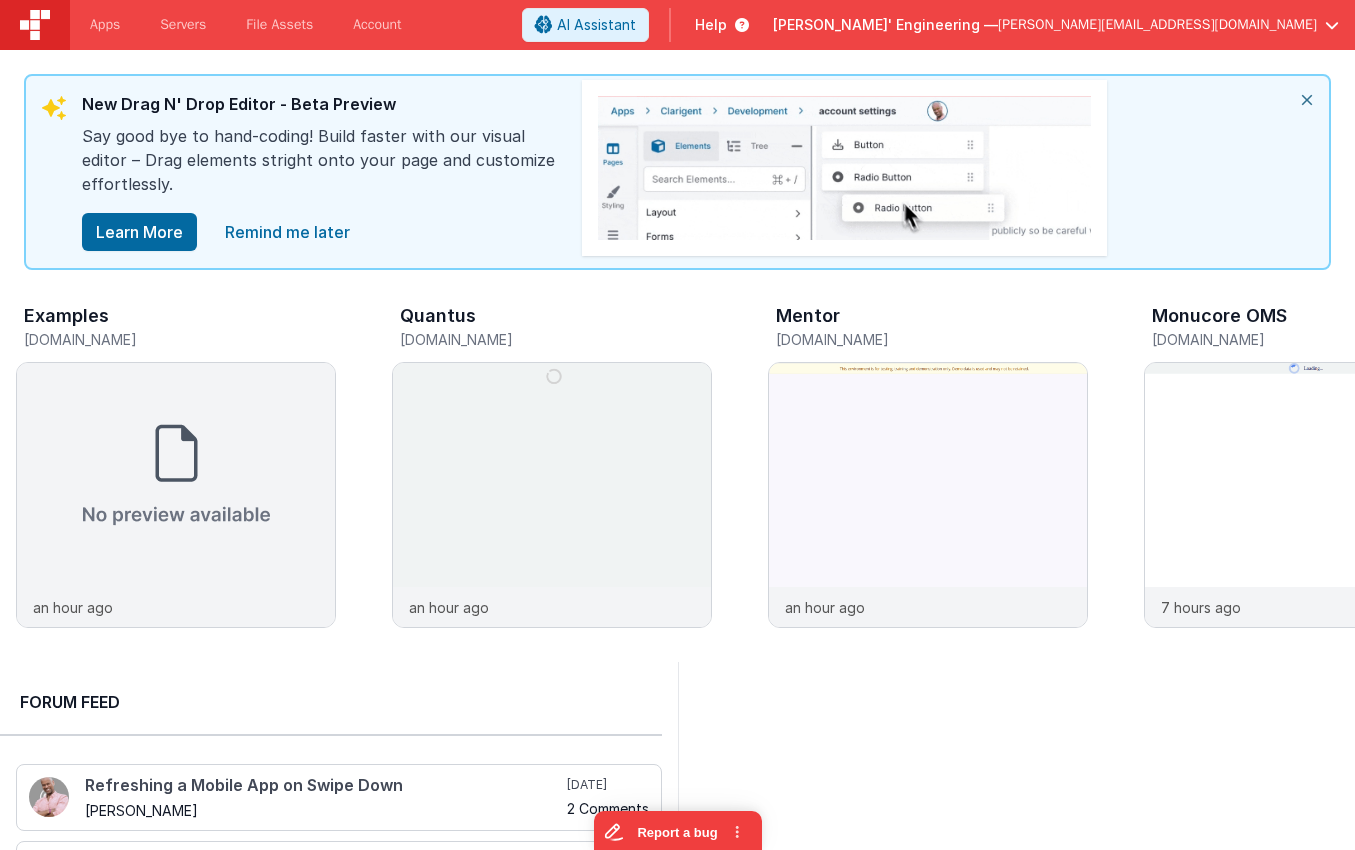 click on "Help" at bounding box center [711, 25] 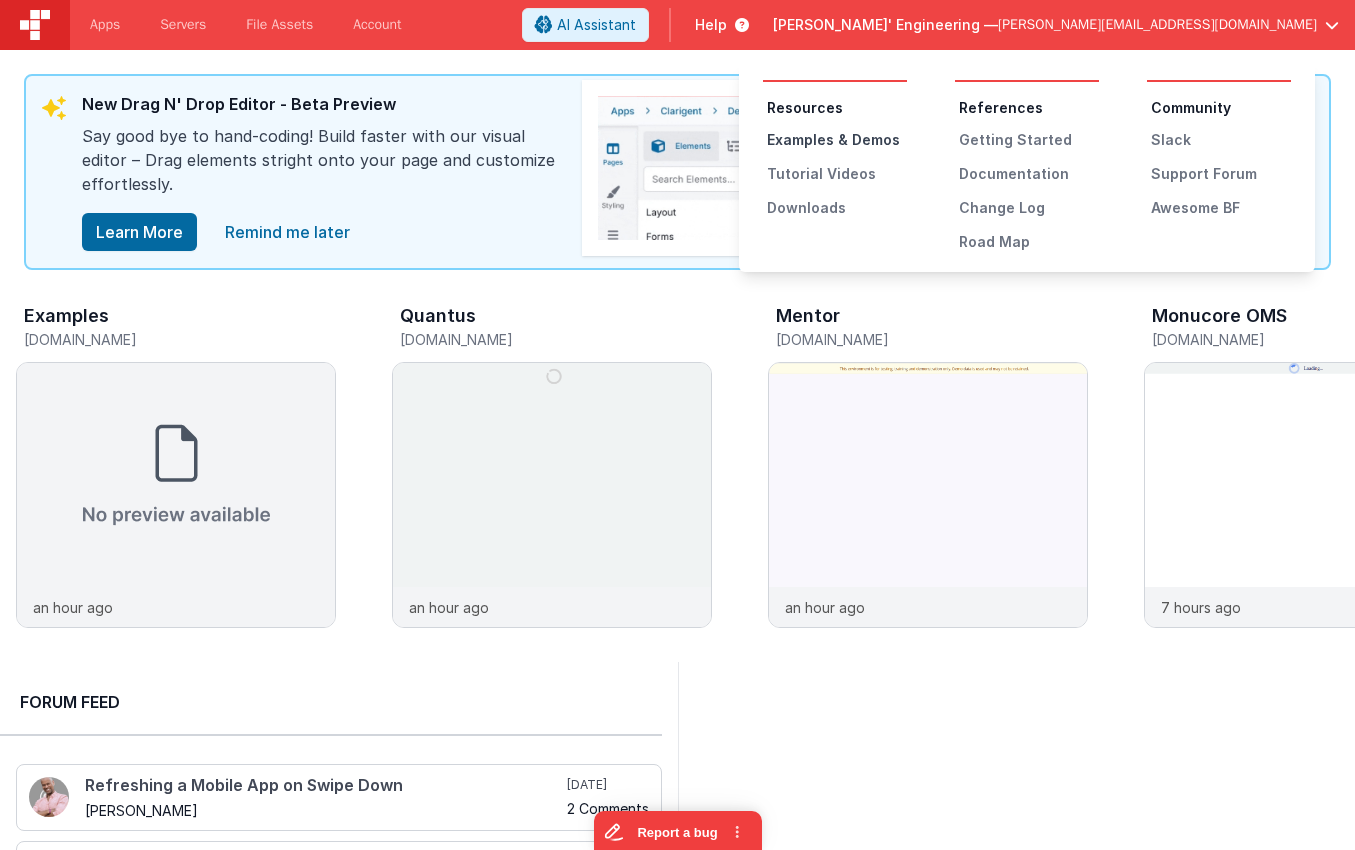 click on "Examples & Demos" at bounding box center [837, 140] 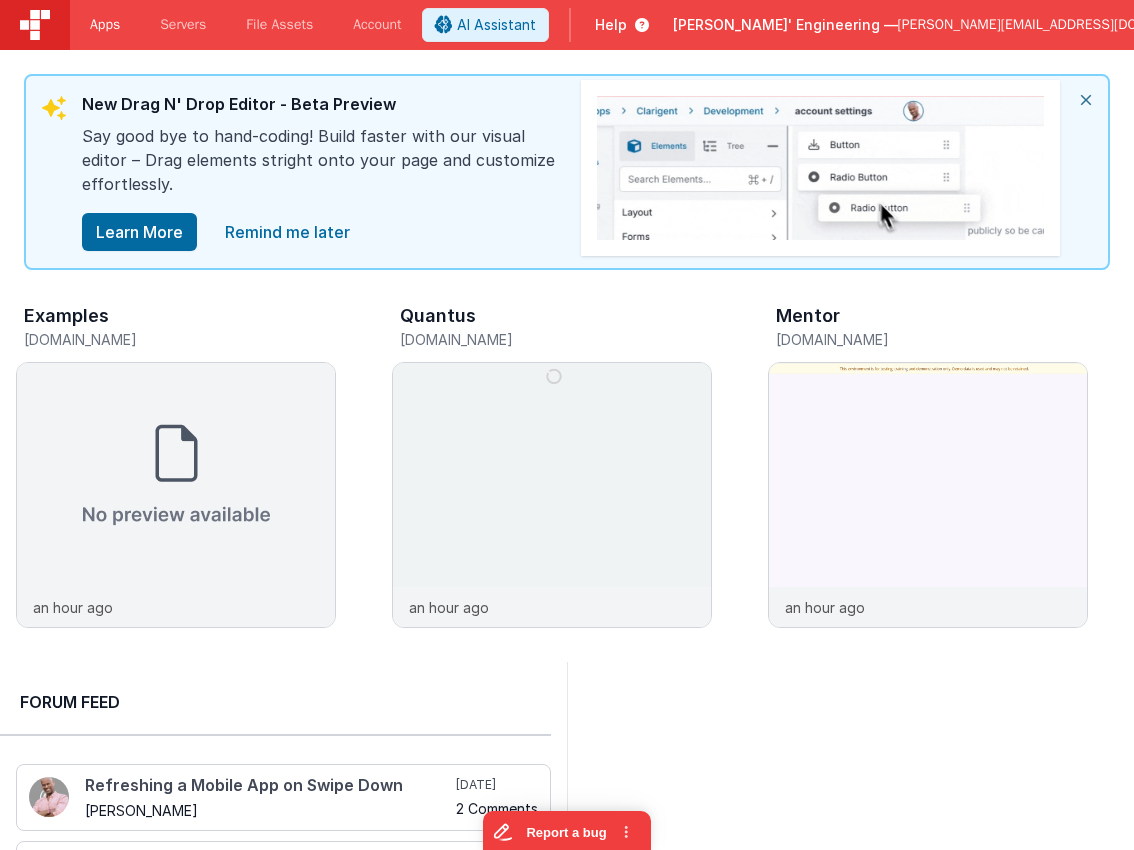 click on "Apps" at bounding box center [105, 25] 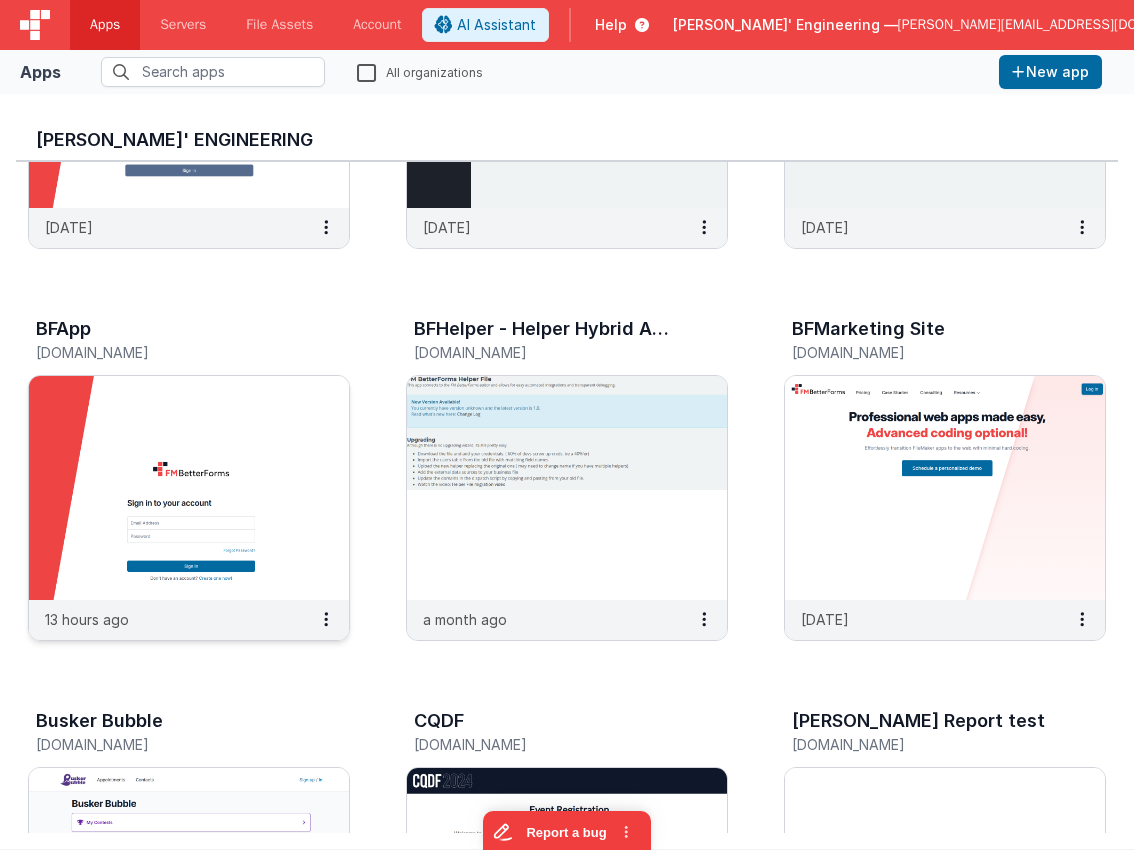 scroll, scrollTop: 680, scrollLeft: 0, axis: vertical 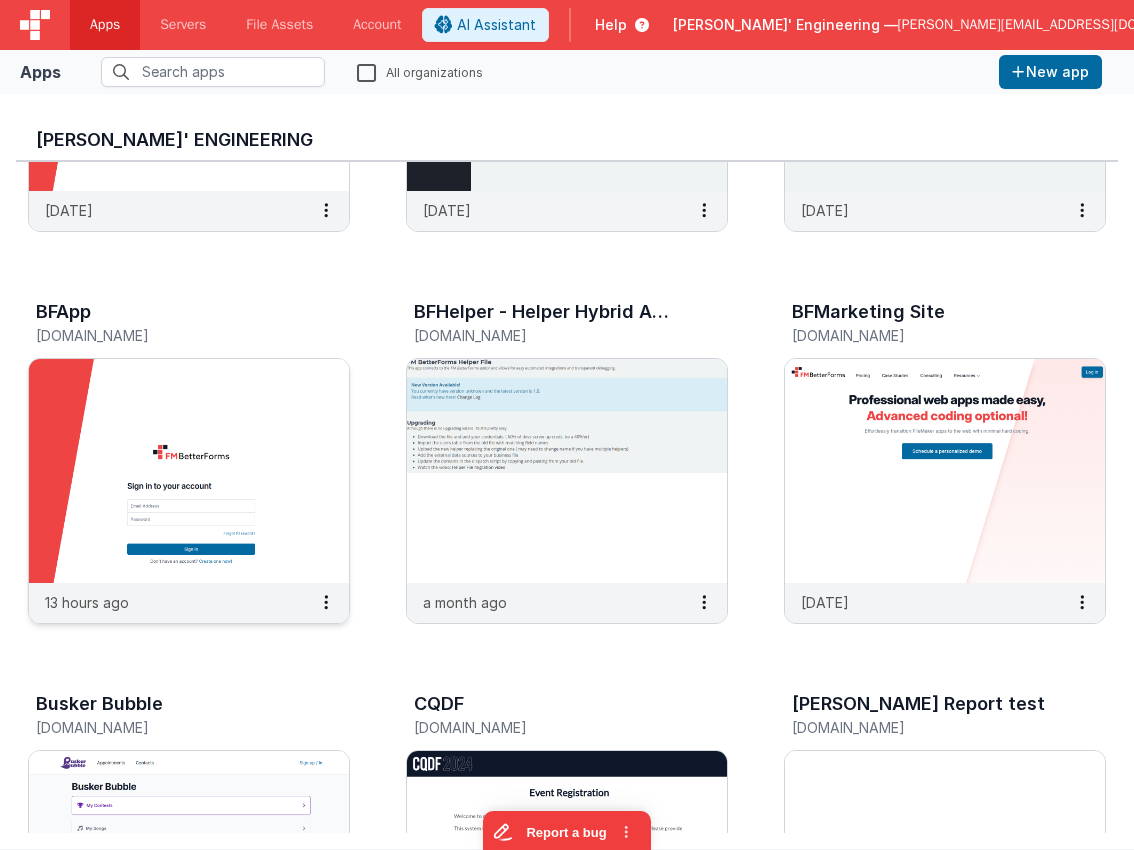 click at bounding box center (189, 471) 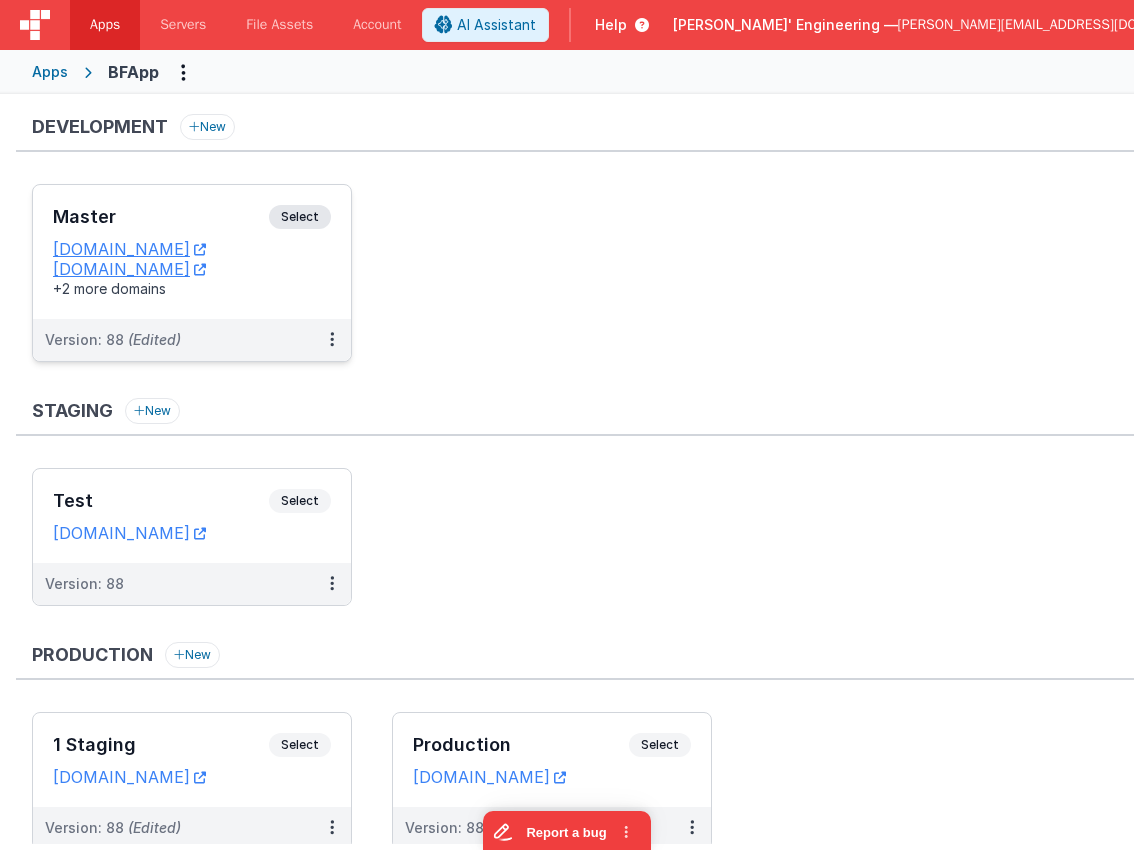 click on "Master" at bounding box center [161, 217] 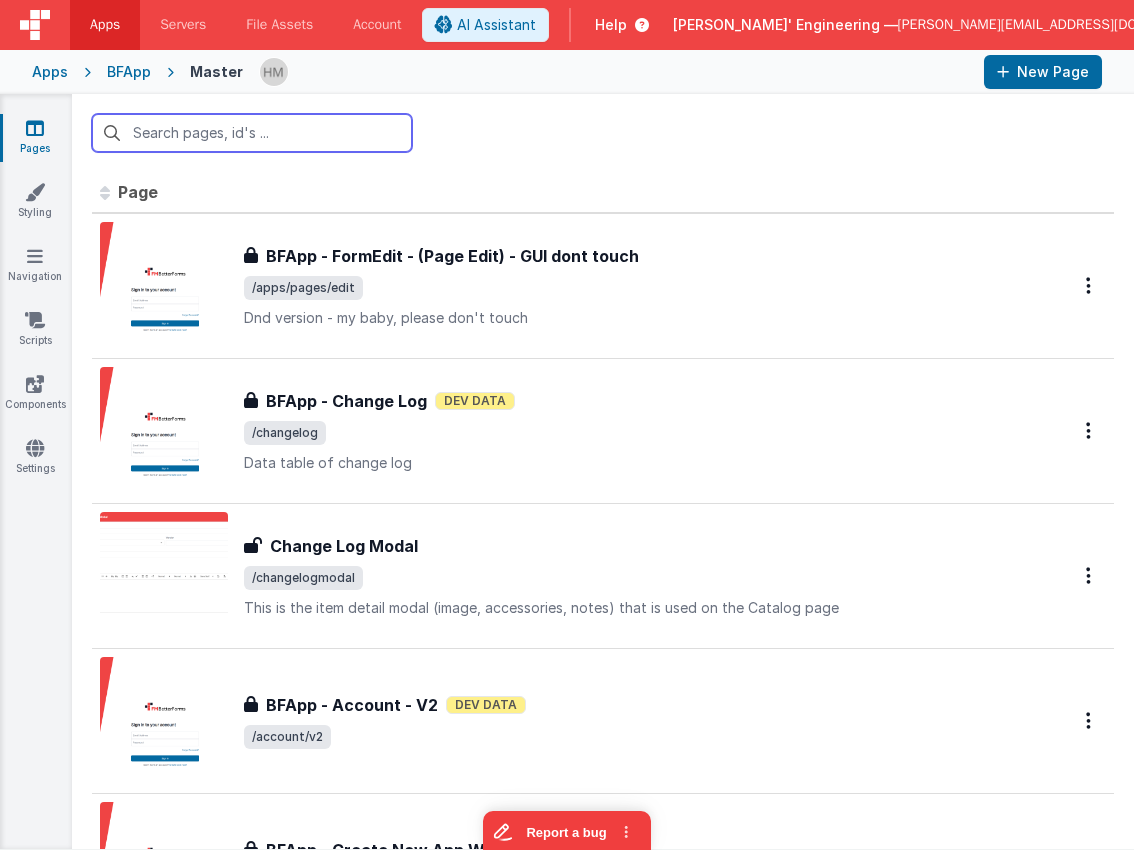 click at bounding box center (252, 133) 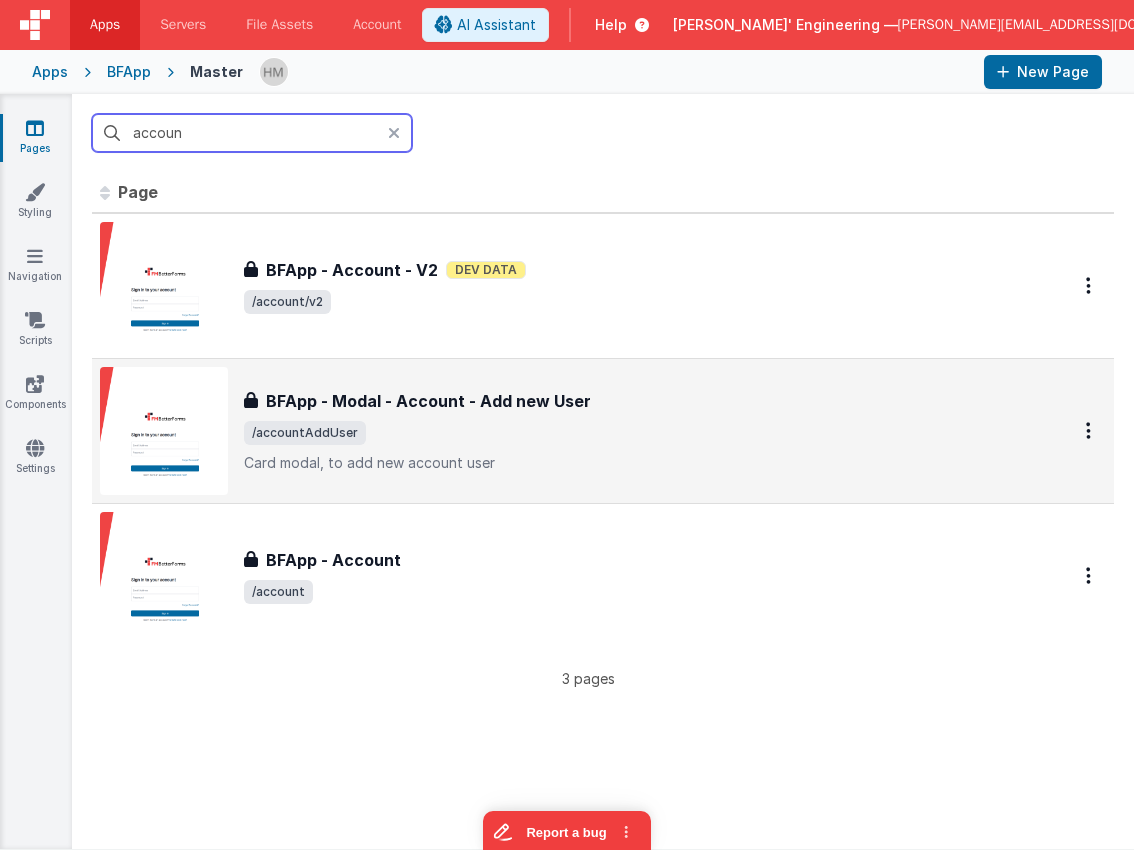 type on "accoun" 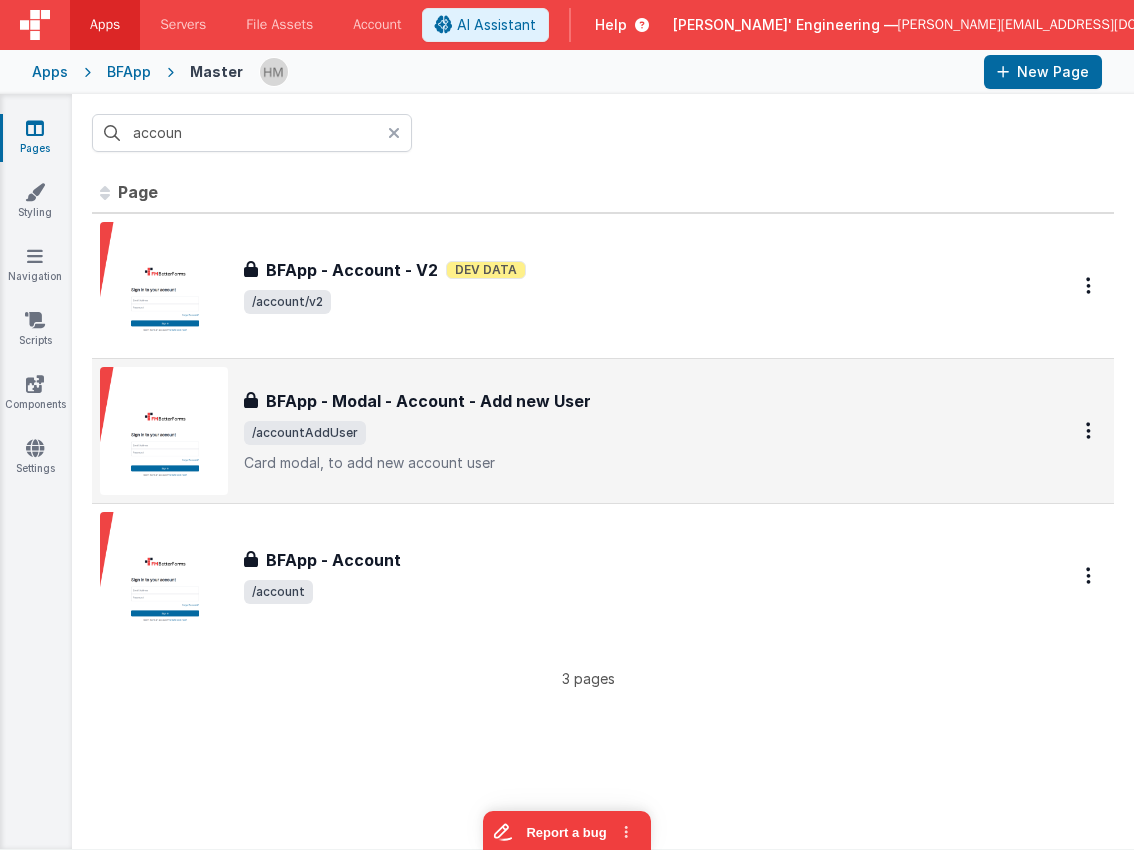 click on "BFApp - Modal - Account - Add new User" at bounding box center [633, 401] 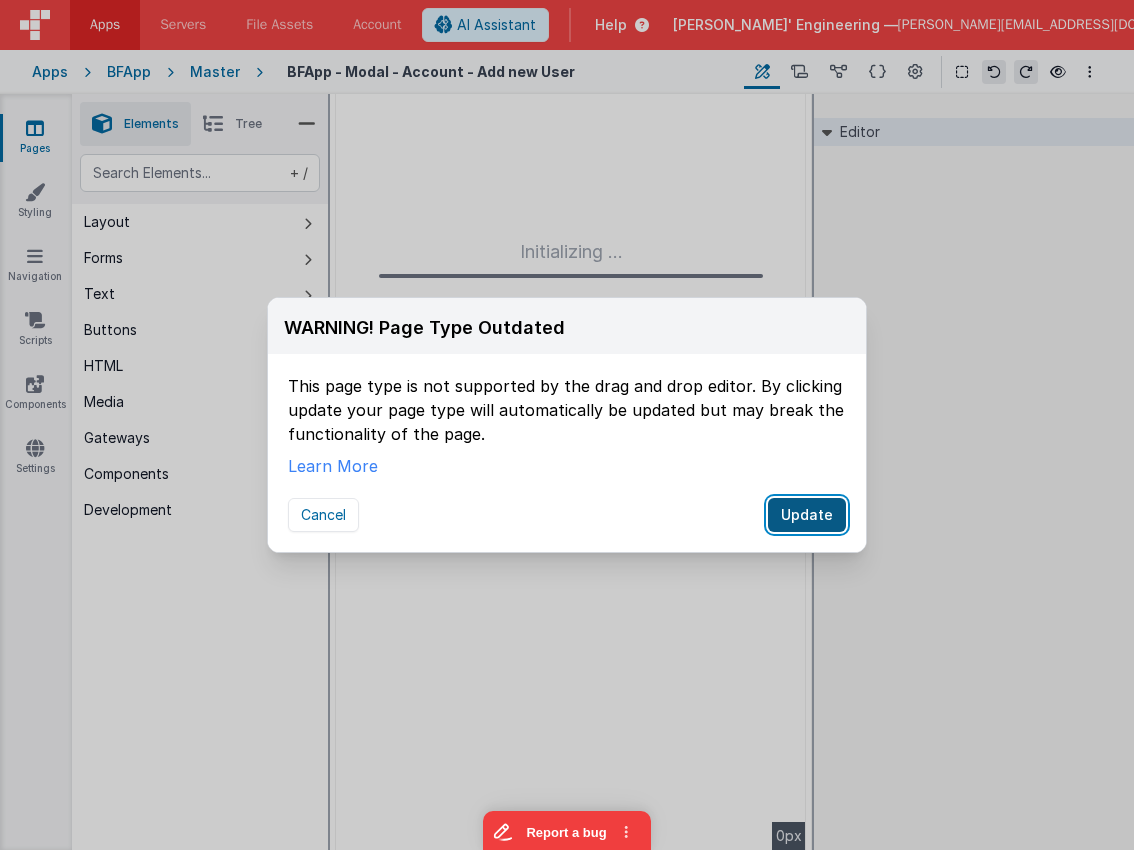 click on "Update" at bounding box center (807, 515) 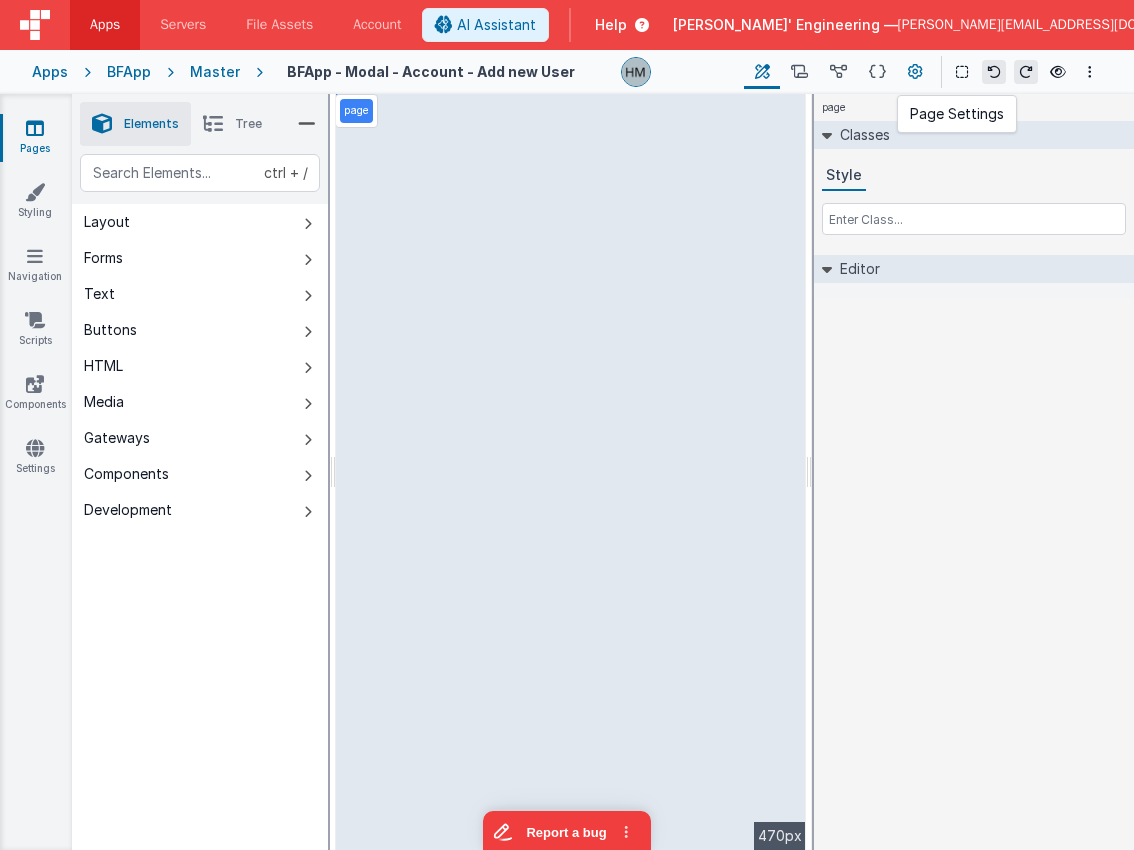 click at bounding box center (915, 72) 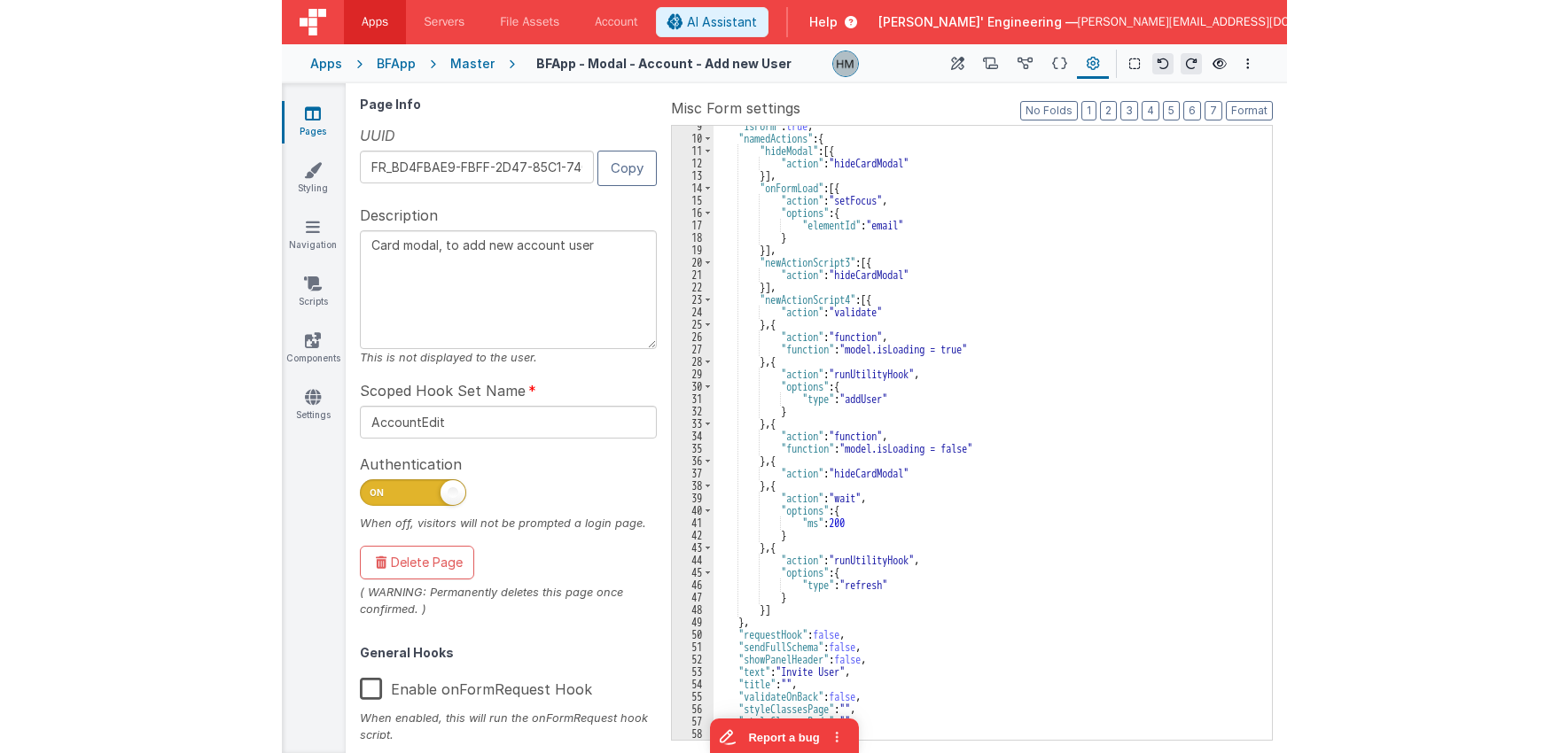scroll, scrollTop: 0, scrollLeft: 0, axis: both 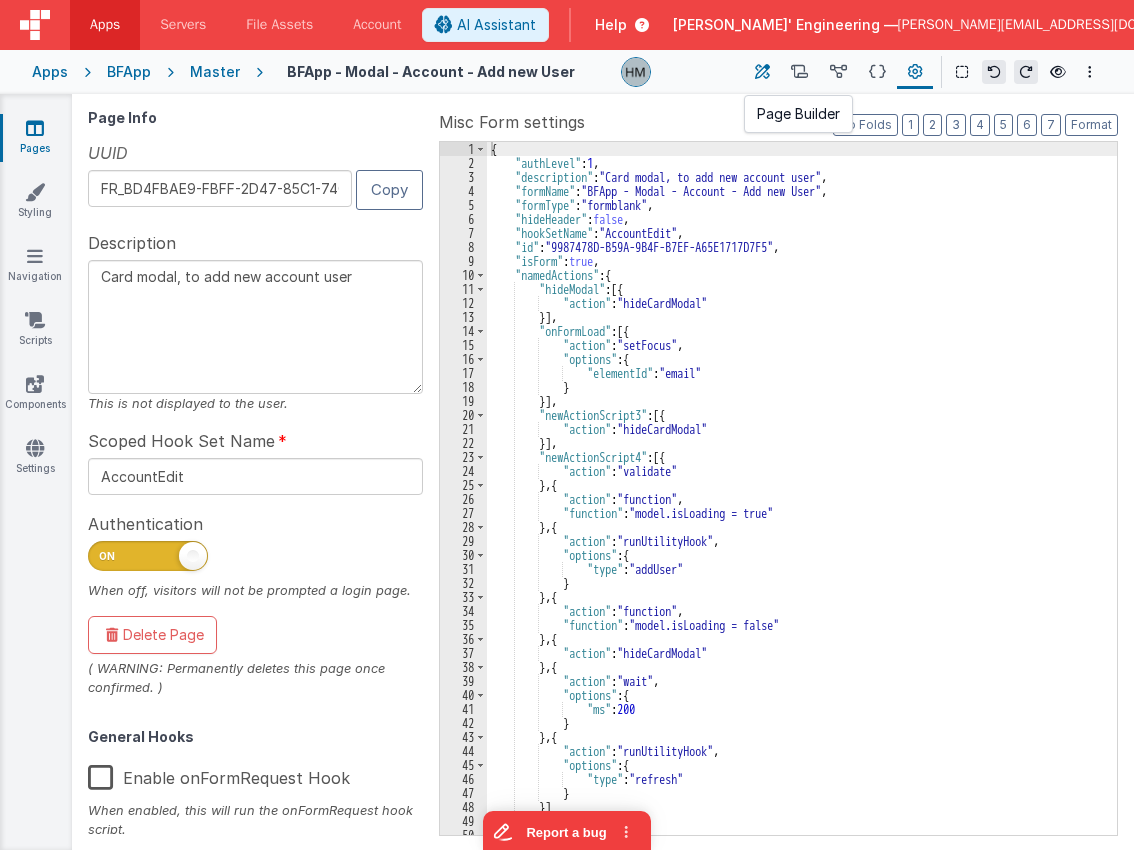 click at bounding box center (762, 72) 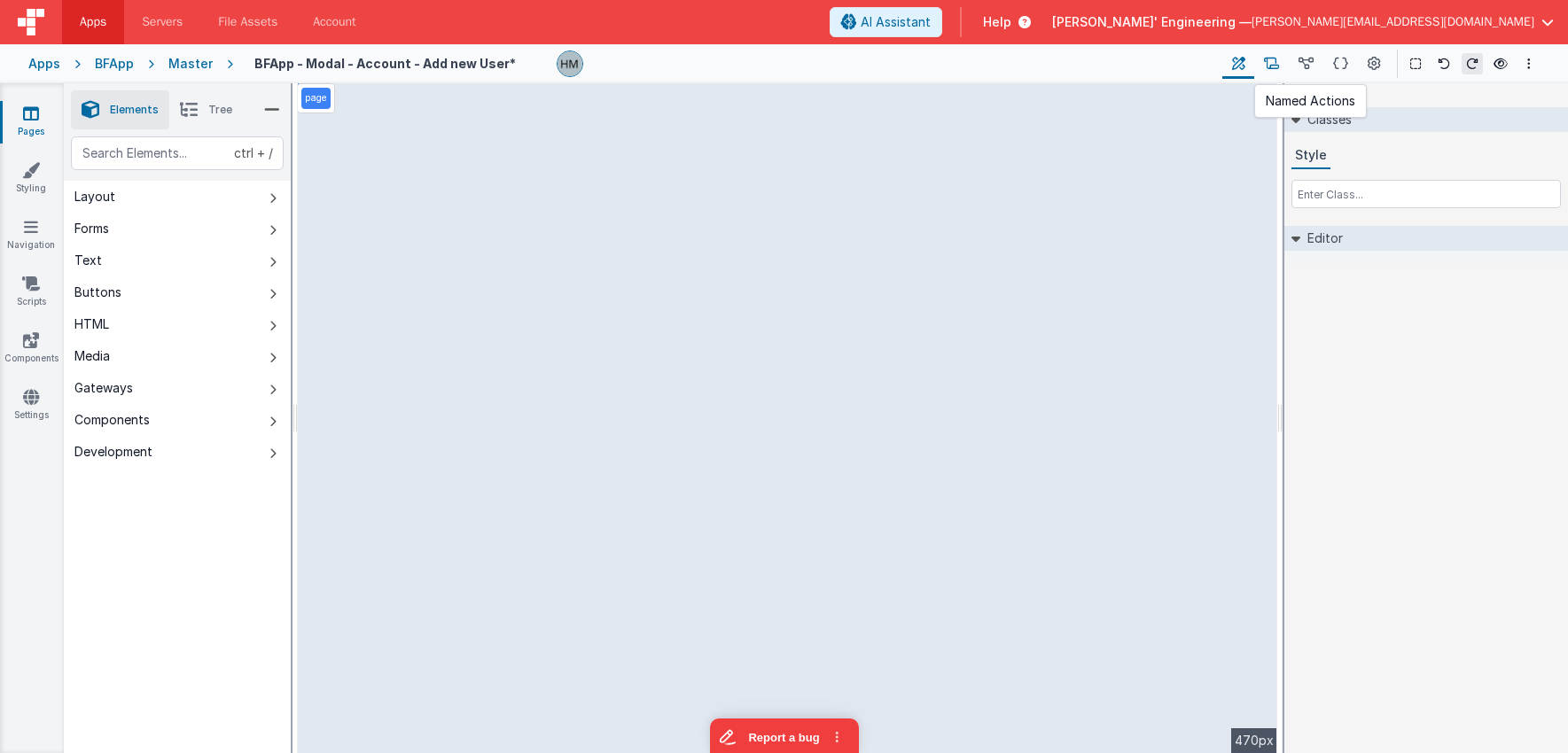 click at bounding box center (1271, 64) 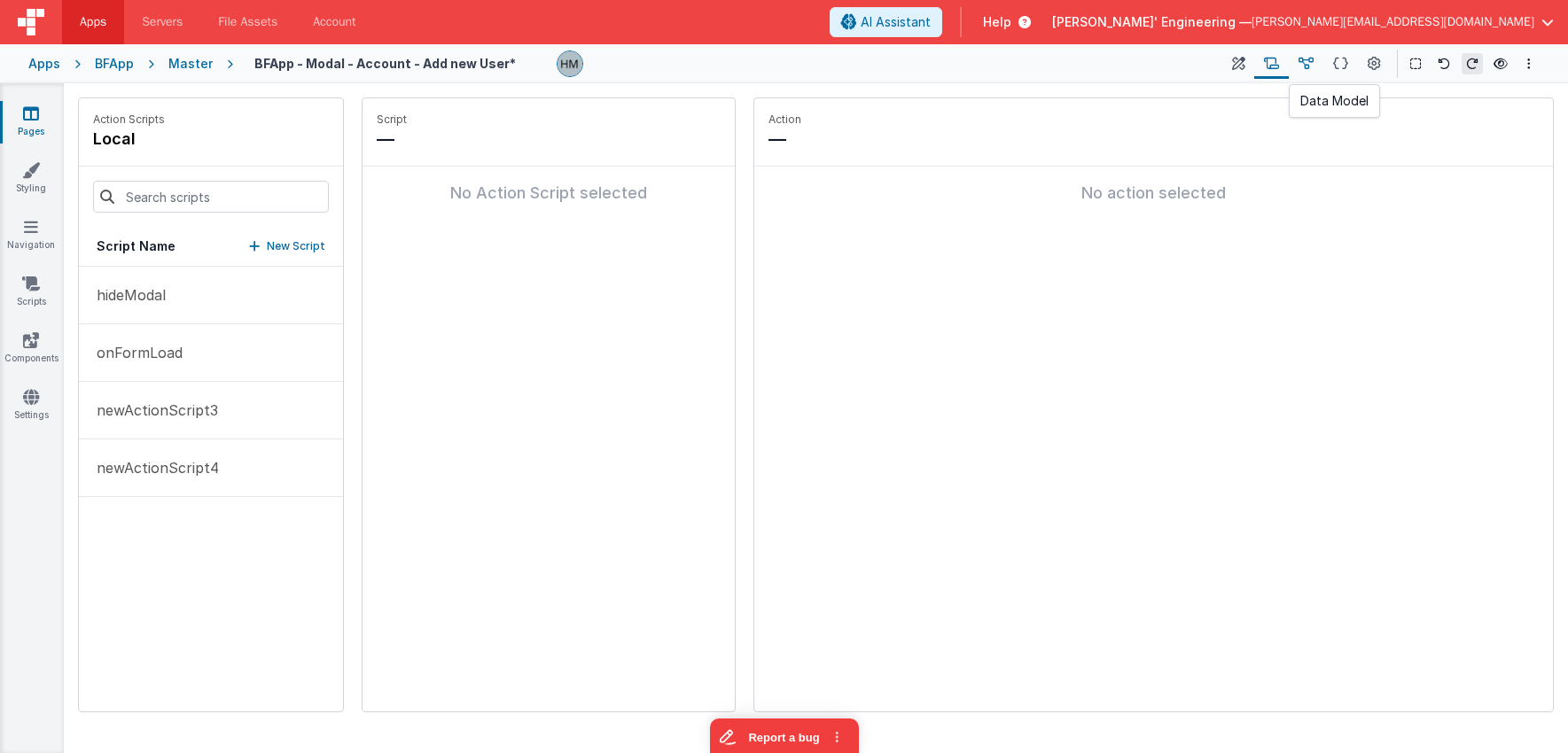 click at bounding box center [1306, 64] 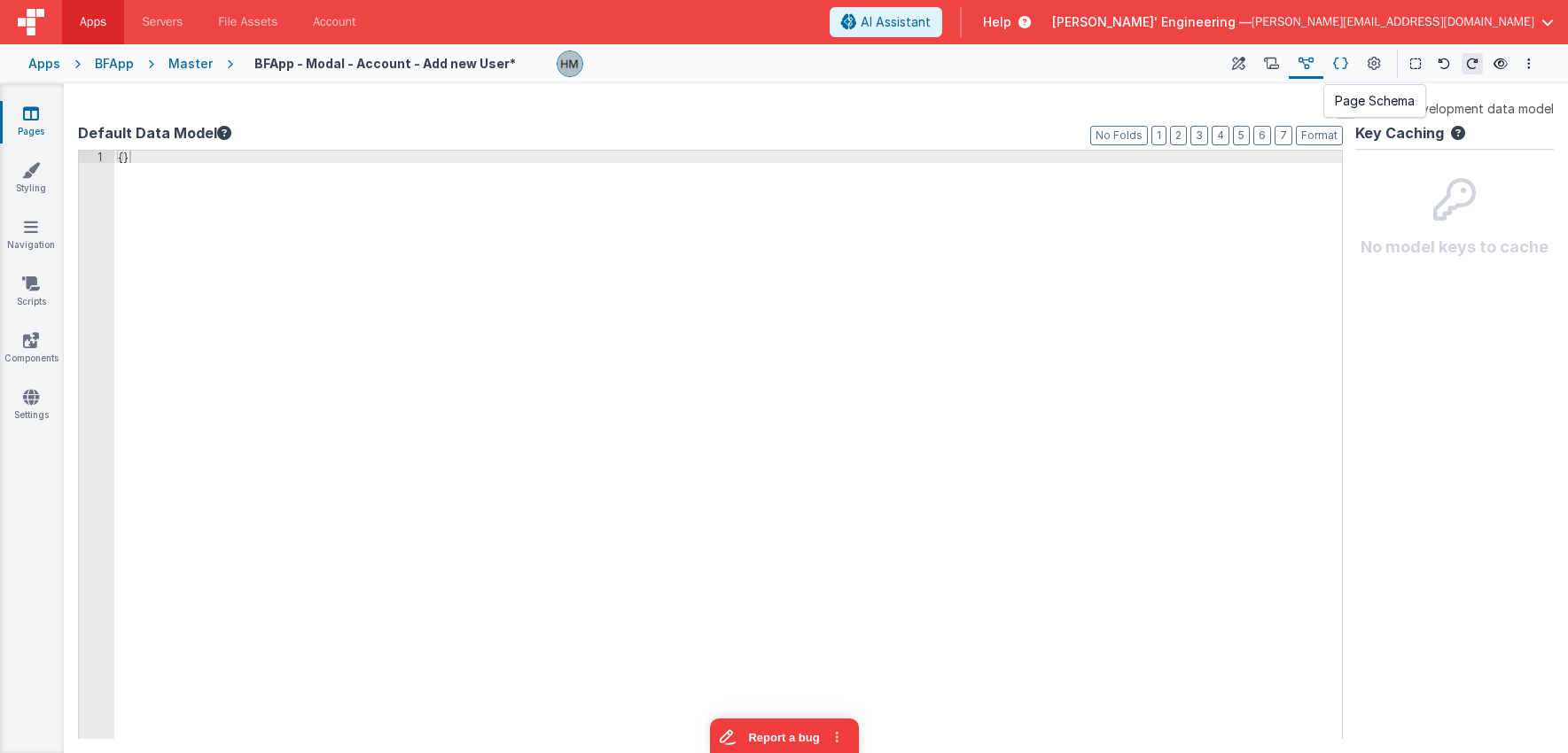 click at bounding box center (1340, 64) 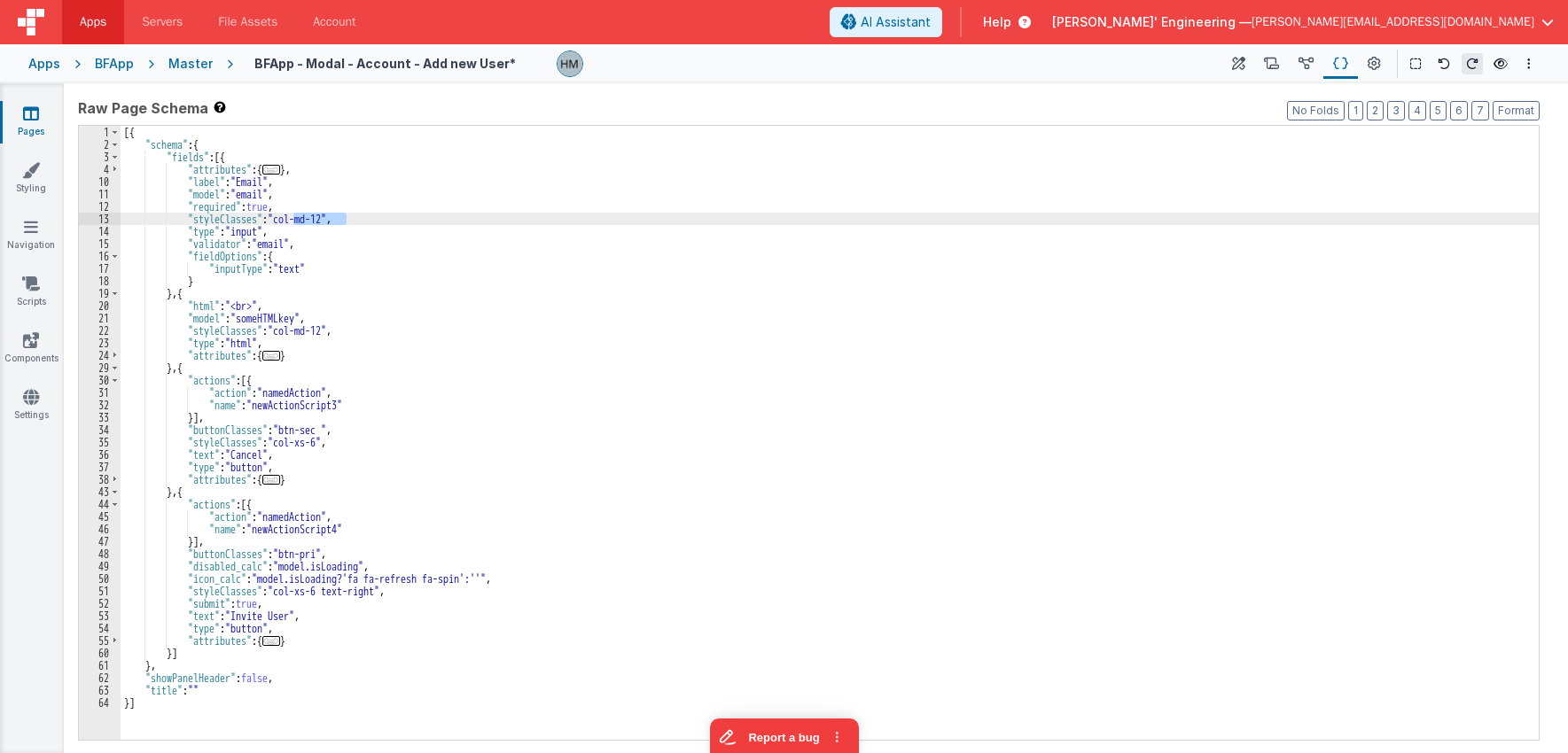 drag, startPoint x: 347, startPoint y: 216, endPoint x: 293, endPoint y: 213, distance: 54.083269 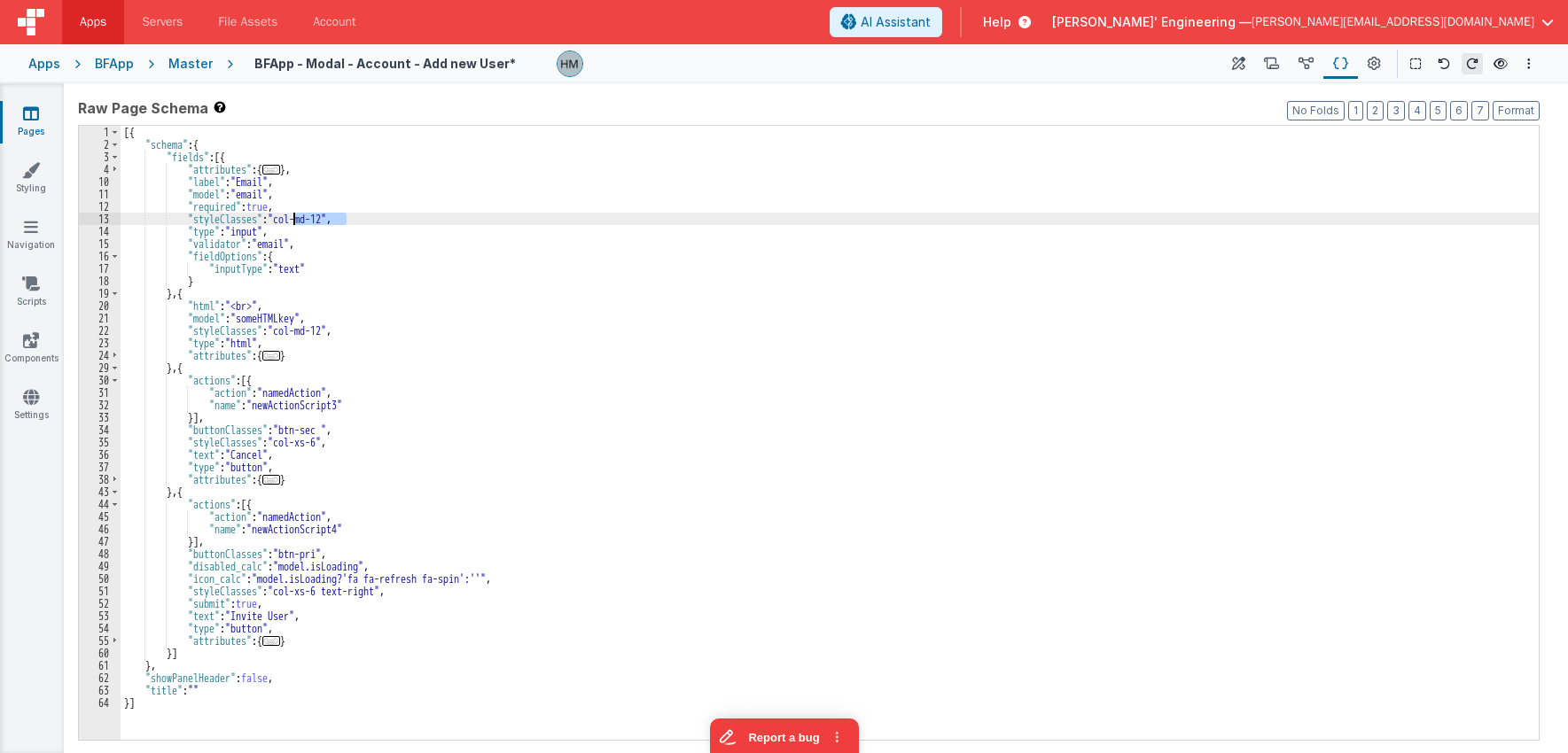 click on "[{      "schema" :  {           "fields" :  [{                "attributes" :  { ... } ,                "label" :  "Email" ,                "model" :  "email" ,                "required" :  true ,                "styleClasses" :  "col-md-12" ,                "type" :  "input" ,                "validator" :  "email" ,                "fieldOptions" :  {                     "inputType" :  "text"                }           } ,  {                "html" :  "<br>" ,                "model" :  "someHTMLkey" ,                "styleClasses" :  "col-md-12" ,                "type" :  "html" ,                "attributes" :  { ... }           } ,  {                "actions" :  [{                     "action" :  "namedAction" ,                     "name" :  "newActionScript3"                }] ,                "buttonClasses" :  "btn-sec " ,                "styleClasses" :  "col-xs-6" ,                "text" :  "Cancel" ,                "type" :  "button" ,                "attributes" :  { ... }           } ,  {           :" at bounding box center (830, 445) 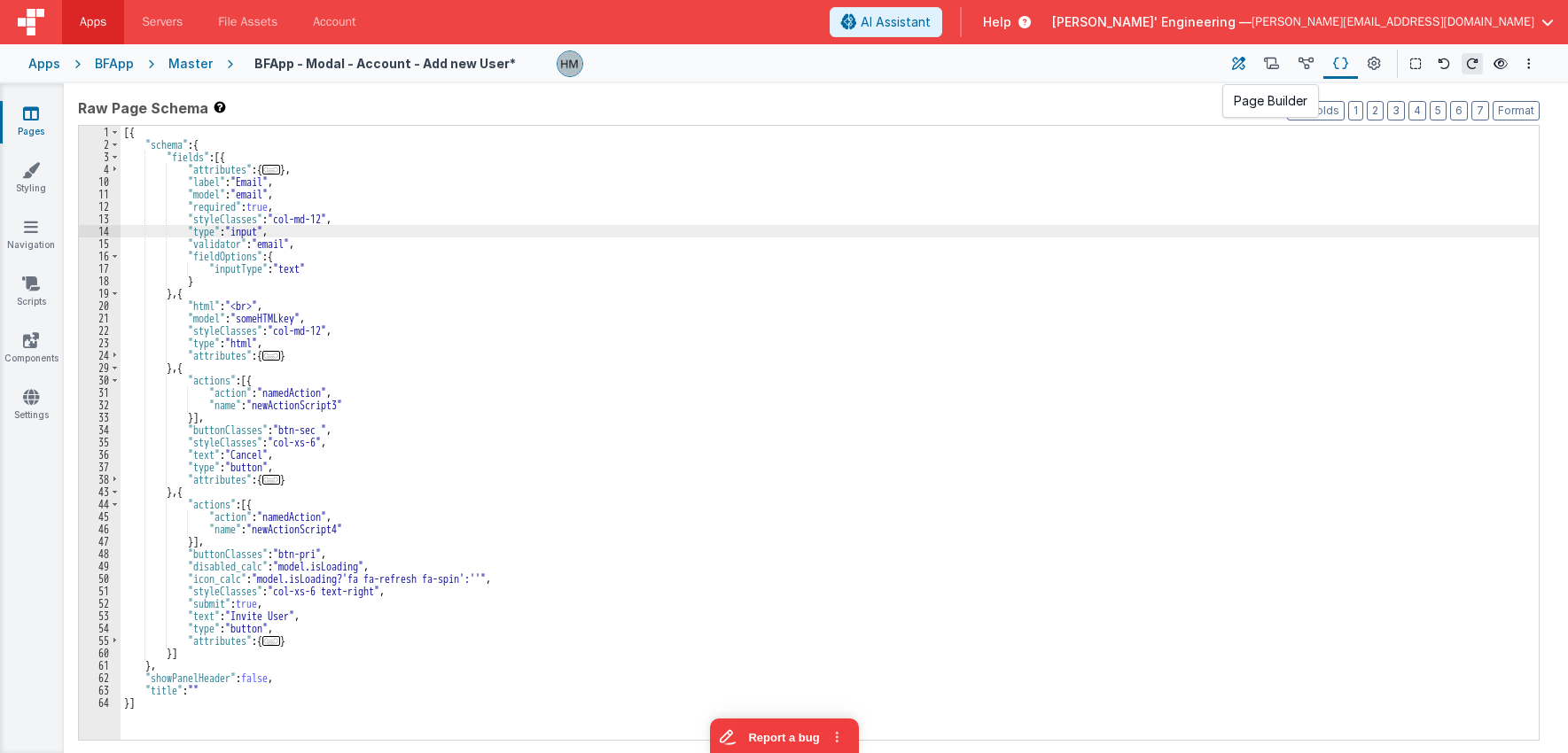 click at bounding box center [1238, 64] 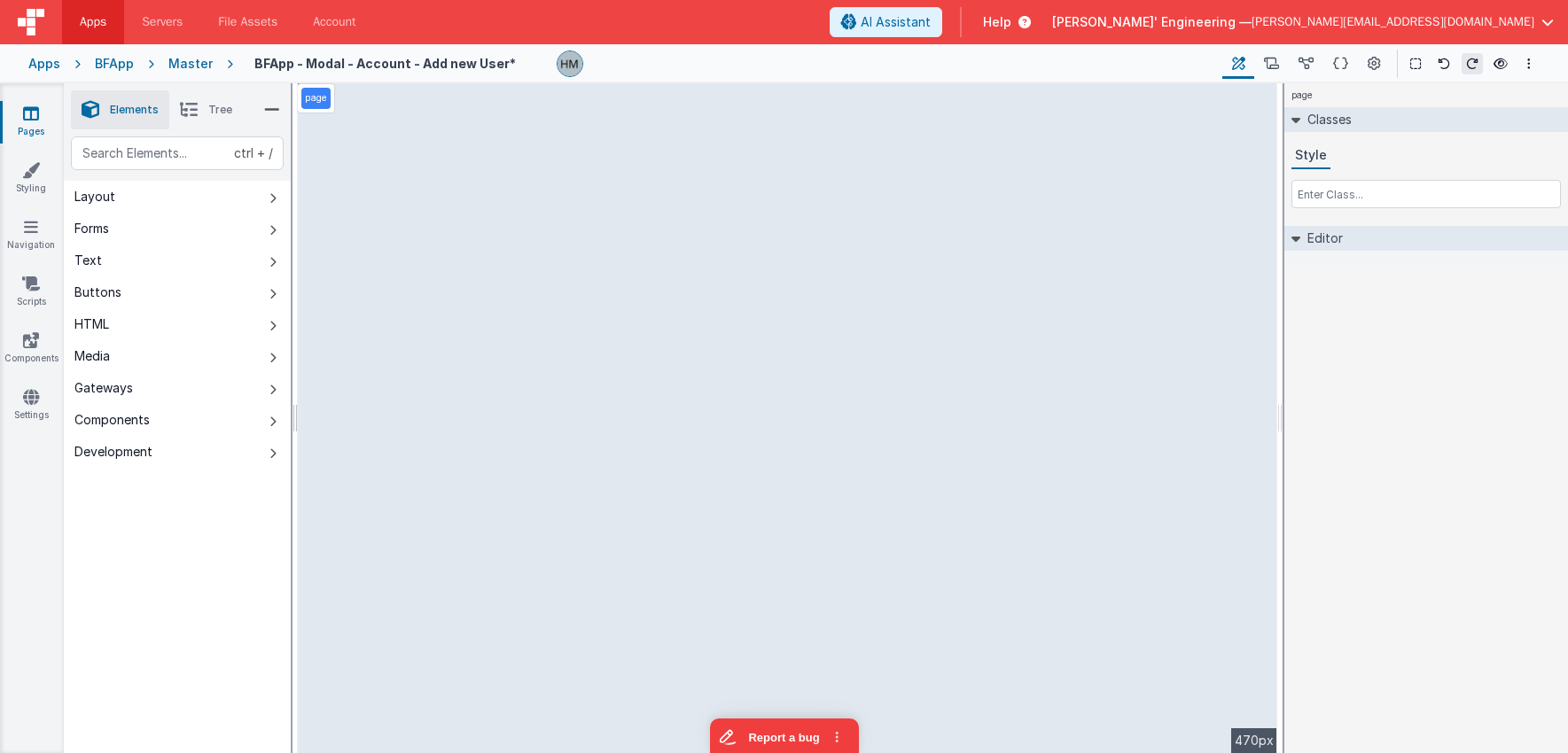 select on "email" 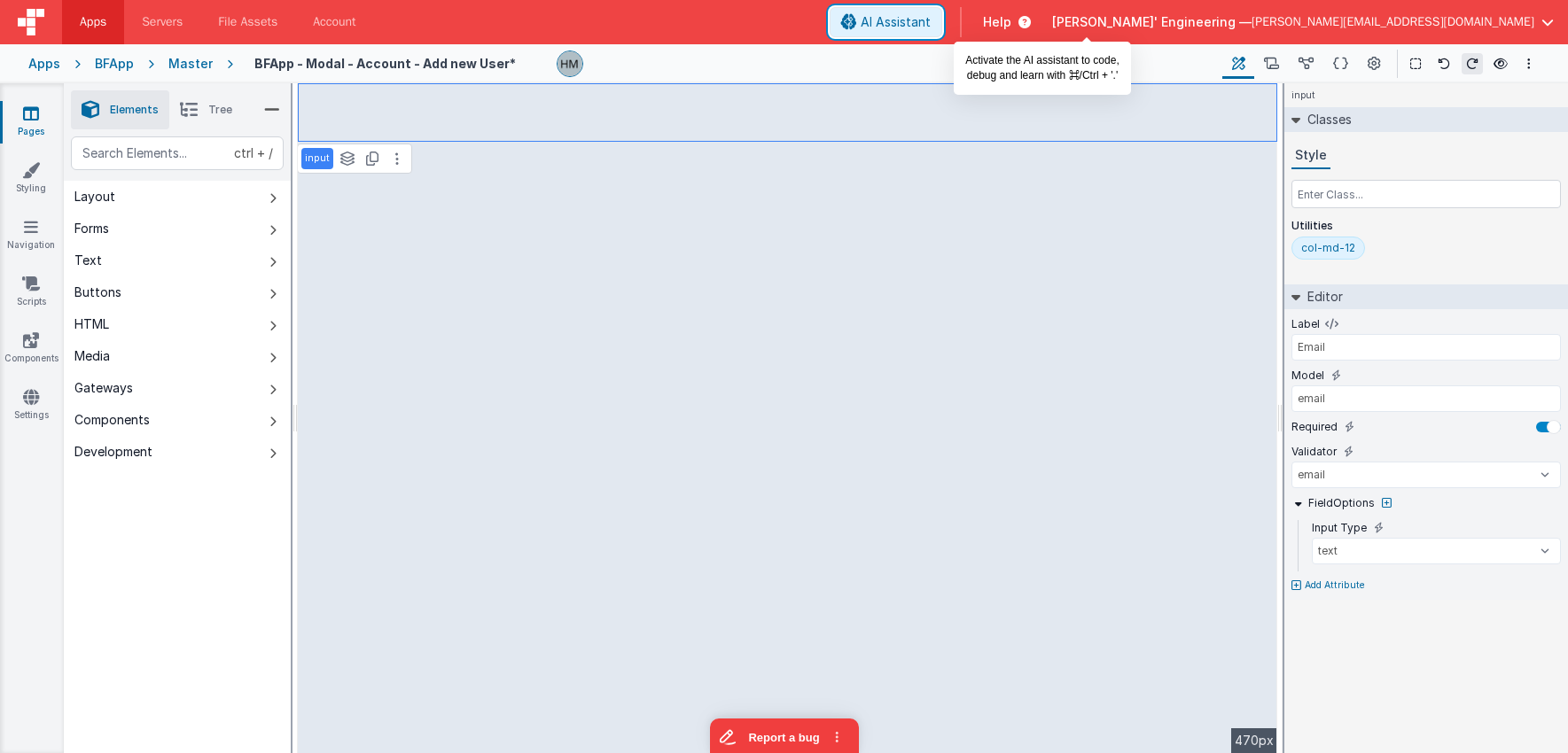 click on "AI Assistant" at bounding box center (895, 22) 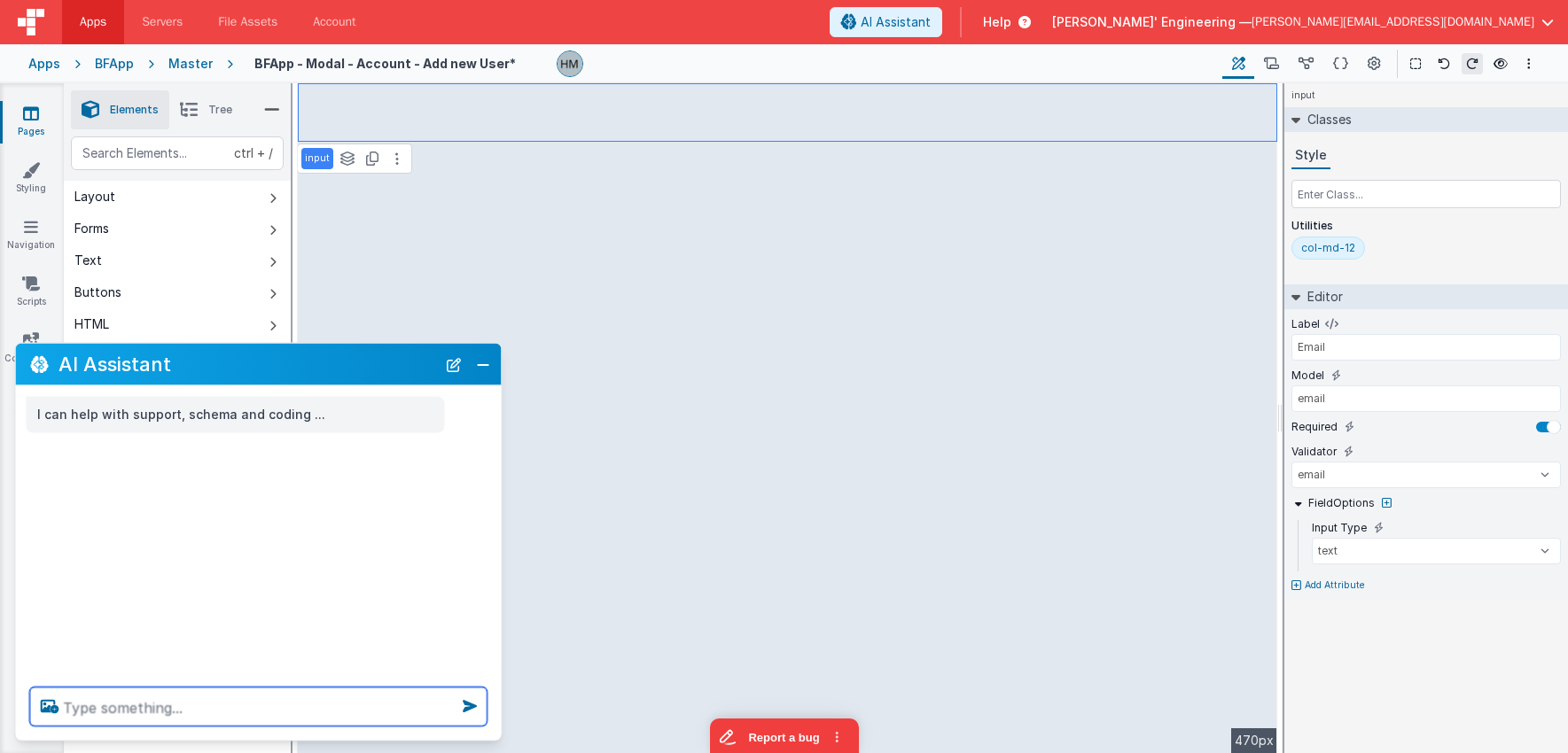 drag, startPoint x: 279, startPoint y: 708, endPoint x: 289, endPoint y: 677, distance: 32.572995 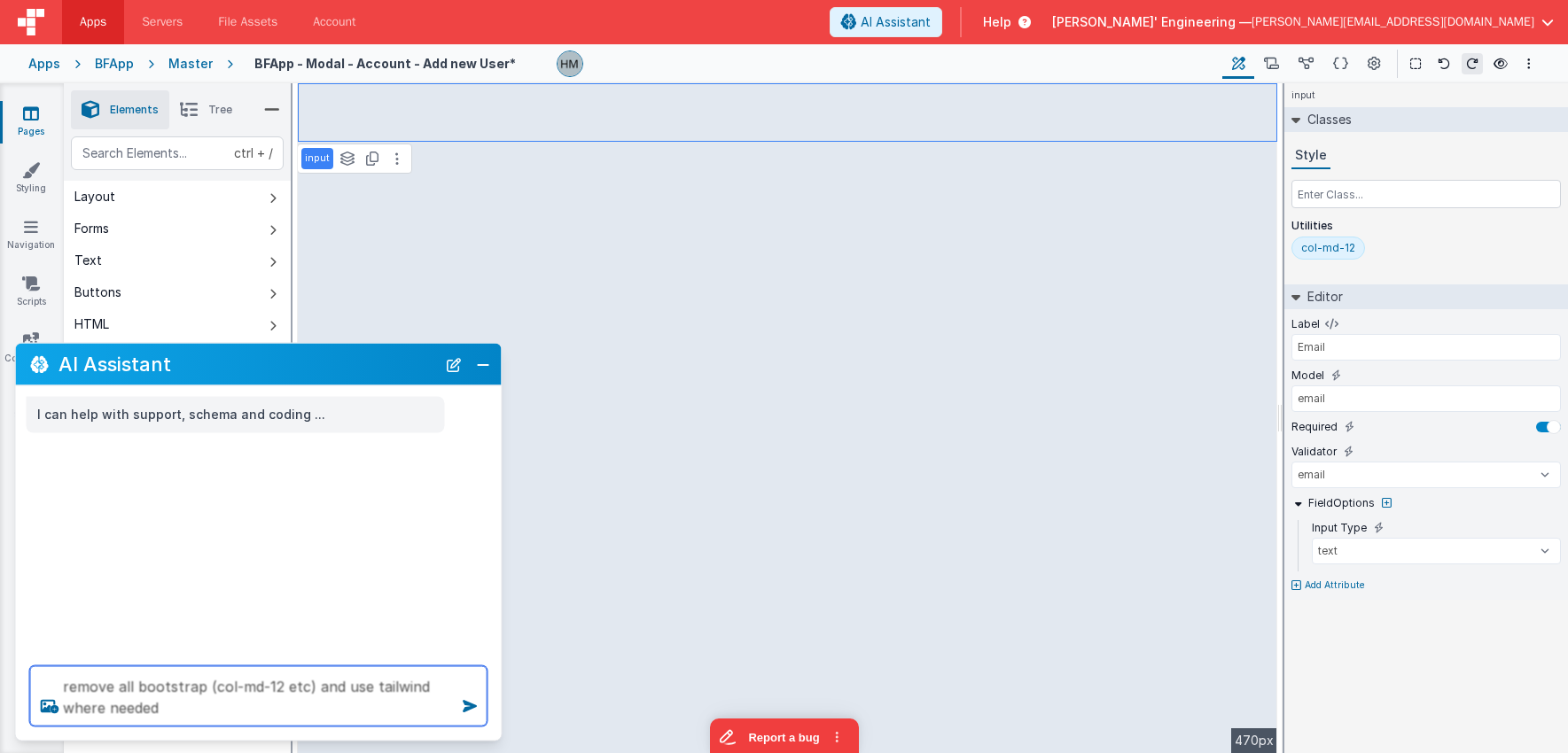 type on "remove all bootstrap (col-md-12 etc) and use tailwind where needed" 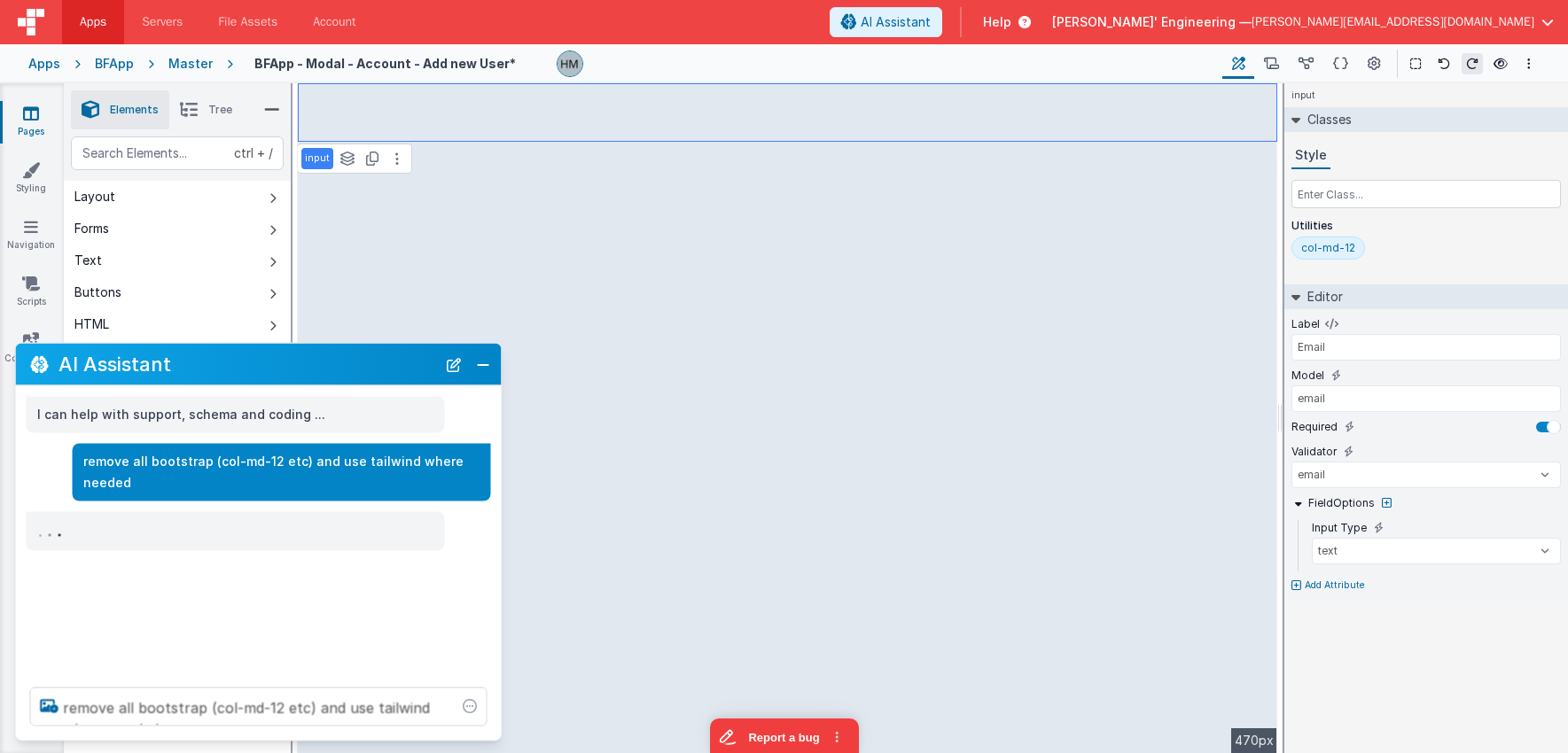 type 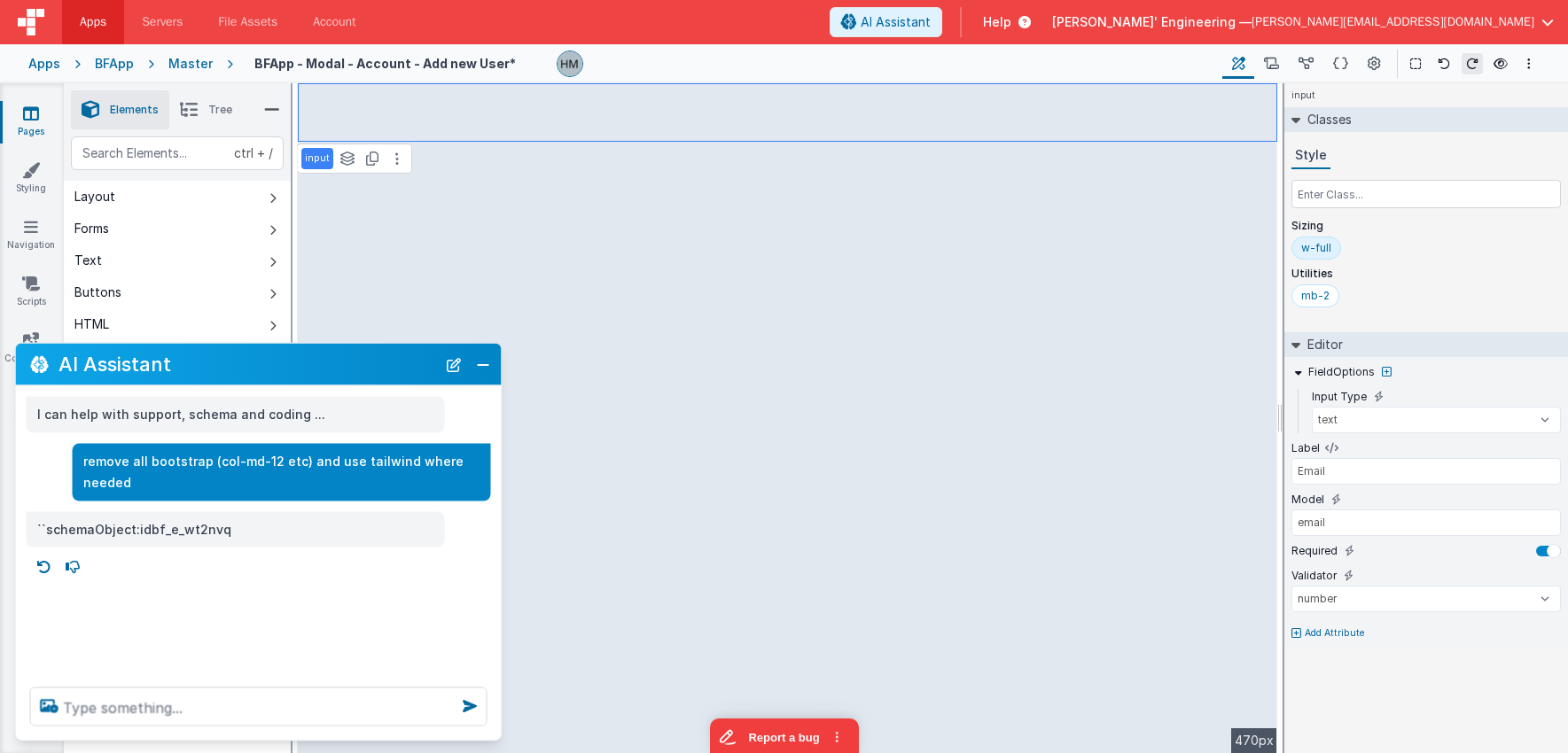select on "email" 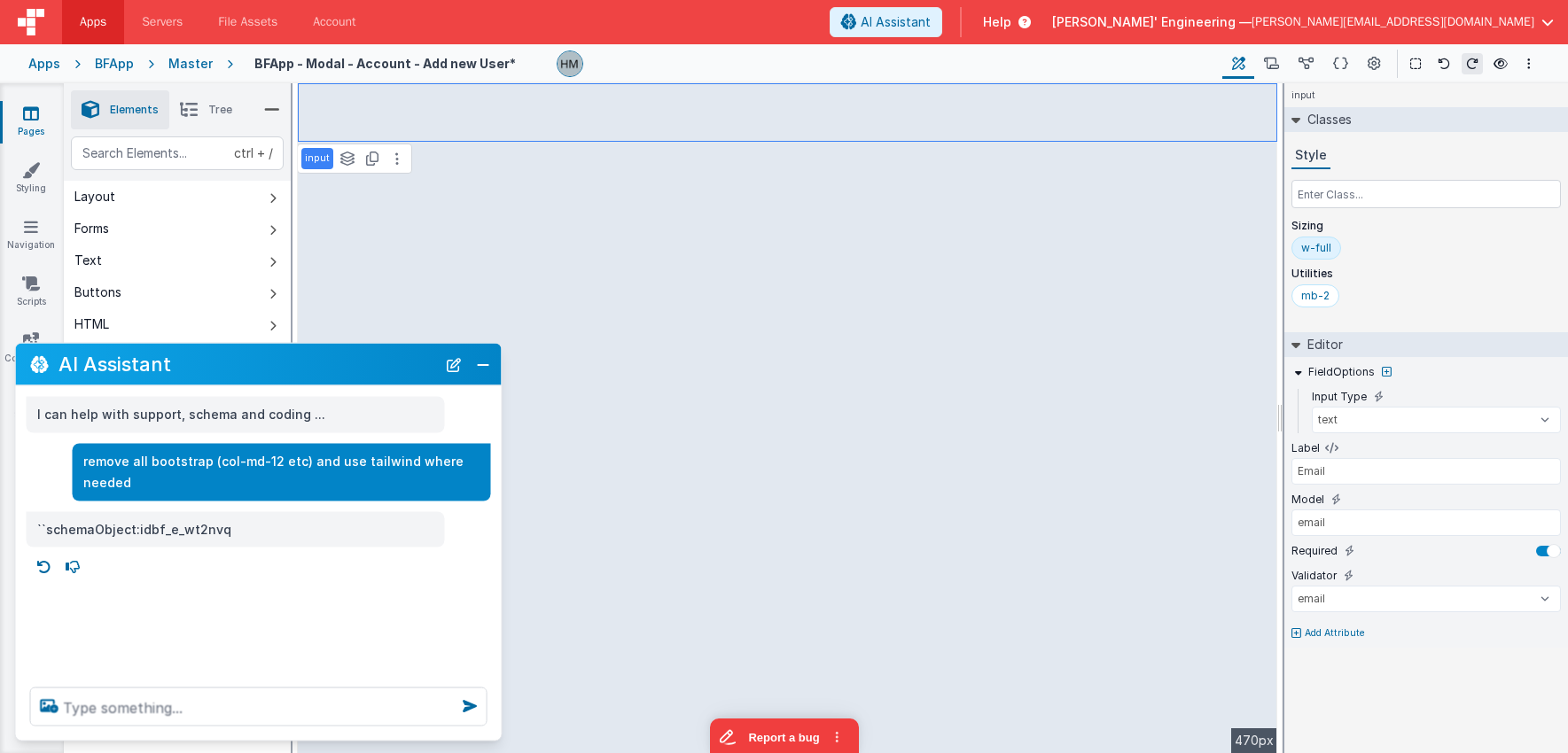 select on "newActionScript3" 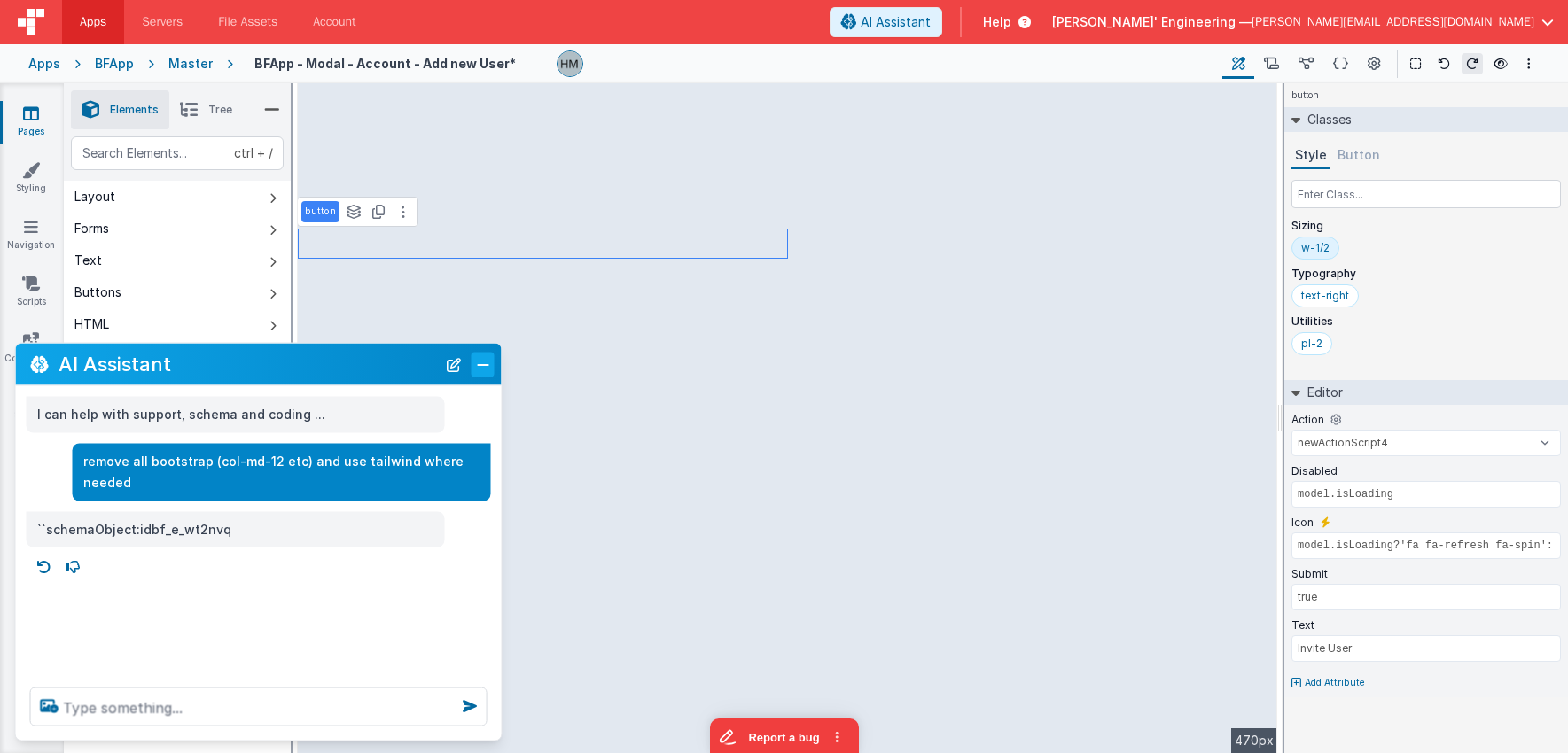 click at bounding box center [483, 364] 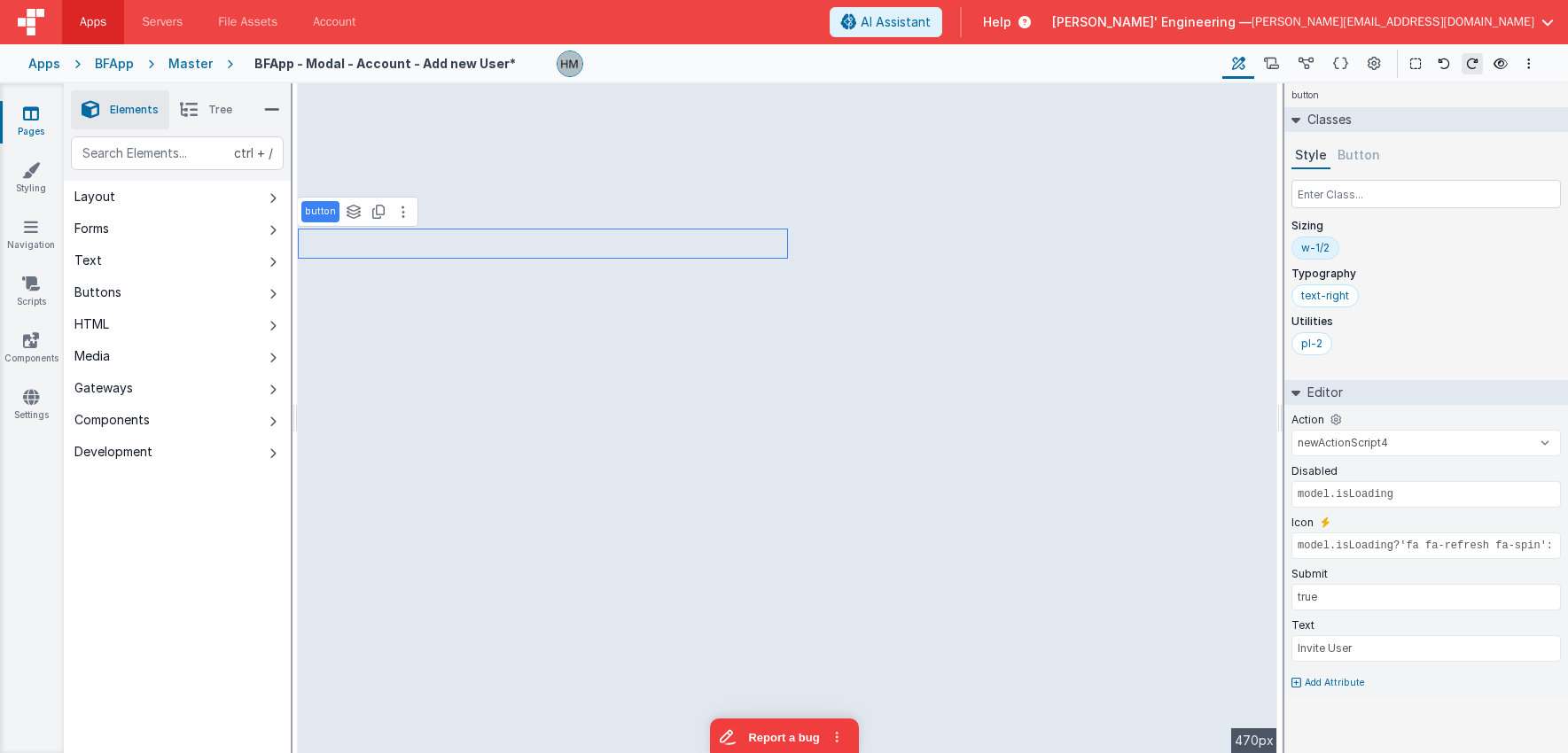 click on "Tree" at bounding box center [206, 110] 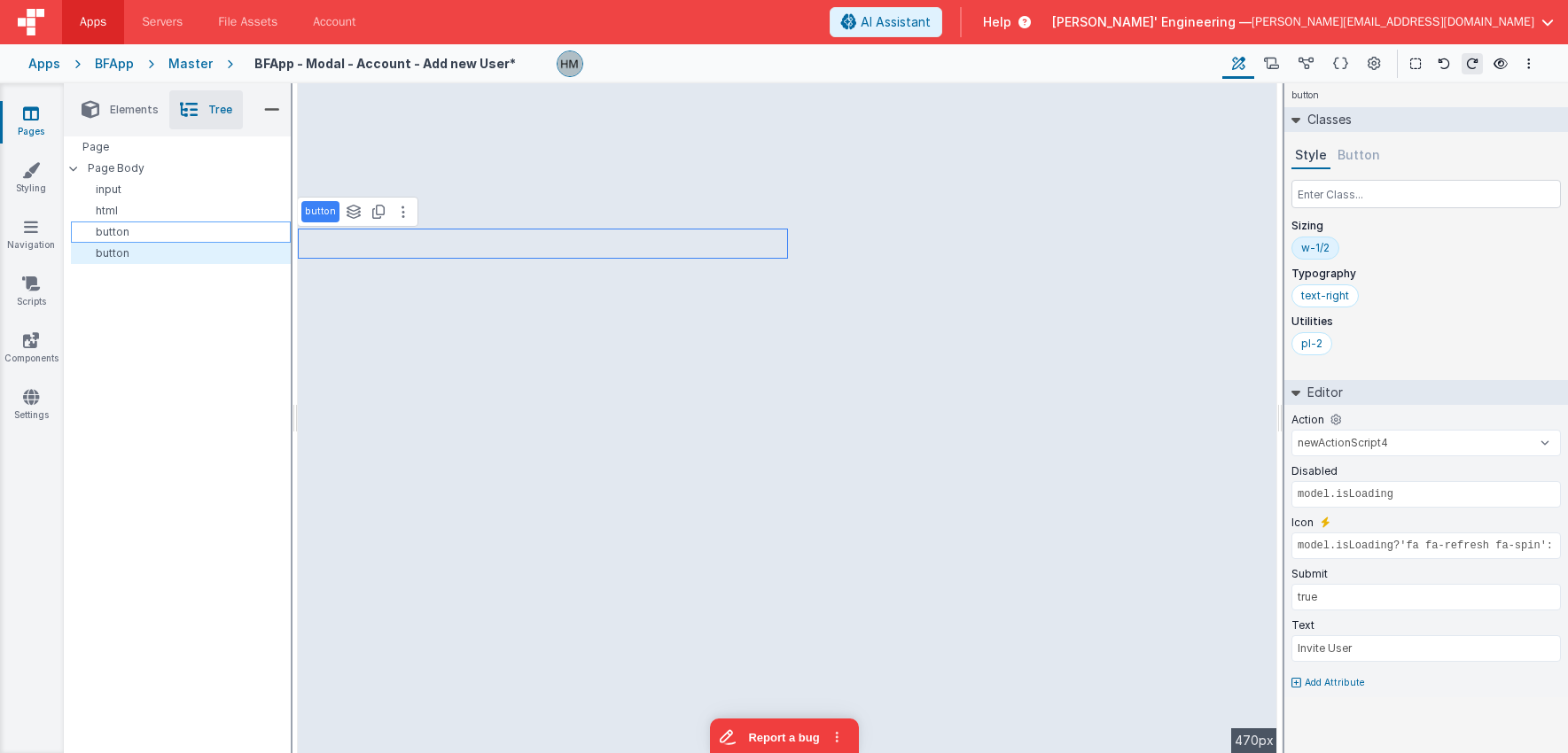 click on "button" at bounding box center (183, 232) 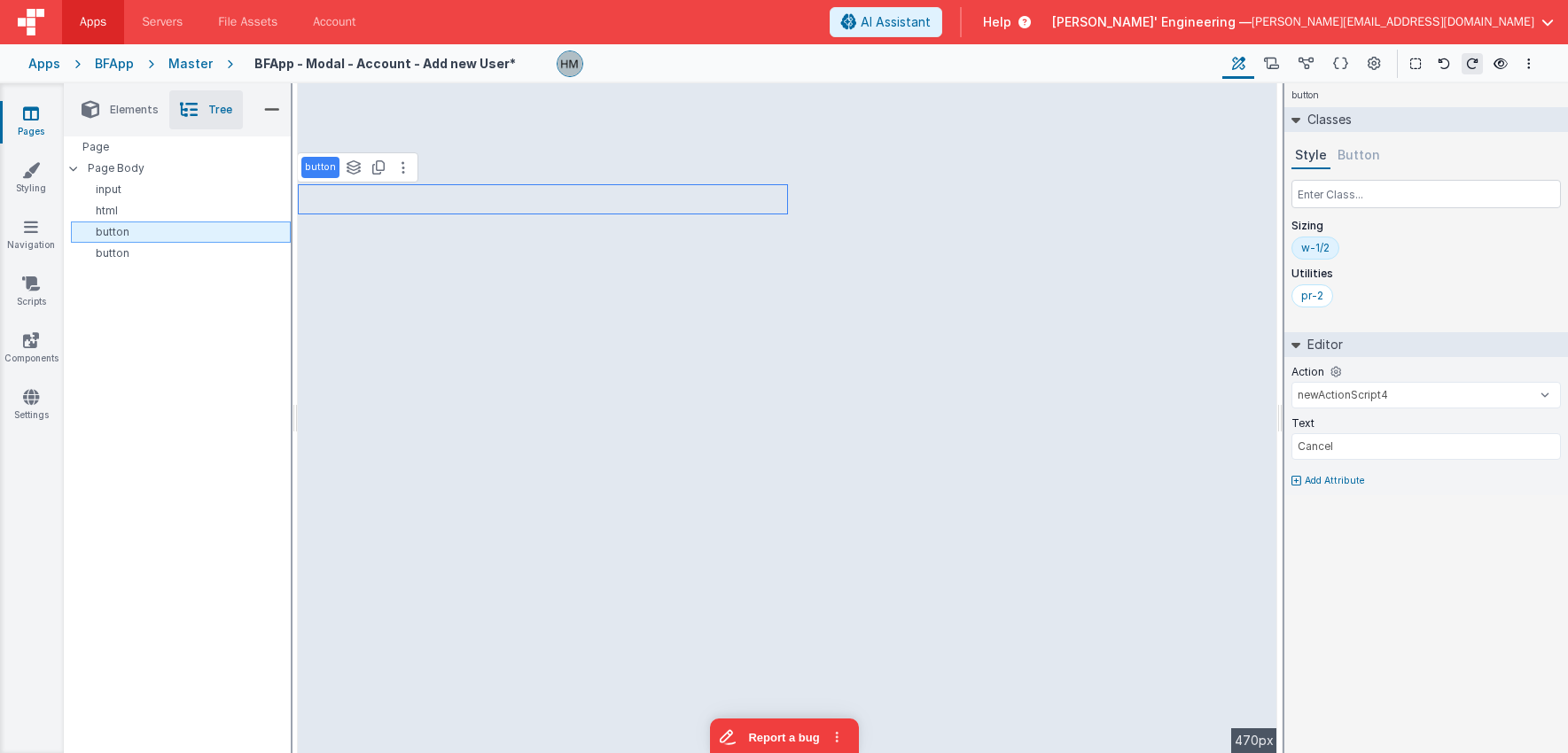select on "newActionScript3" 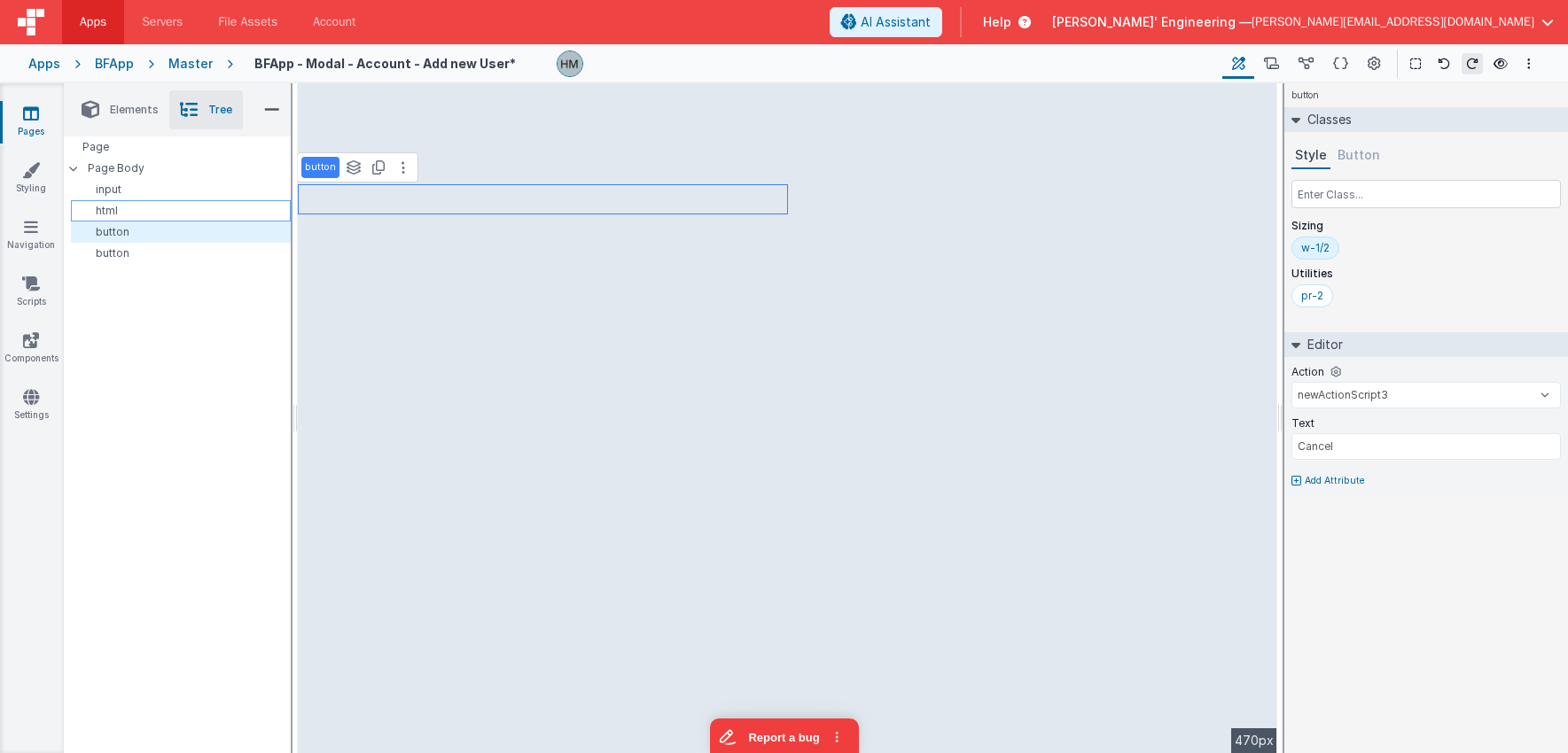 click on "html" at bounding box center [183, 211] 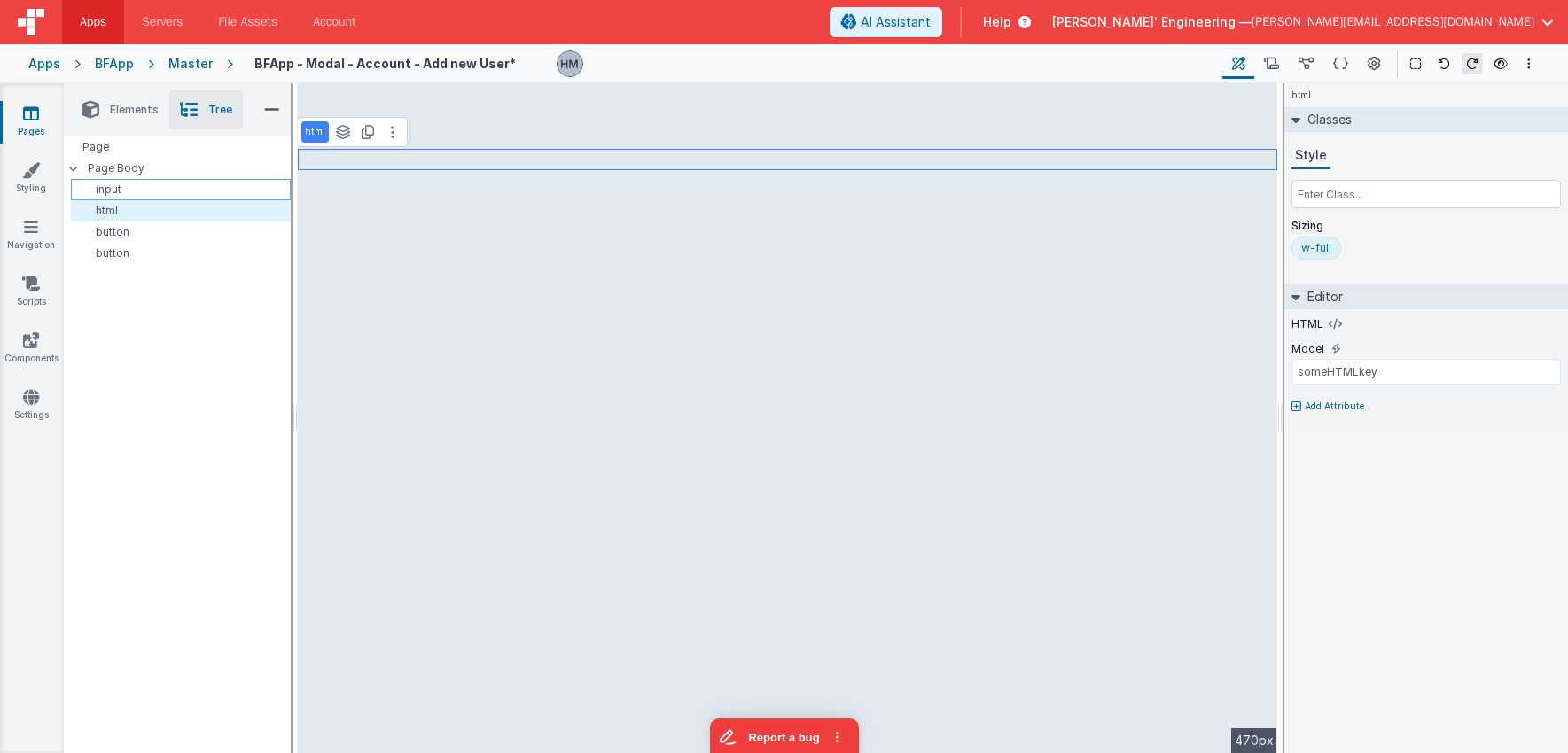 click on "input" at bounding box center [183, 190] 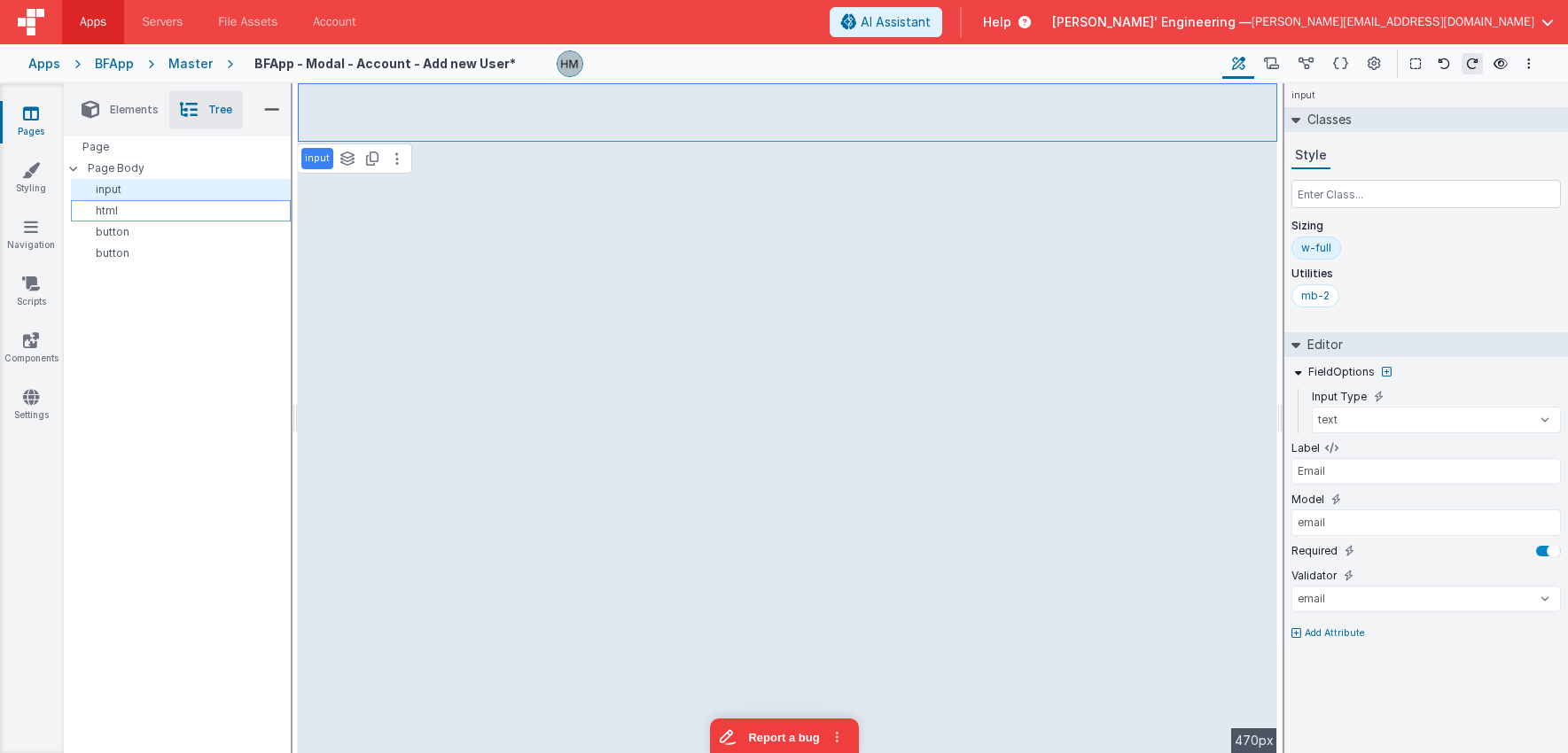 click on "html" at bounding box center (183, 211) 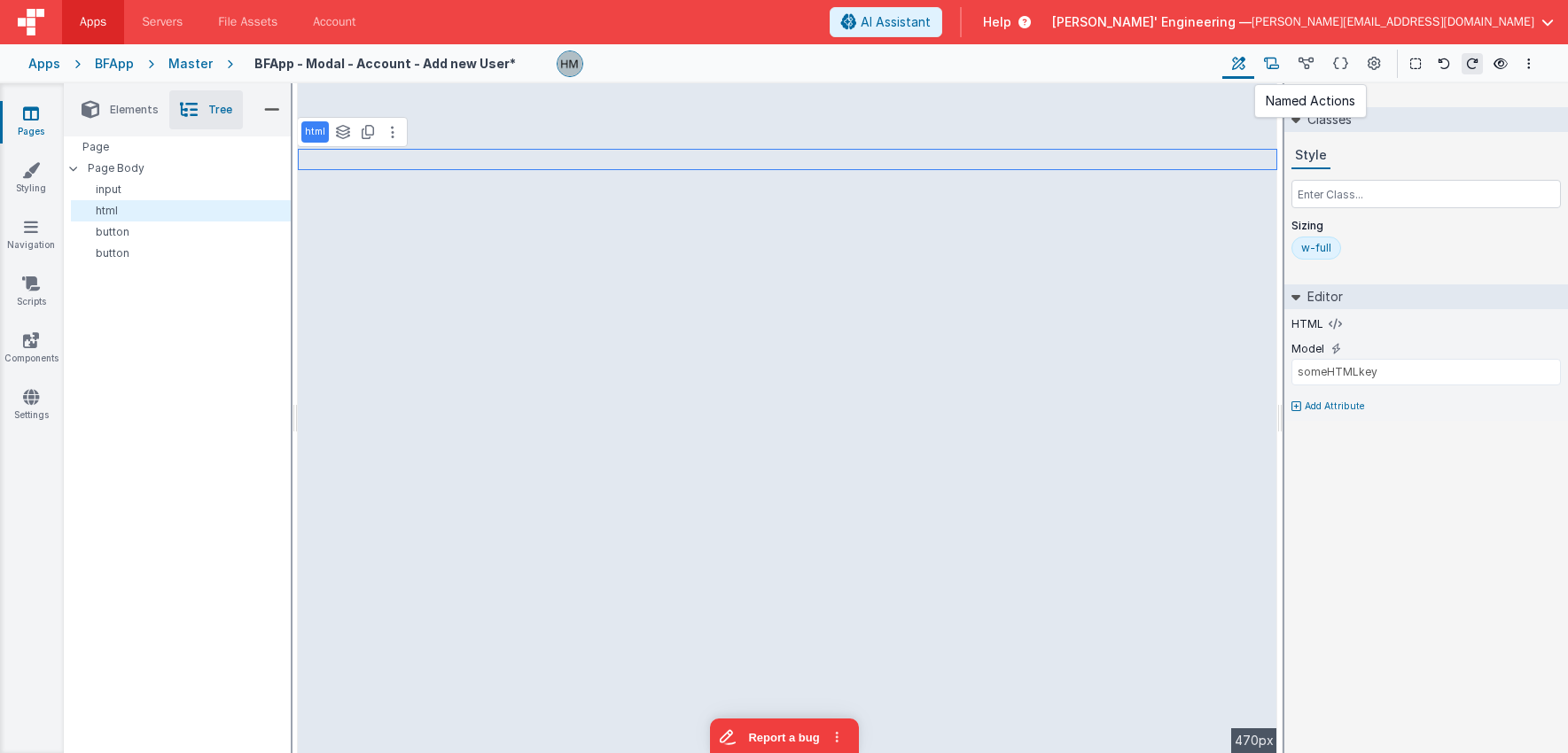 click at bounding box center (1271, 64) 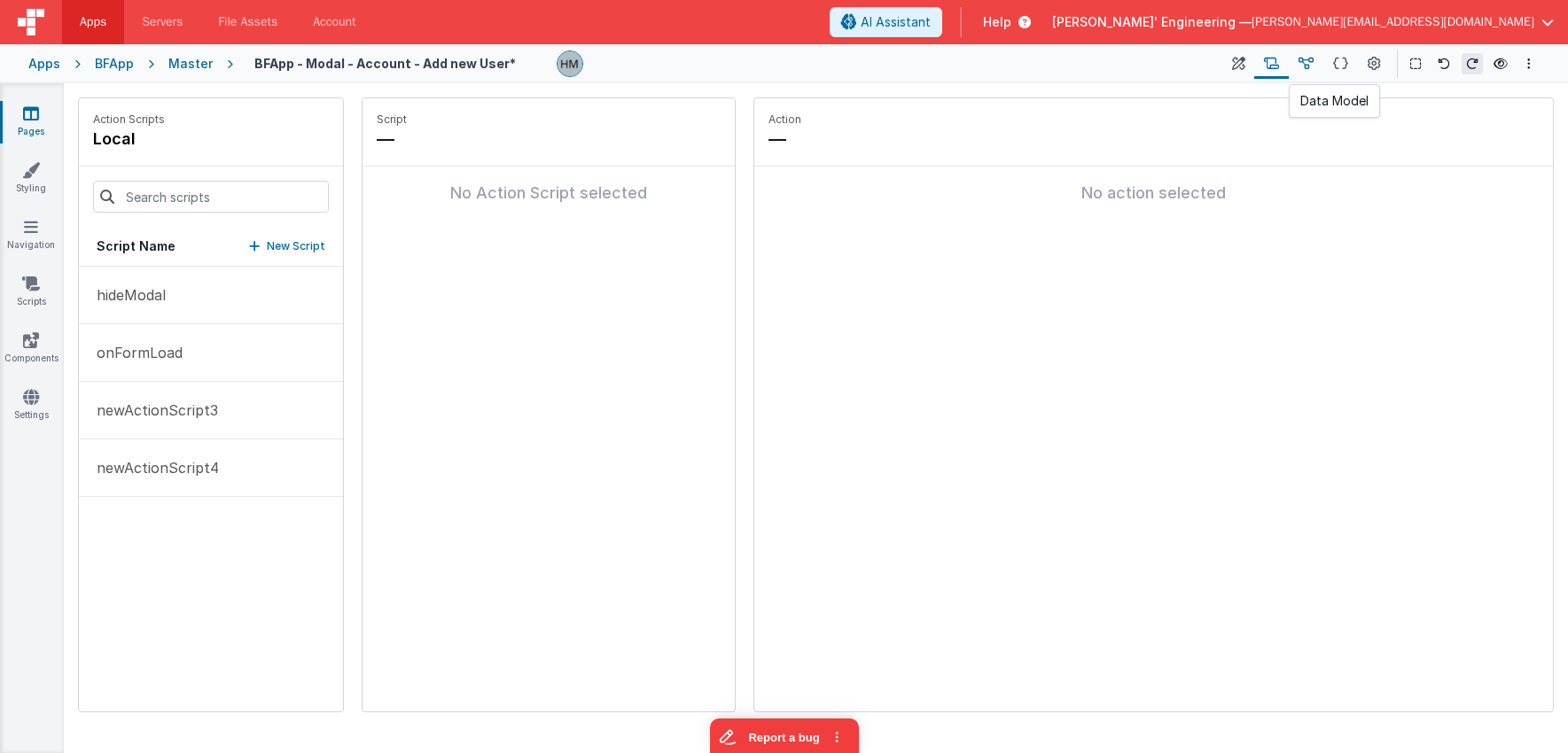 click at bounding box center (1306, 64) 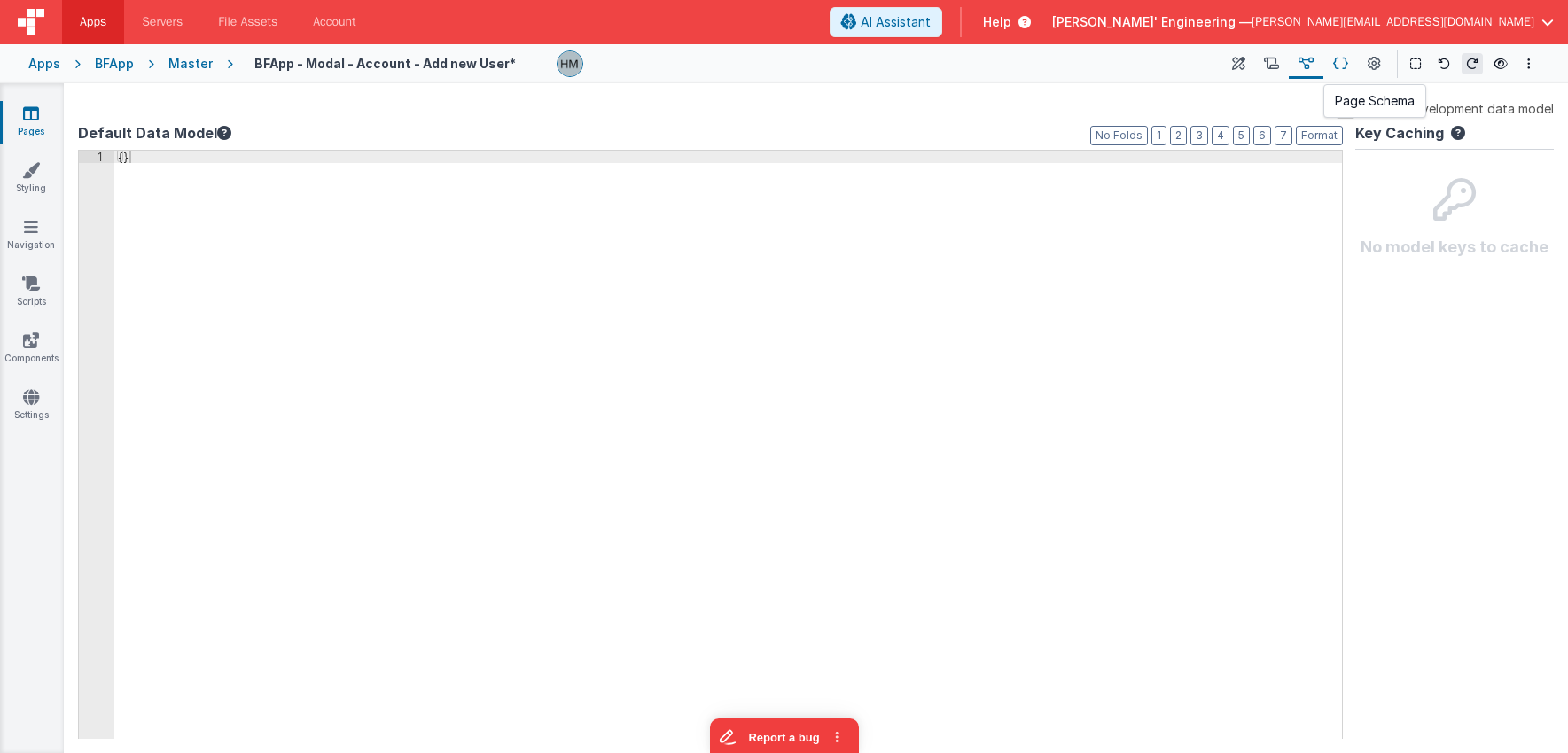 click at bounding box center (1340, 64) 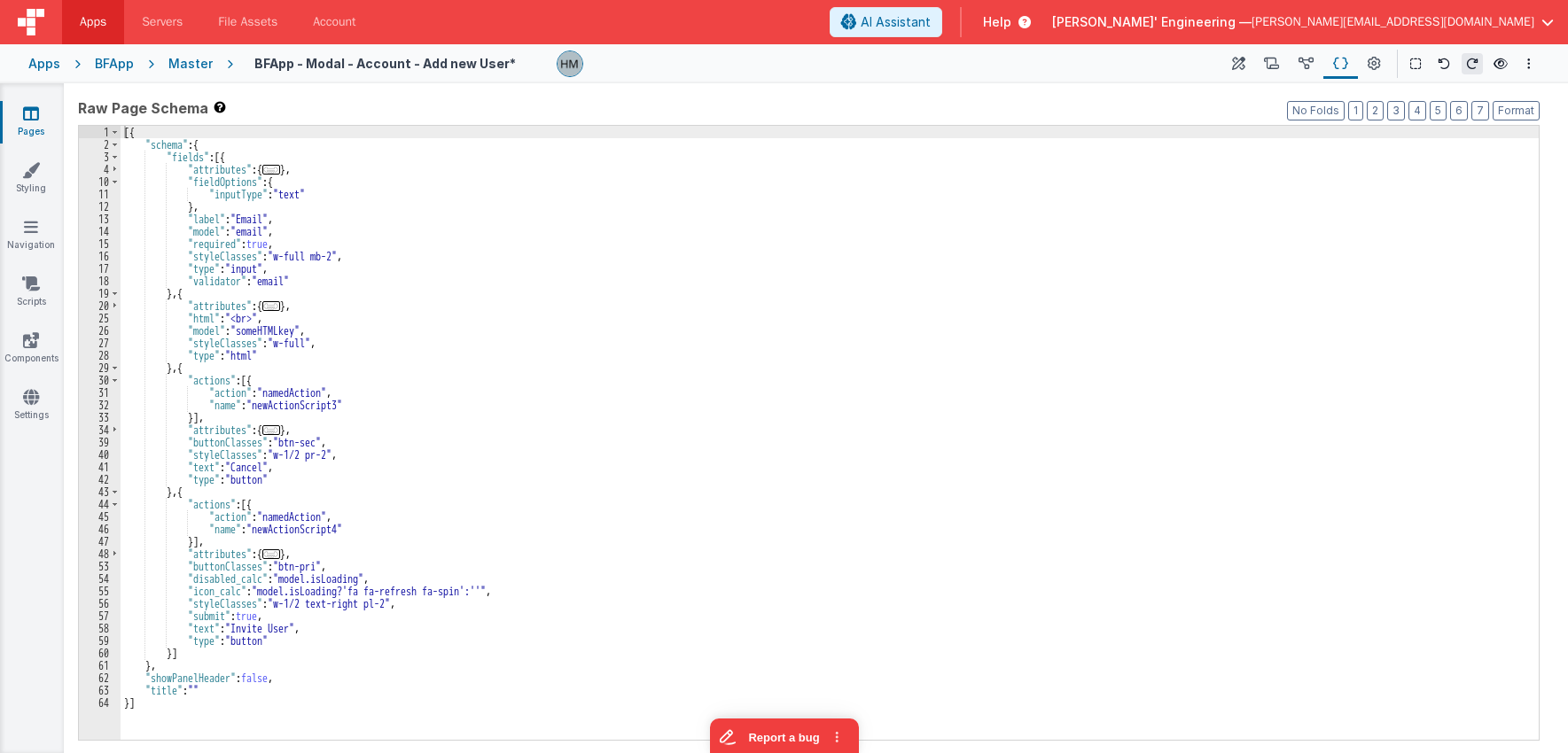 click on "[{      "schema" :  {           "fields" :  [{                "attributes" :  { ... } ,                "fieldOptions" :  {                     "inputType" :  "text"                } ,                "label" :  "Email" ,                "model" :  "email" ,                "required" :  true ,                "styleClasses" :  "w-full mb-2" ,                "type" :  "input" ,                "validator" :  "email"           } ,  {                "attributes" :  { ... } ,                "html" :  "<br>" ,                "model" :  "someHTMLkey" ,                "styleClasses" :  "w-full" ,                "type" :  "html"           } ,  {                "actions" :  [{                     "action" :  "namedAction" ,                     "name" :  "newActionScript3"                }] ,                "attributes" :  { ... } ,                "buttonClasses" :  "btn-sec" ,                "styleClasses" :  "w-1/2 pr-2" ,                "text" :  "Cancel" ,                "type" :  "button"           } ,  {           :" at bounding box center (830, 445) 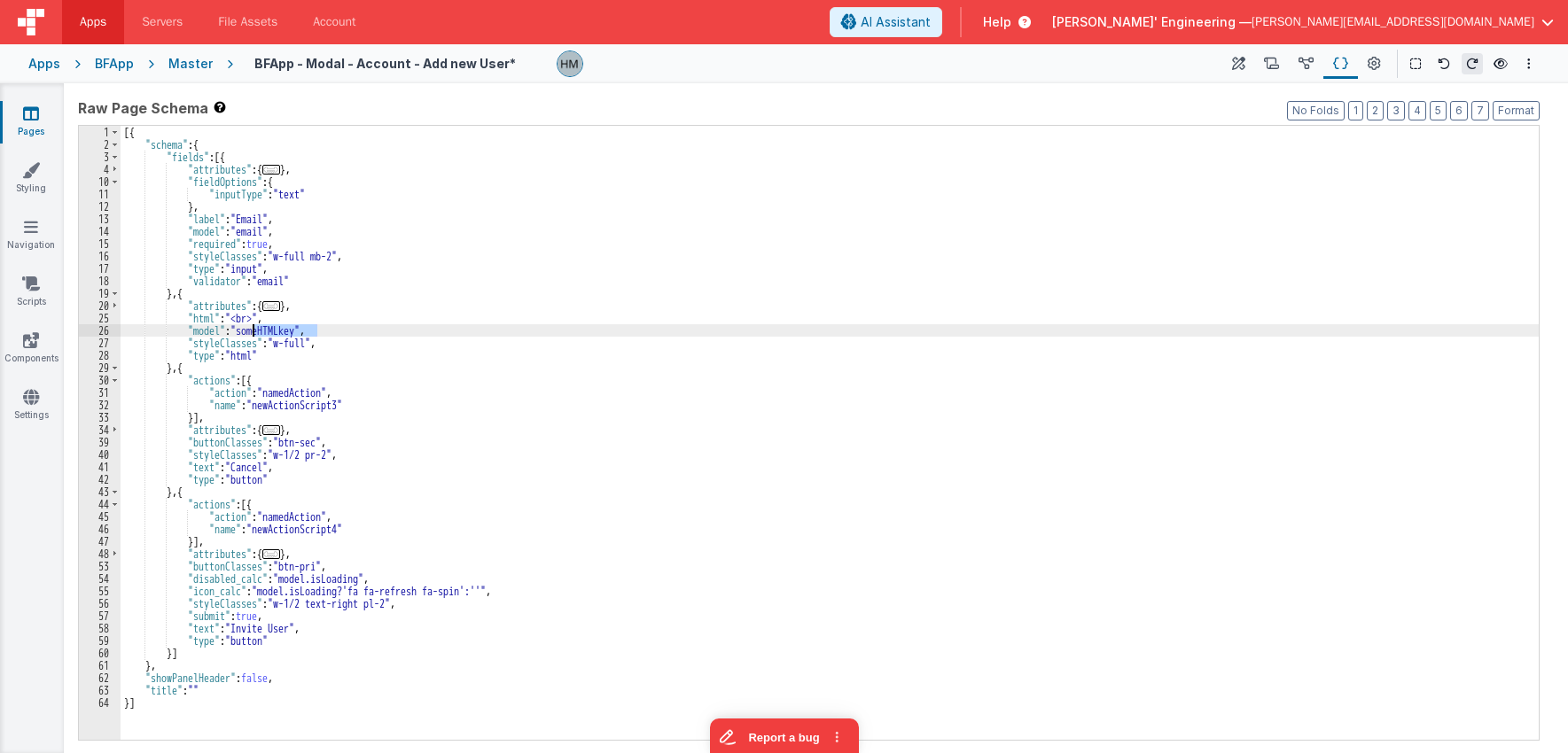 click on "[{      "schema" :  {           "fields" :  [{                "attributes" :  { ... } ,                "fieldOptions" :  {                     "inputType" :  "text"                } ,                "label" :  "Email" ,                "model" :  "email" ,                "required" :  true ,                "styleClasses" :  "w-full mb-2" ,                "type" :  "input" ,                "validator" :  "email"           } ,  {                "attributes" :  { ... } ,                "html" :  "<br>" ,                "model" :  "someHTMLkey" ,                "styleClasses" :  "w-full" ,                "type" :  "html"           } ,  {                "actions" :  [{                     "action" :  "namedAction" ,                     "name" :  "newActionScript3"                }] ,                "attributes" :  { ... } ,                "buttonClasses" :  "btn-sec" ,                "styleClasses" :  "w-1/2 pr-2" ,                "text" :  "Cancel" ,                "type" :  "button"           } ,  {           :" at bounding box center [830, 445] 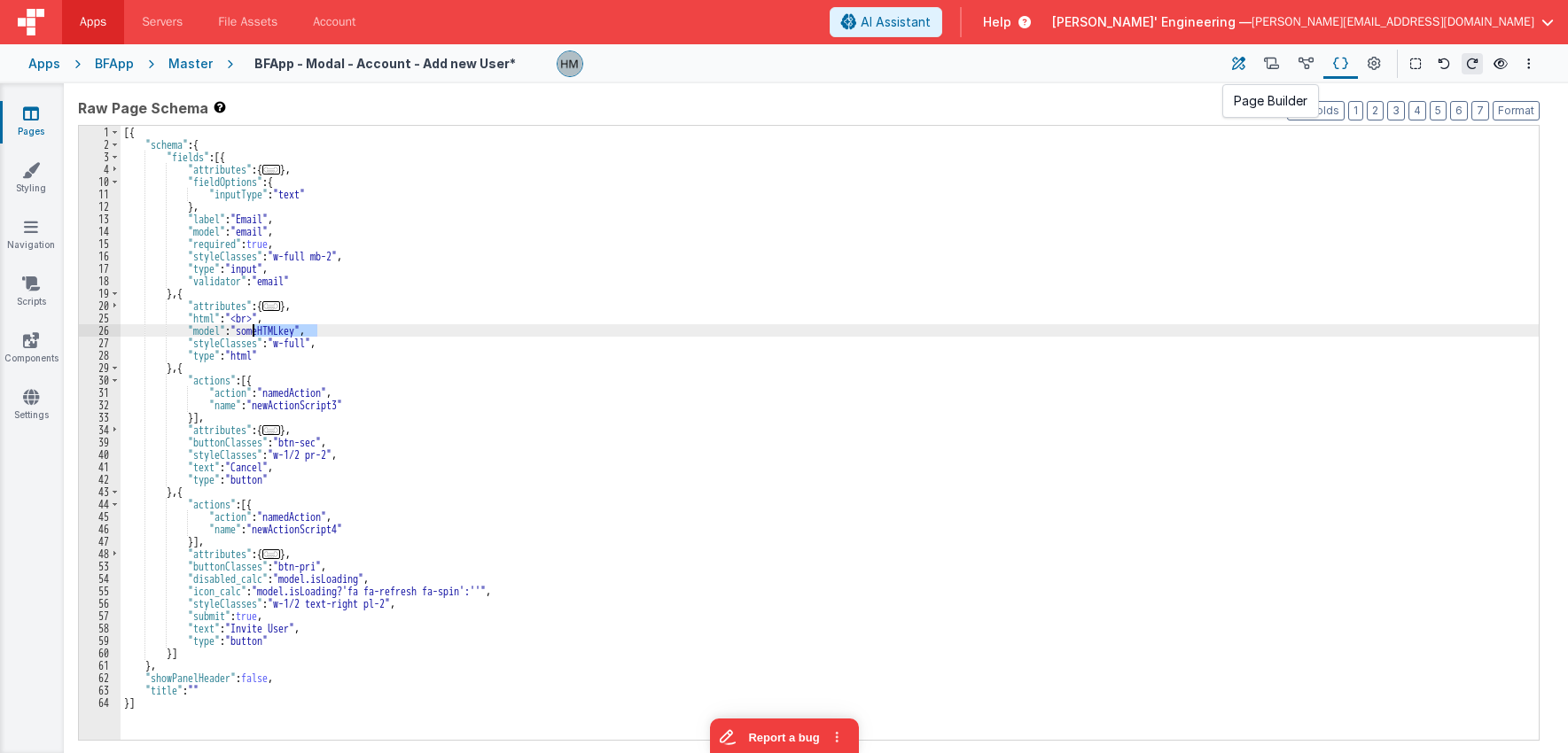 click at bounding box center (1238, 64) 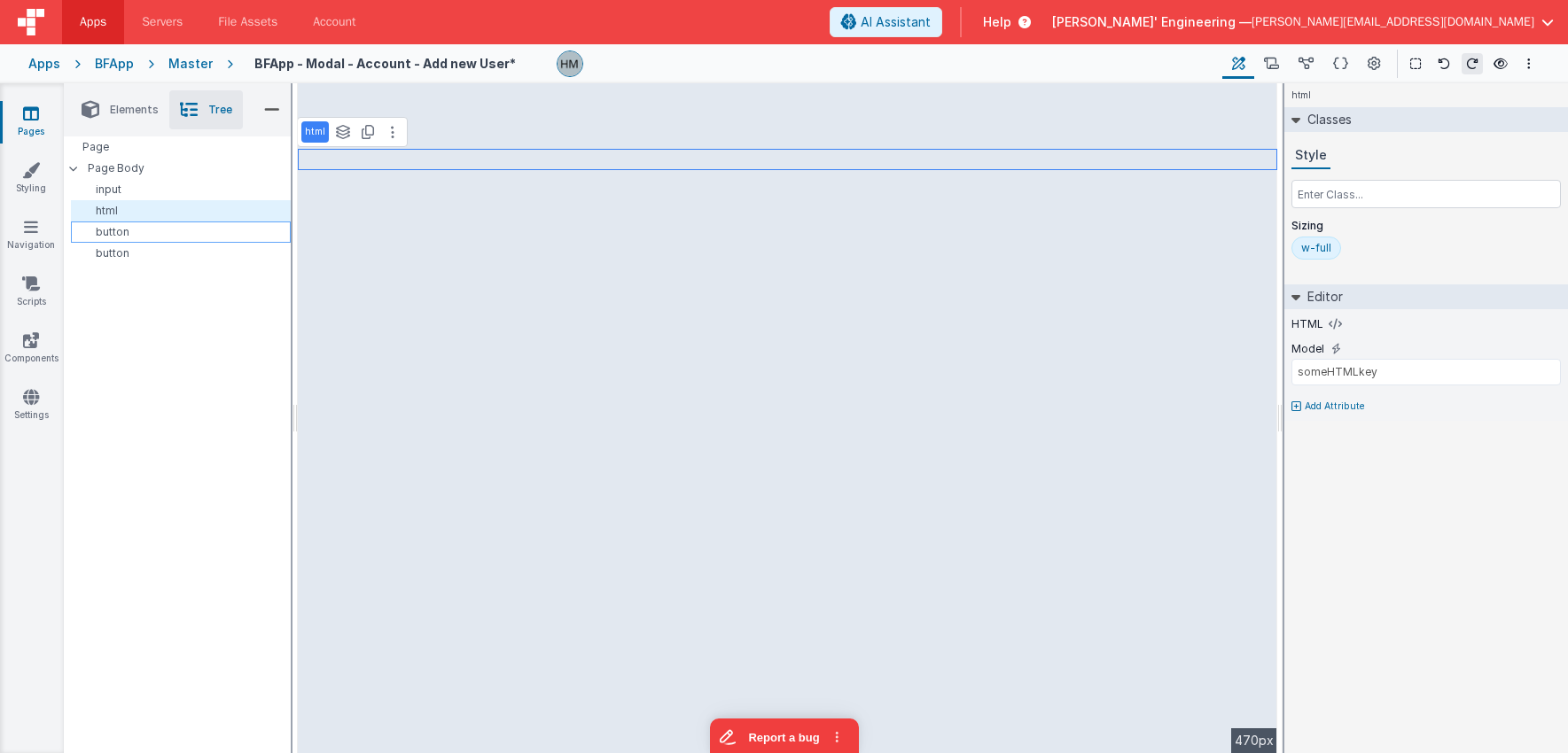 click on "button" at bounding box center [183, 232] 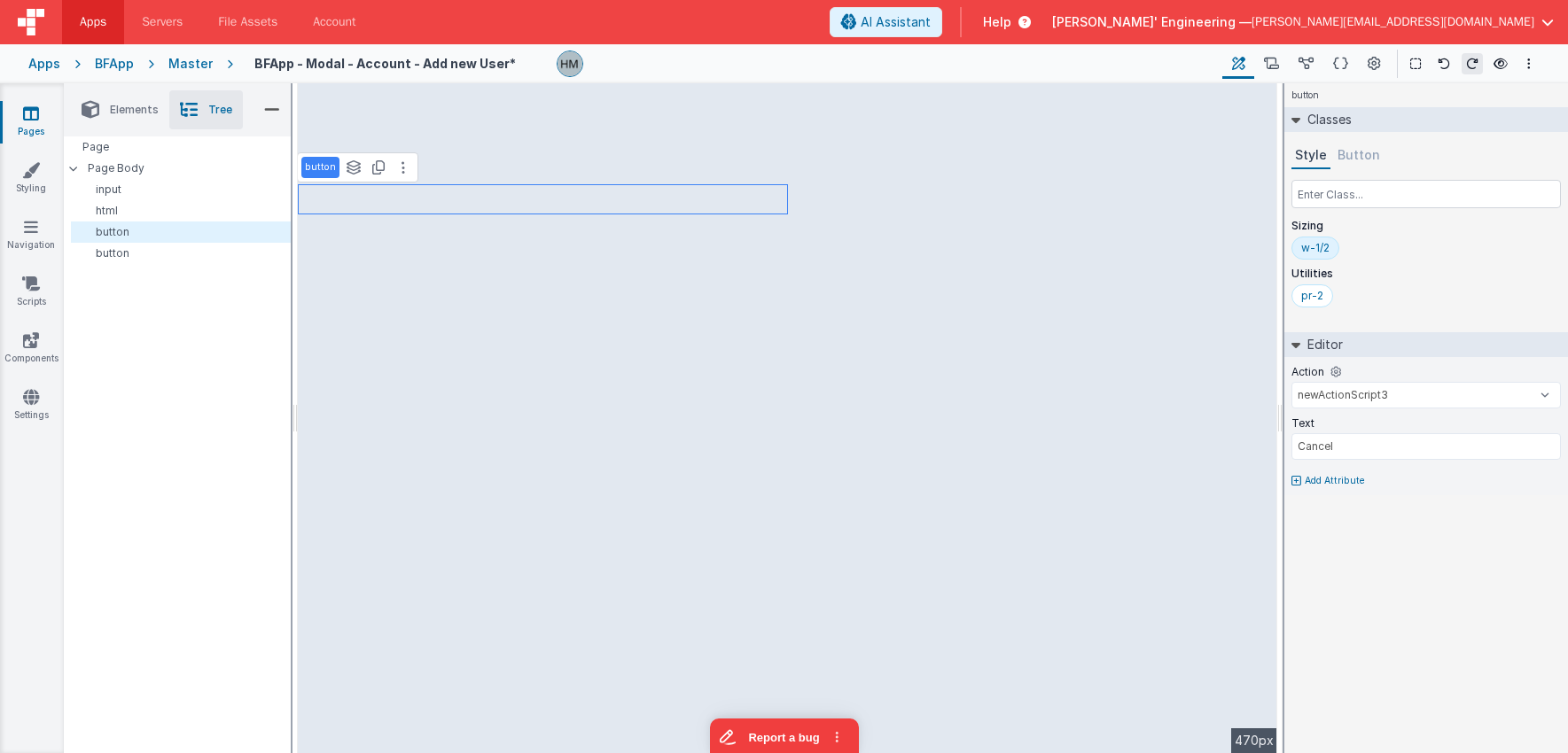 click on "Elements" at bounding box center [134, 110] 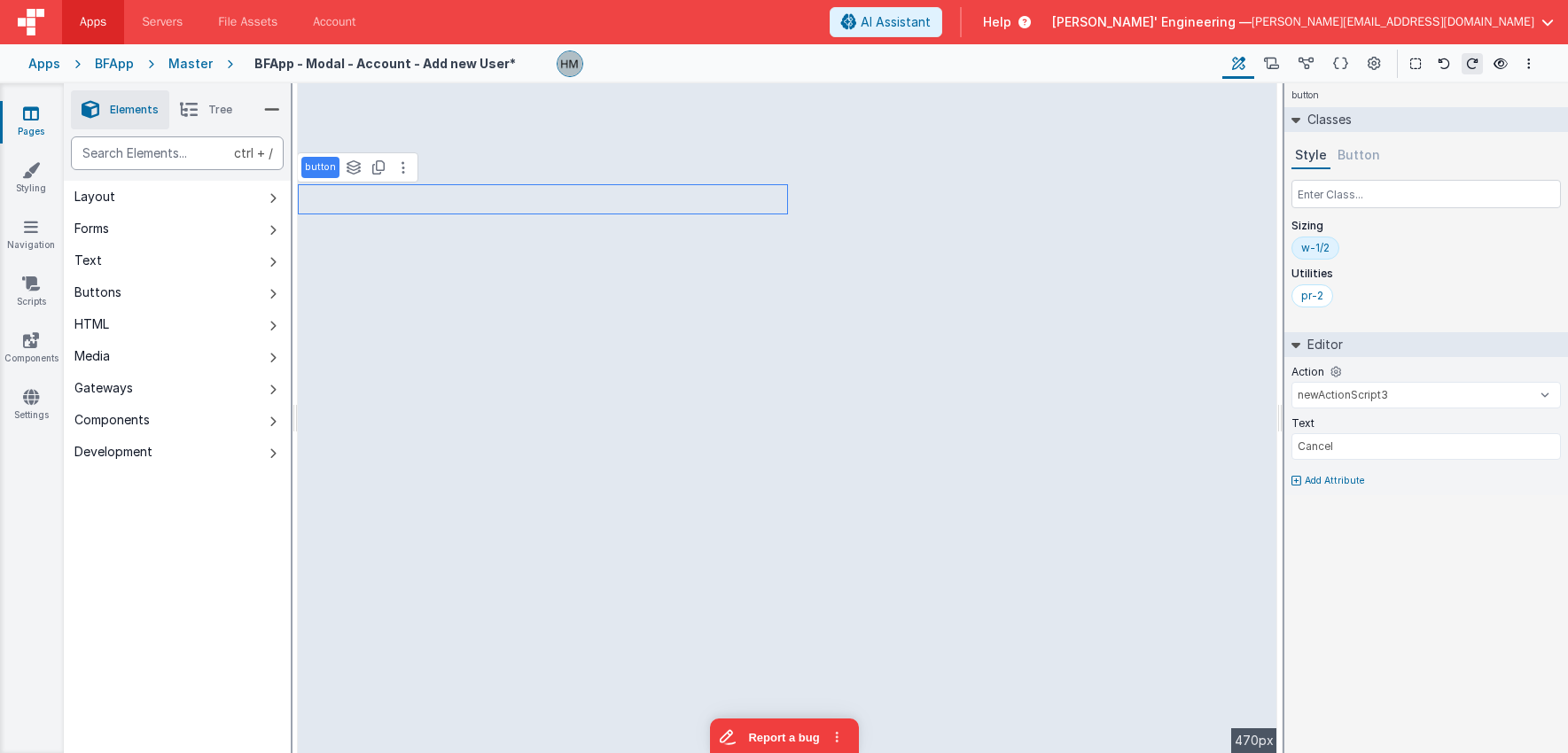 click at bounding box center [177, 153] 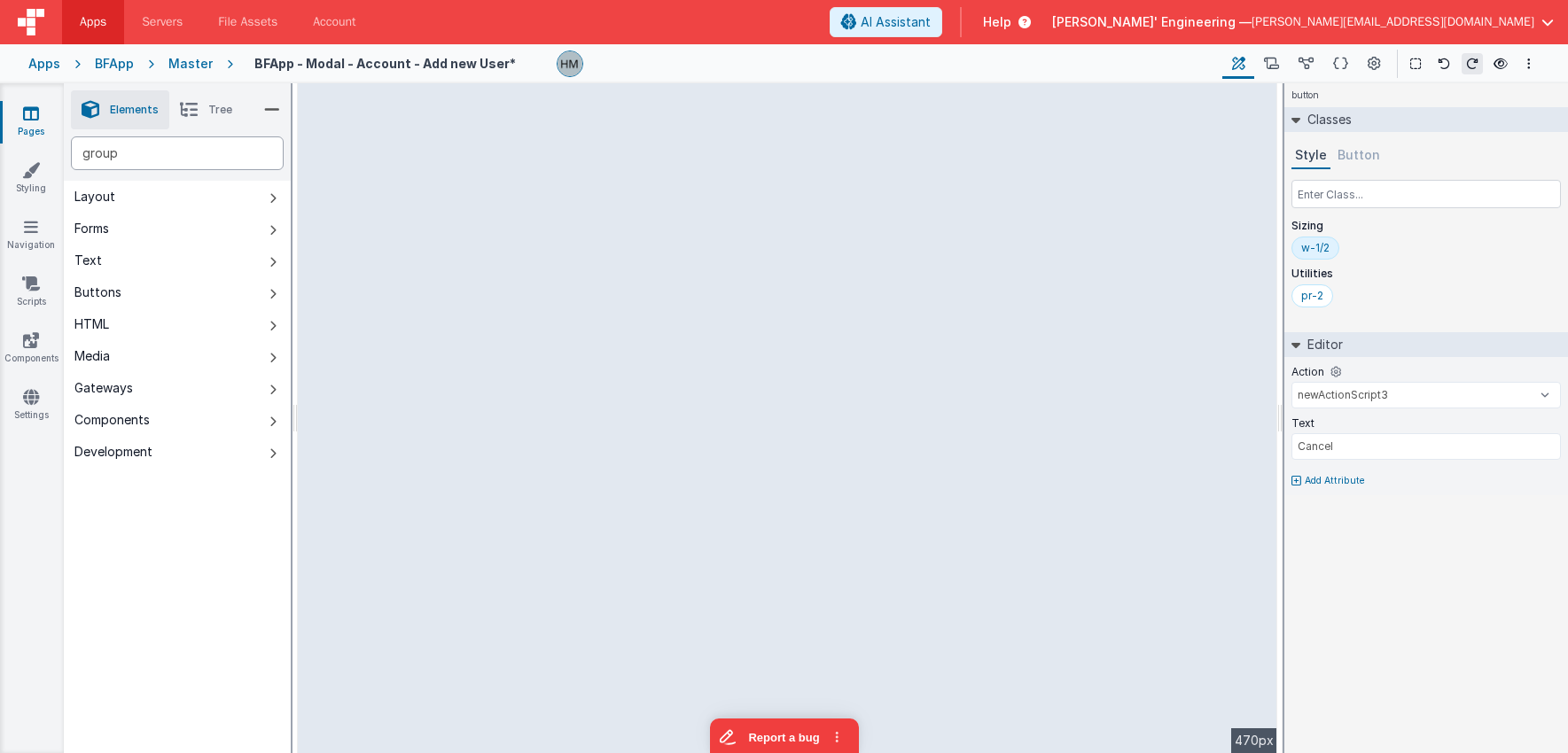 type on "group" 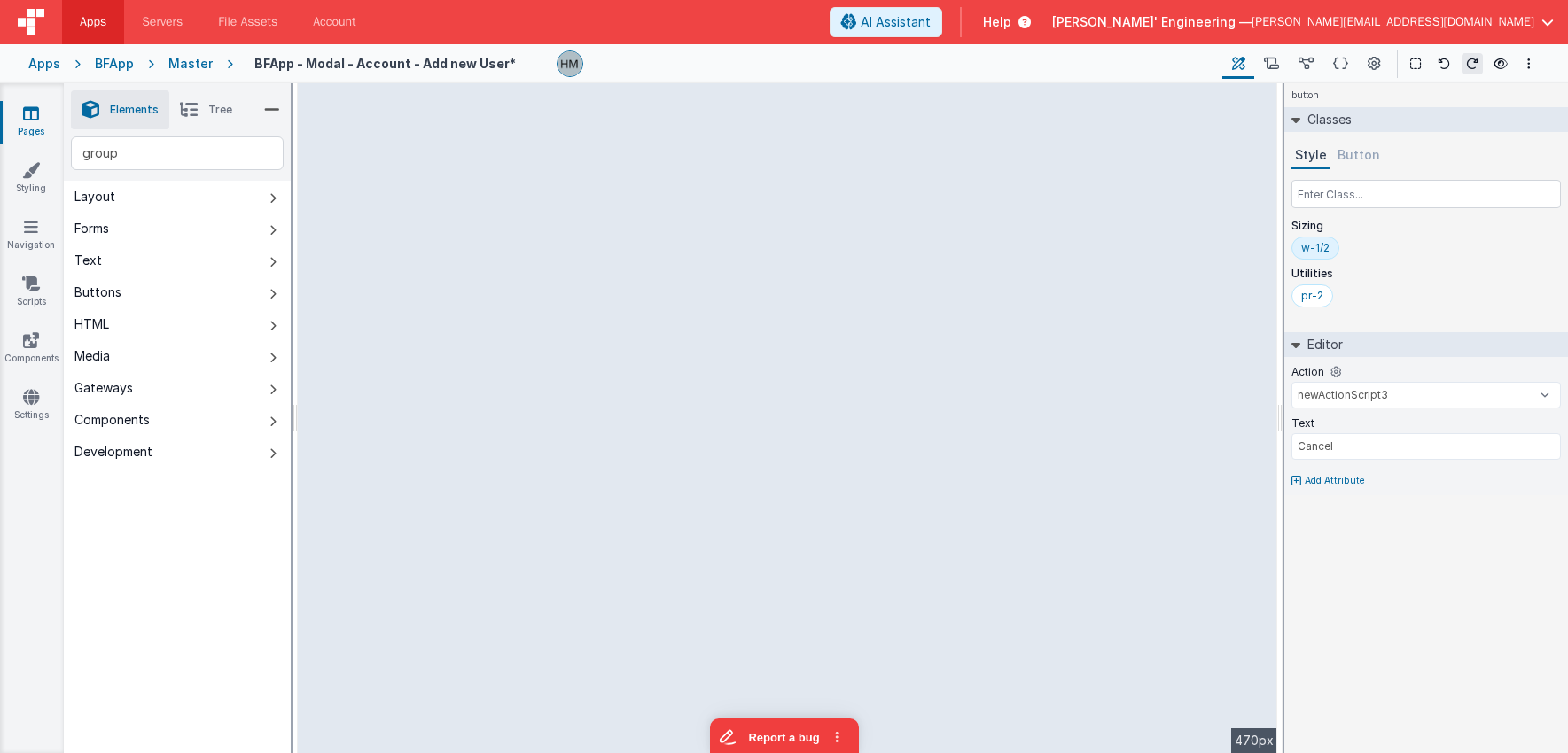 type 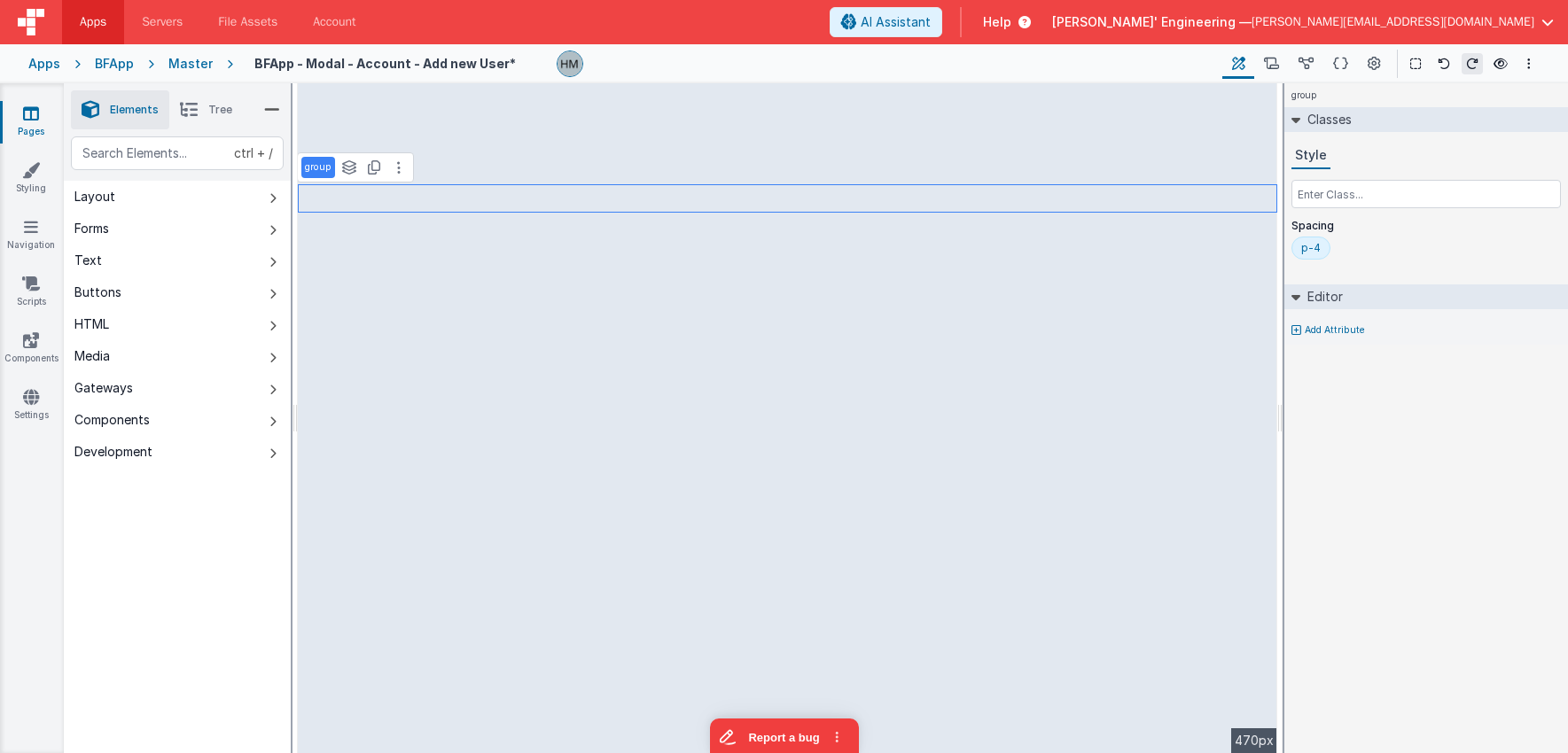select on "newActionScript3" 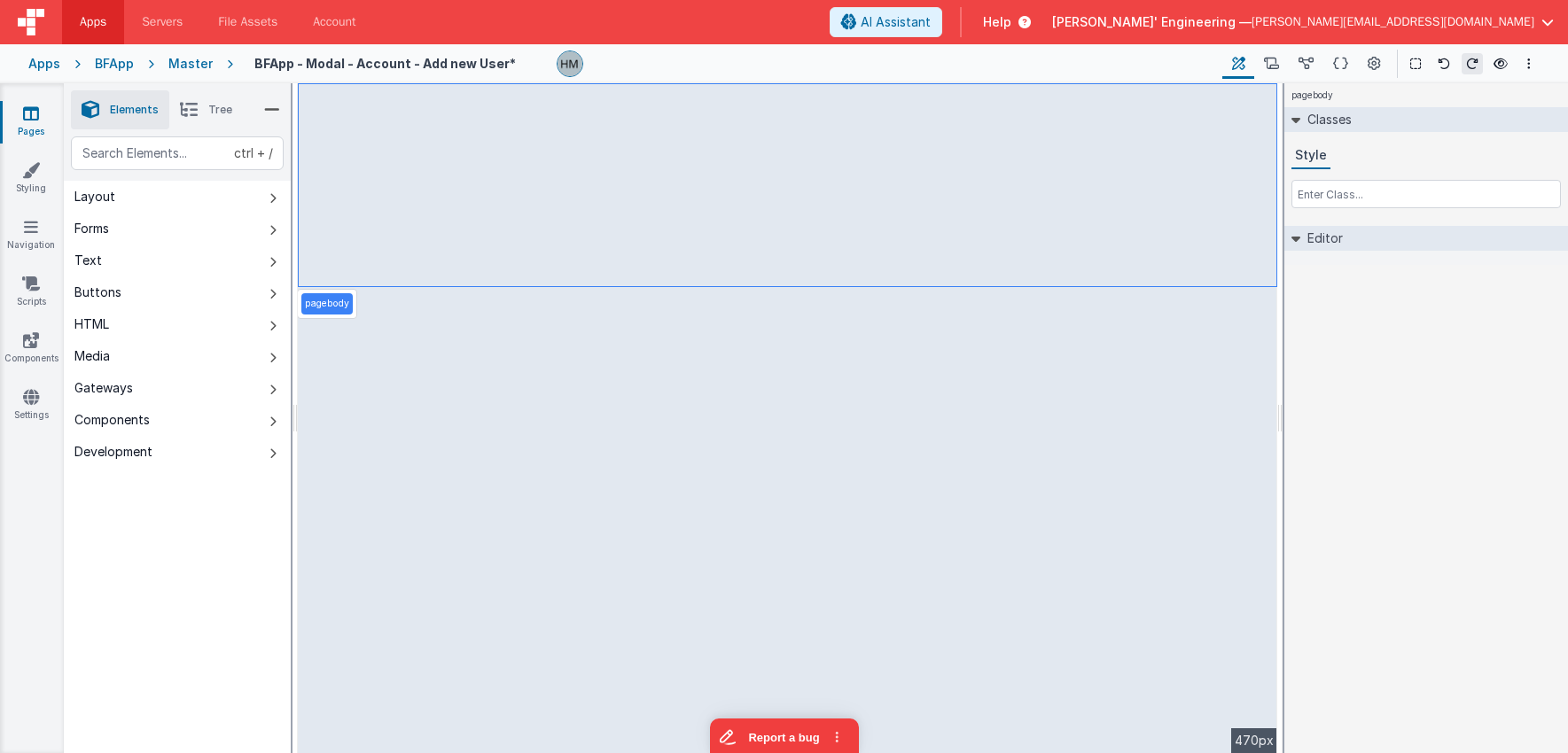 select on "newActionScript4" 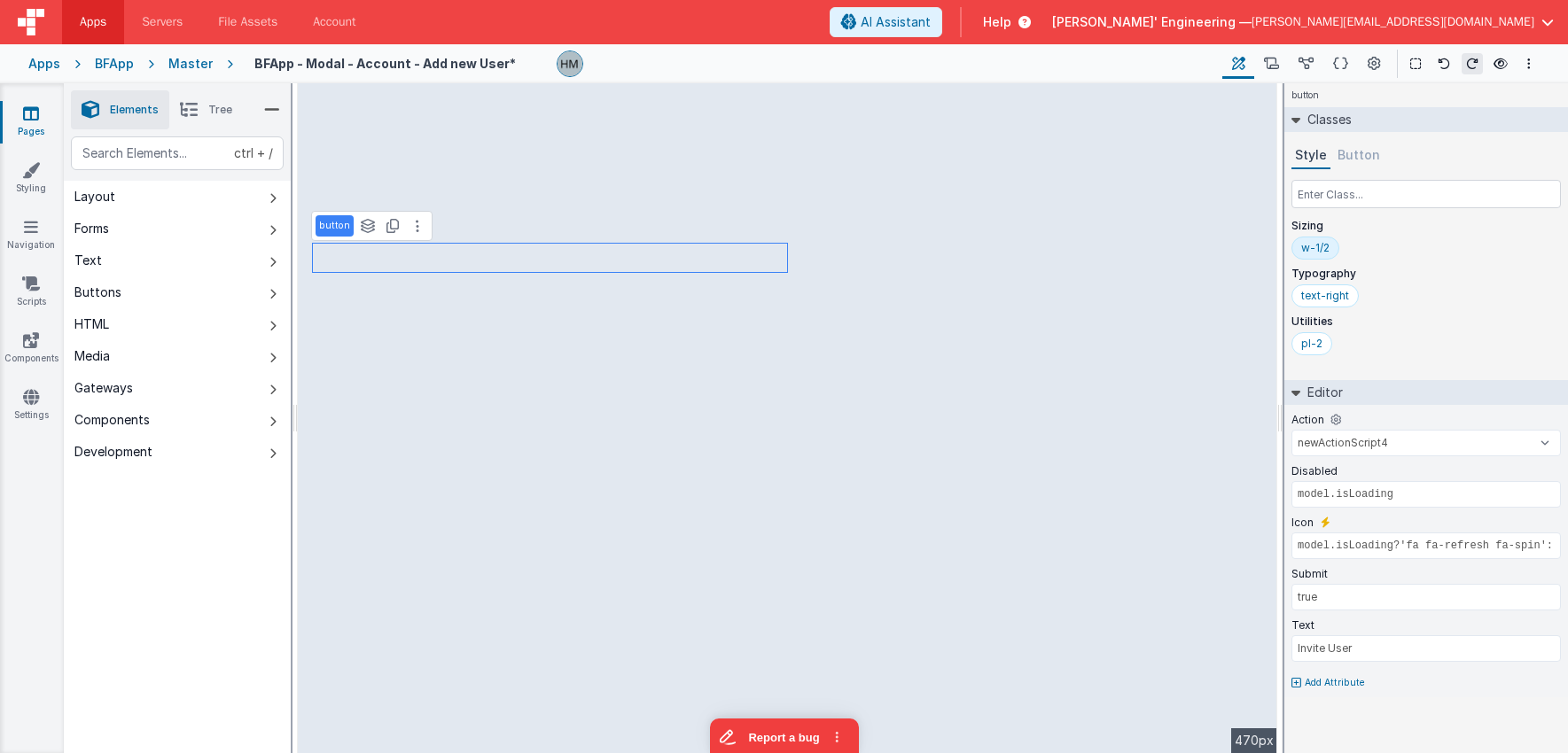 click on "Tree" at bounding box center [206, 110] 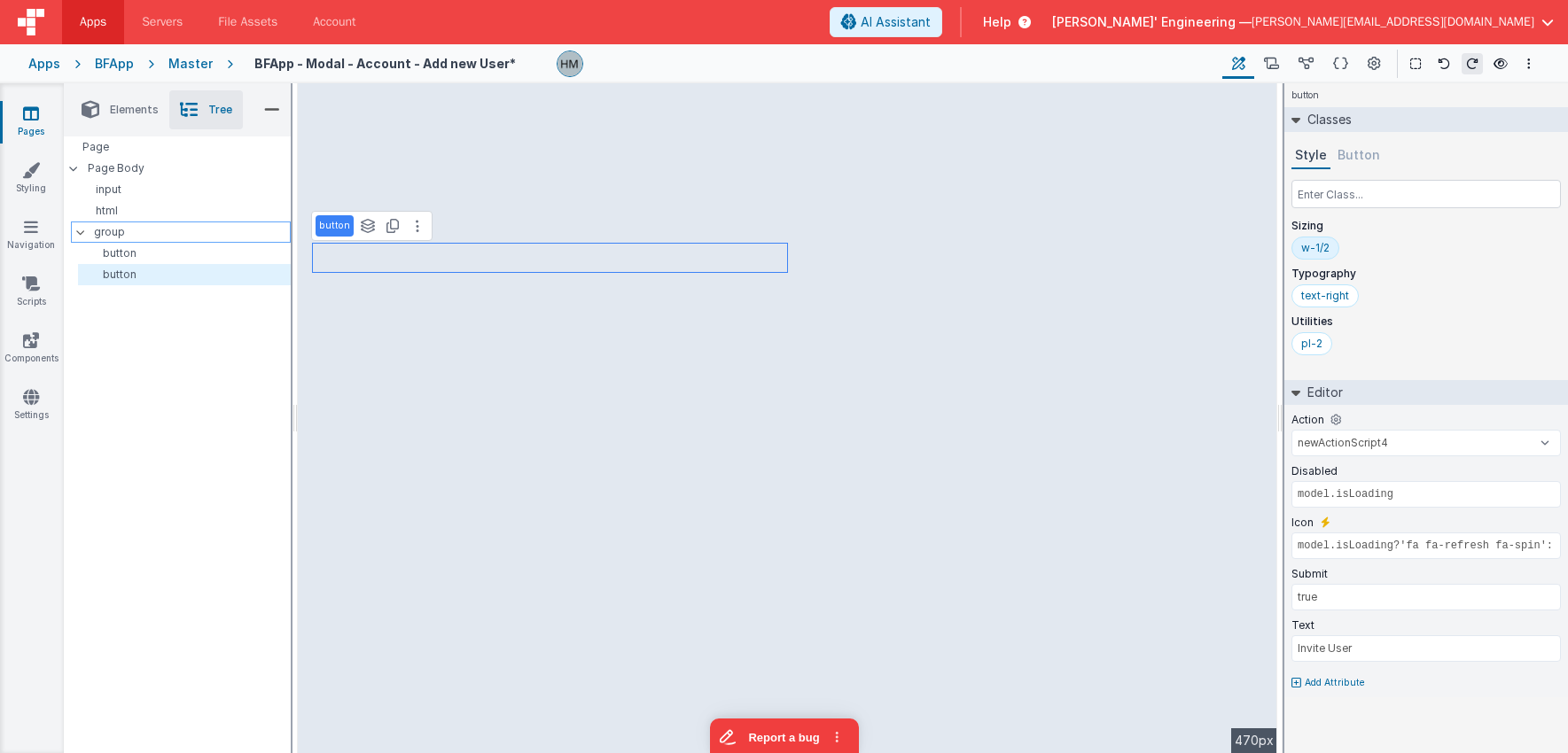 click on "group" at bounding box center [191, 232] 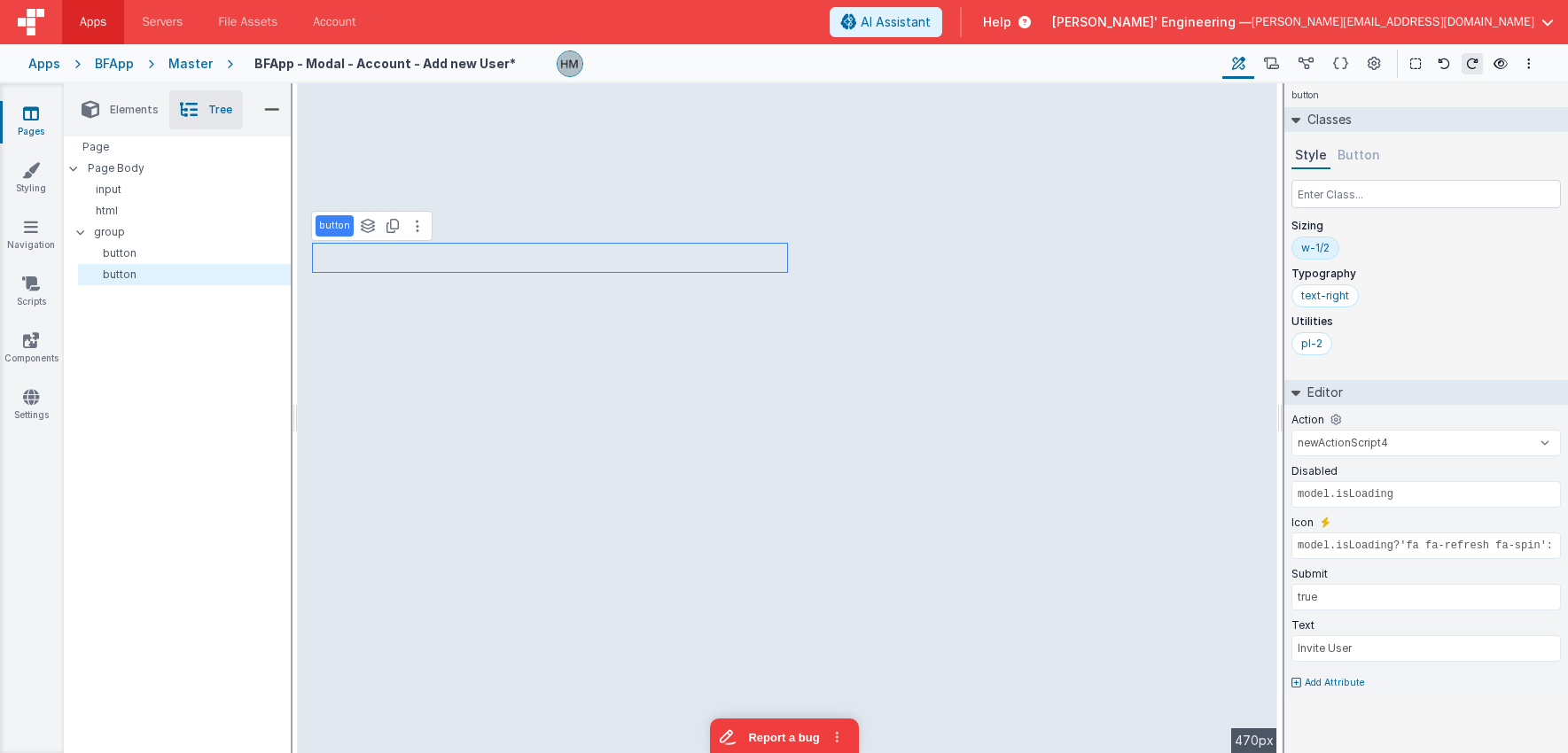click on "w-1/2" at bounding box center (1315, 248) 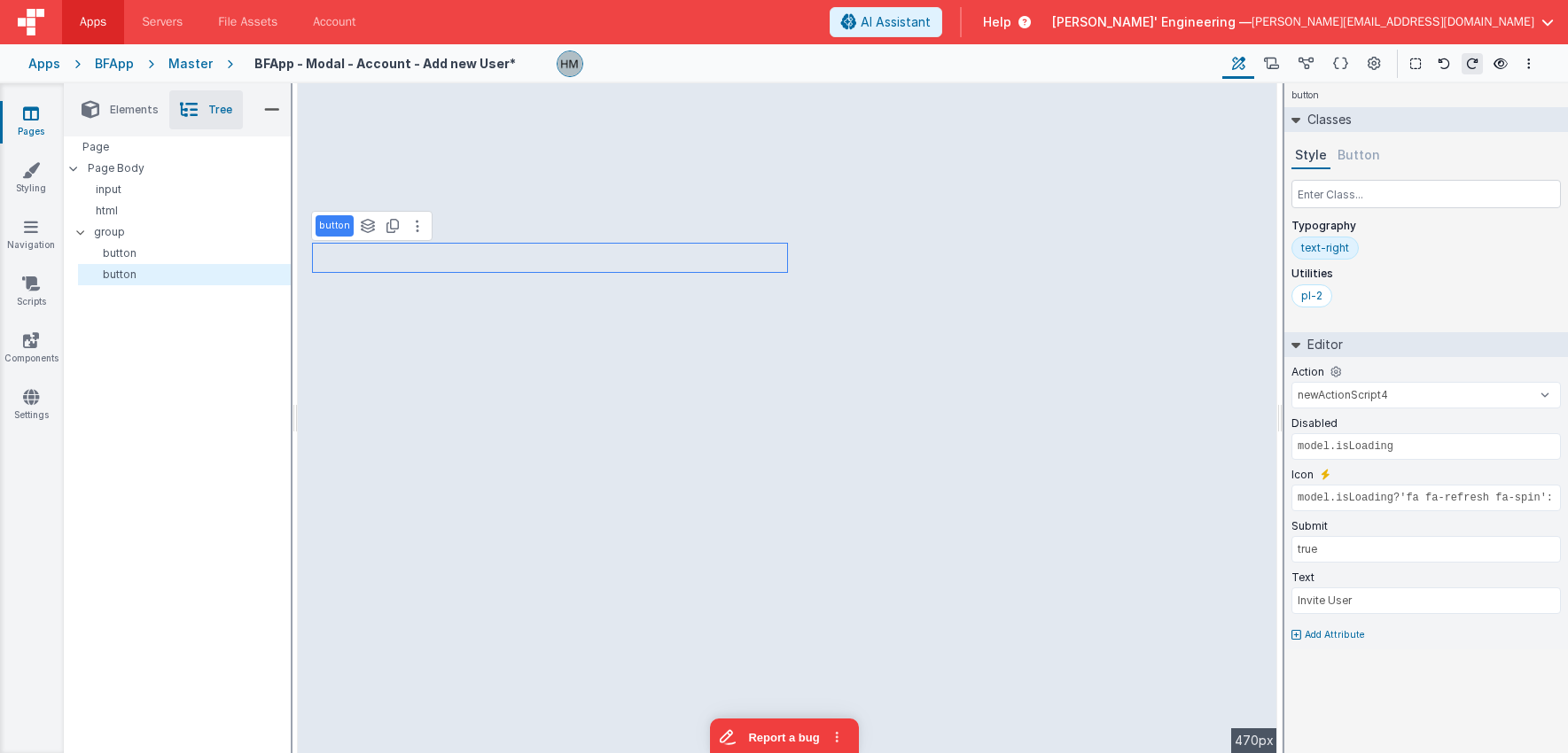 click on "text-right" at bounding box center [1325, 248] 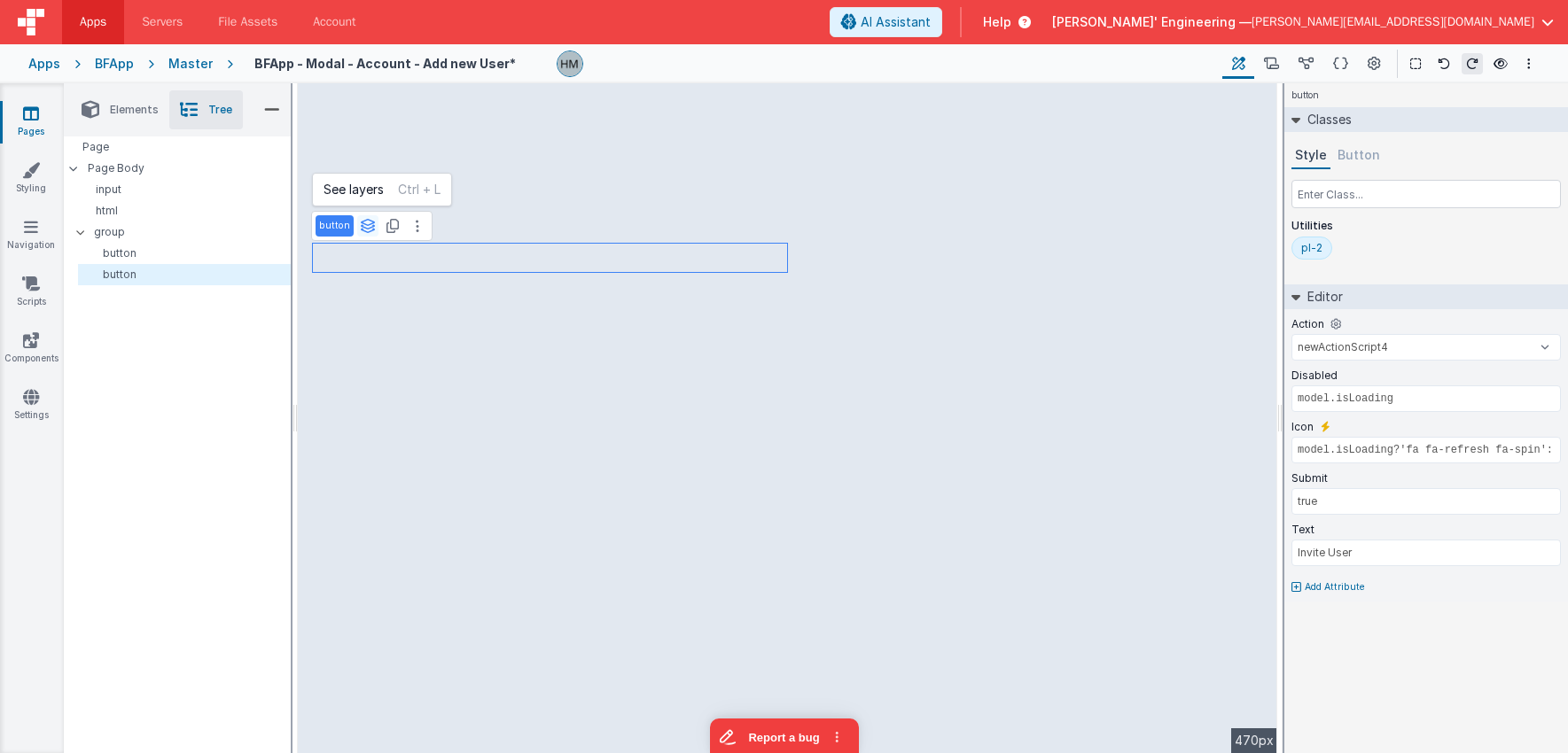 select on "newActionScript3" 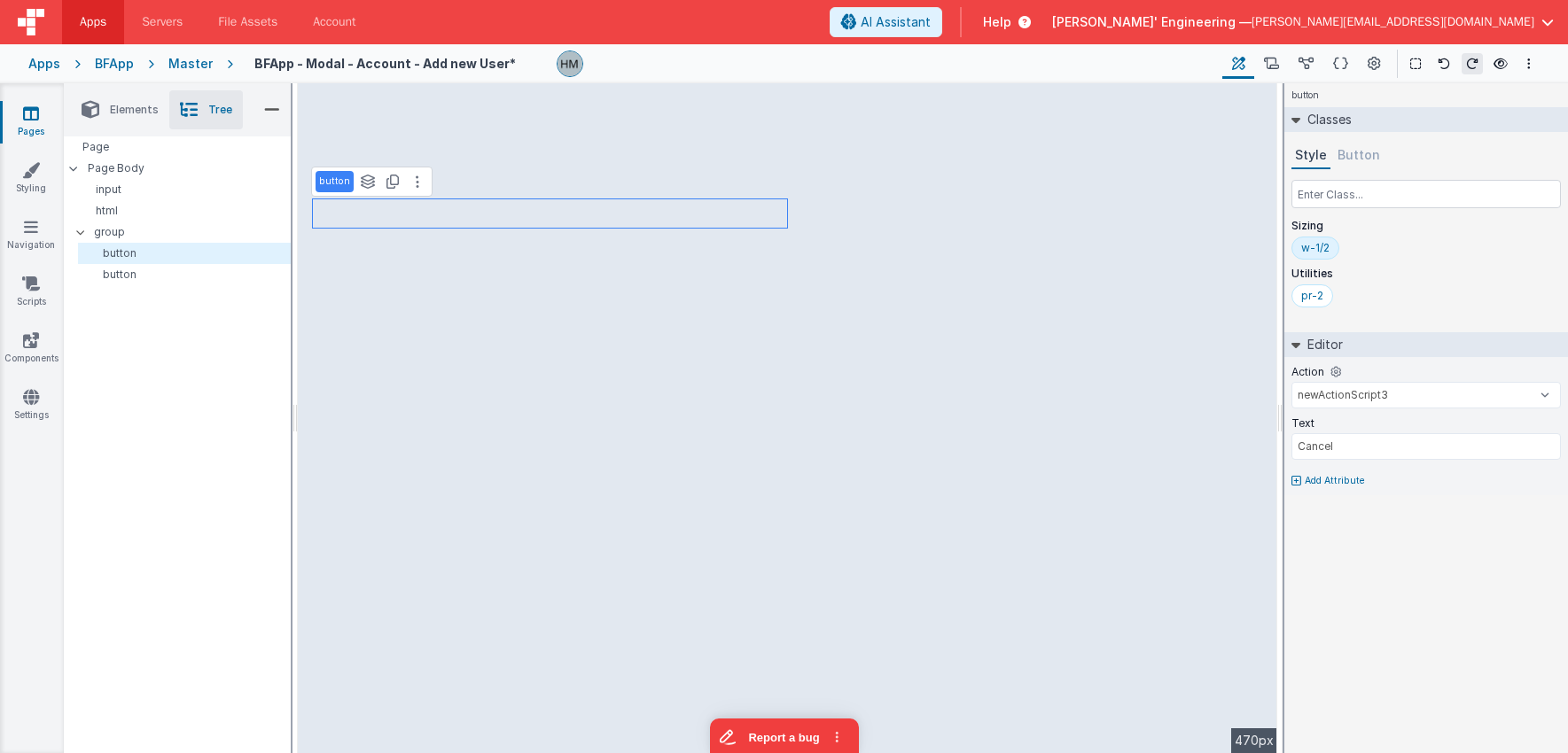 click on "w-1/2" at bounding box center [1315, 248] 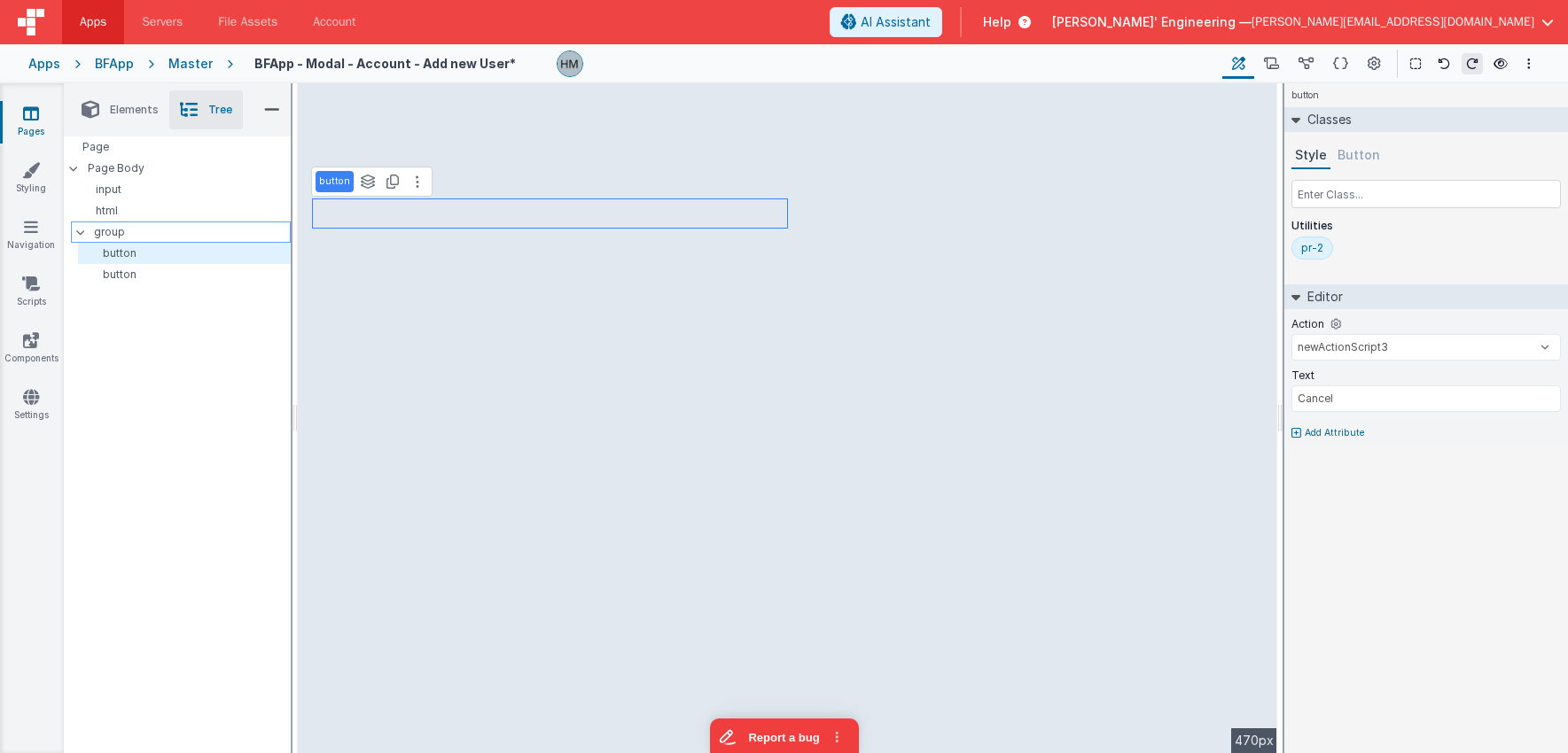 click on "group" at bounding box center (191, 232) 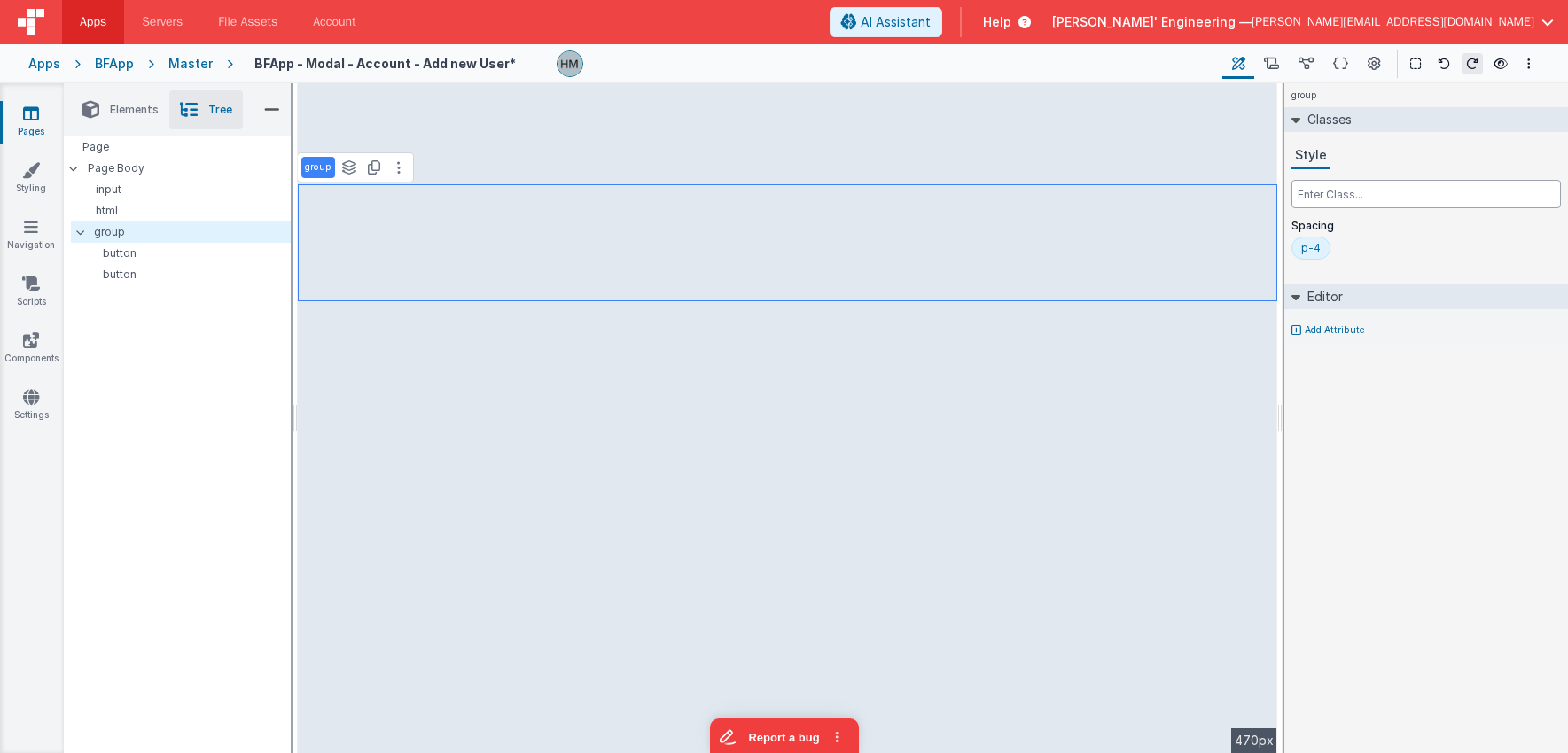 click at bounding box center [1426, 194] 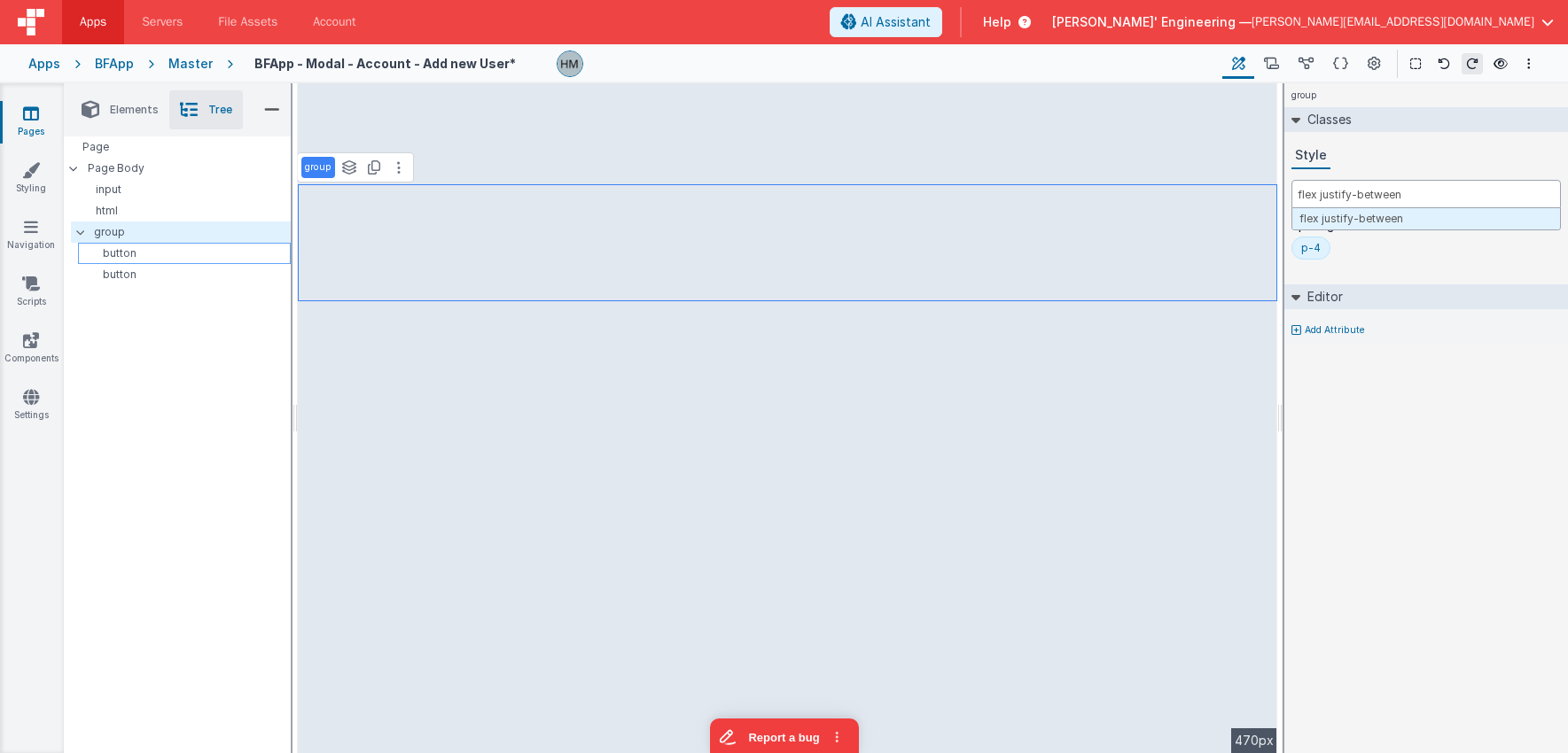 type on "flex justify-between" 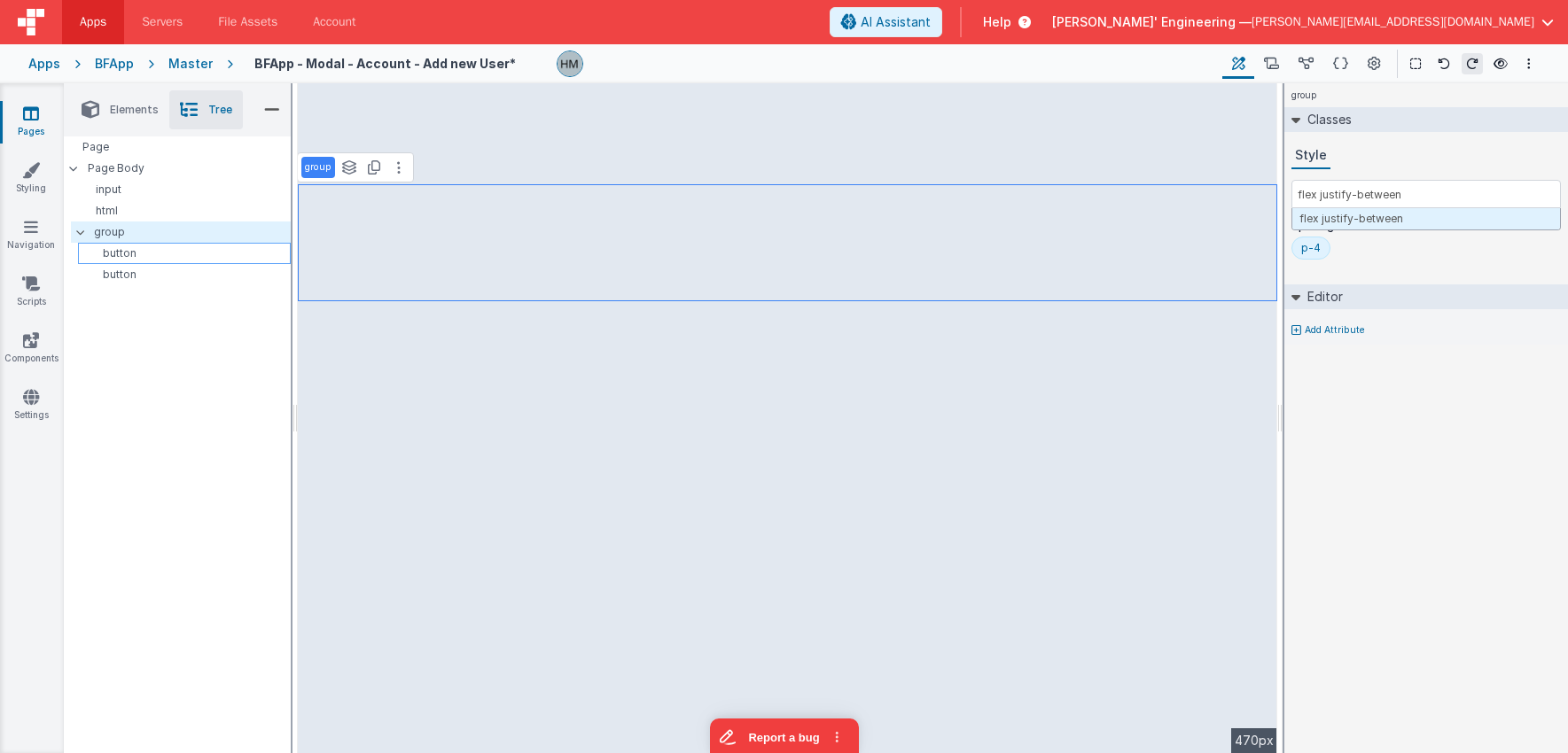 click on "button" at bounding box center [187, 253] 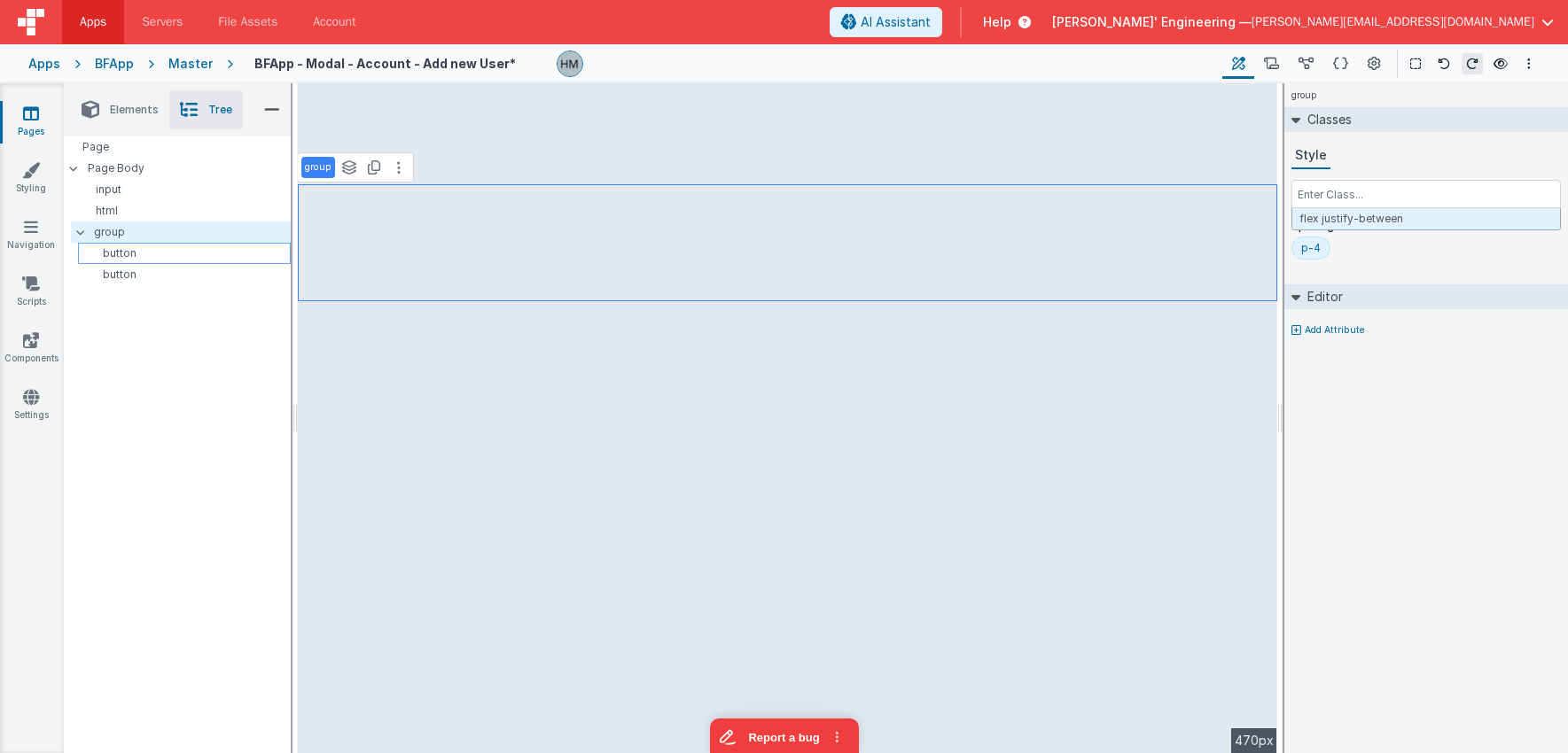 select on "newActionScript3" 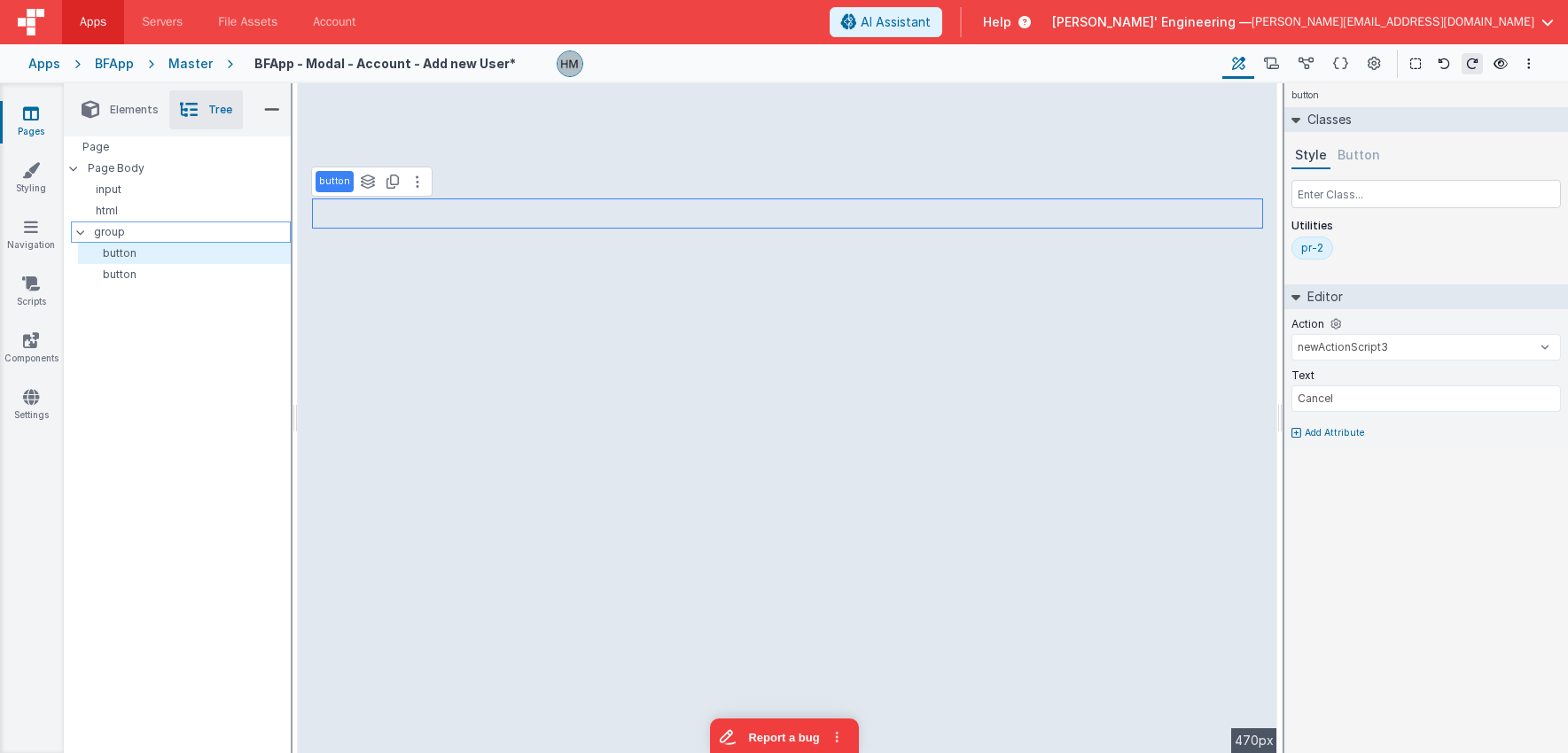 click on "group" at bounding box center [191, 232] 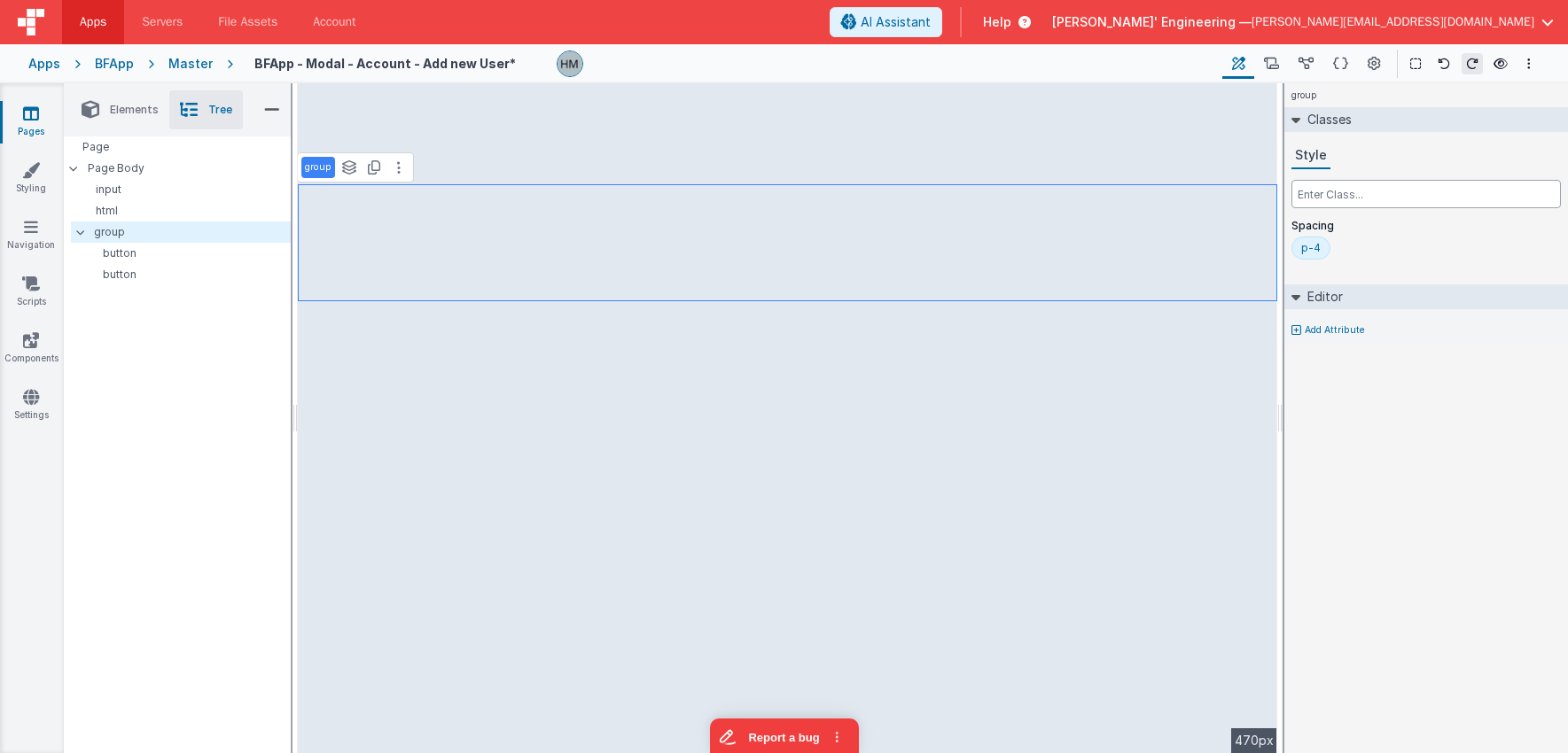 click at bounding box center (1426, 194) 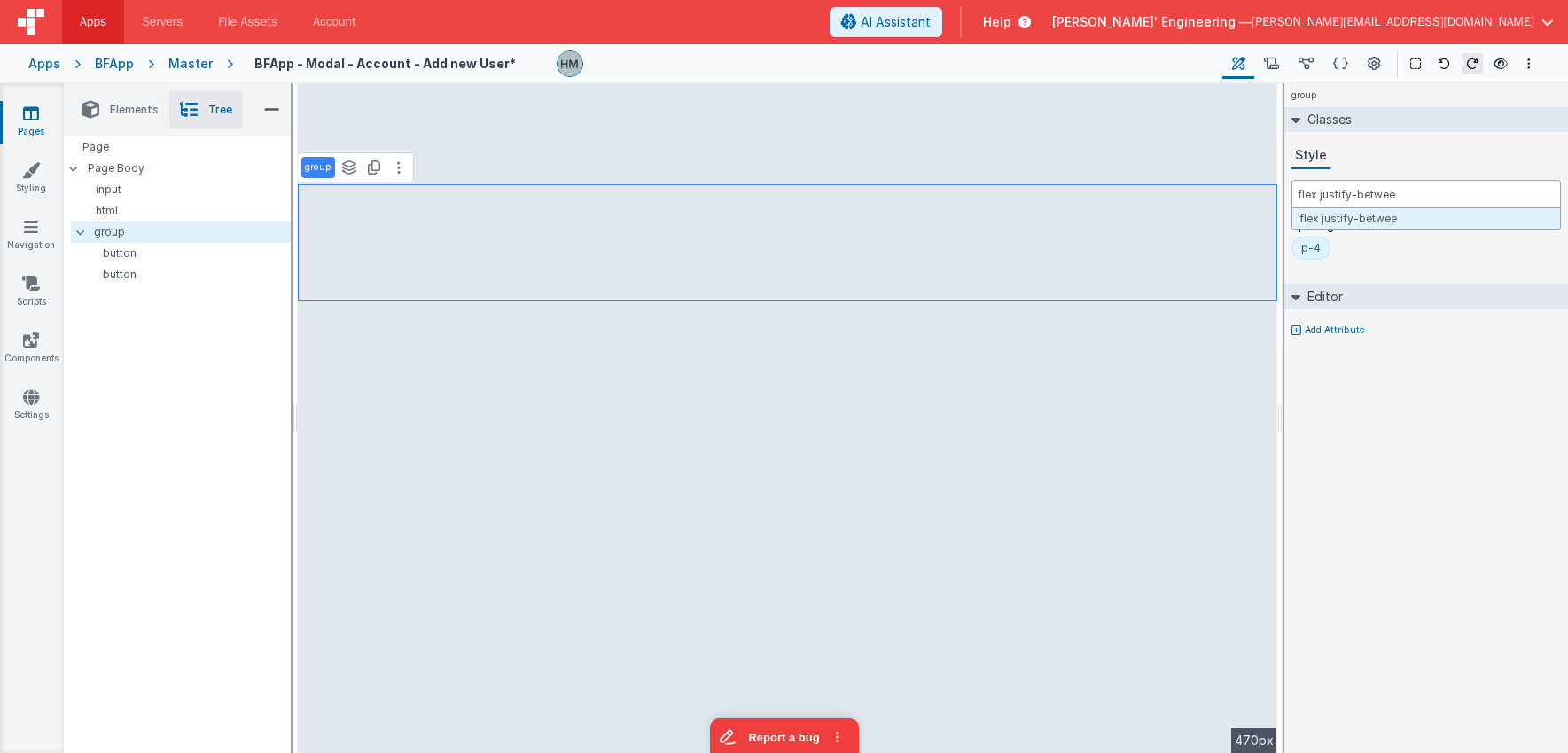 type on "flex justify-between" 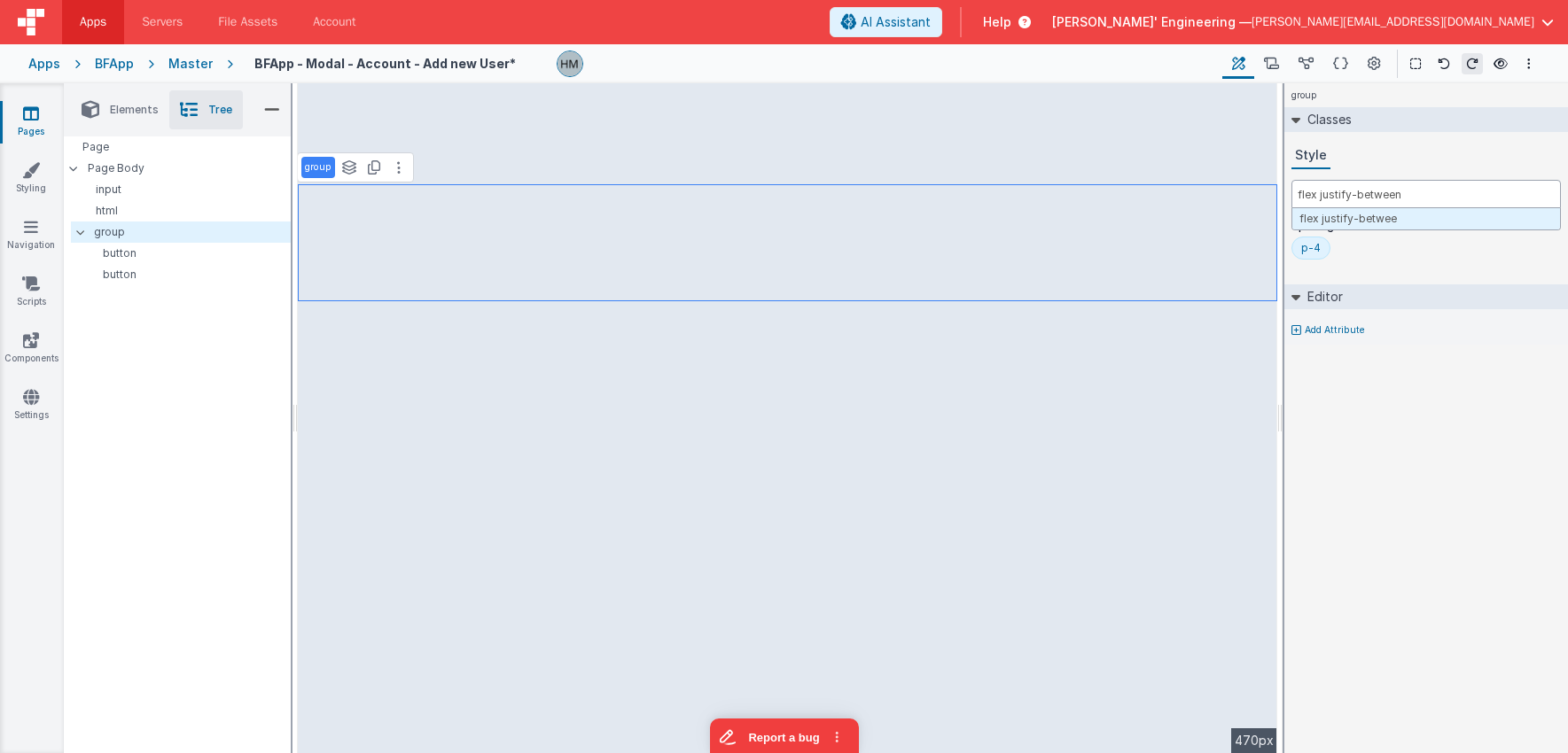 type 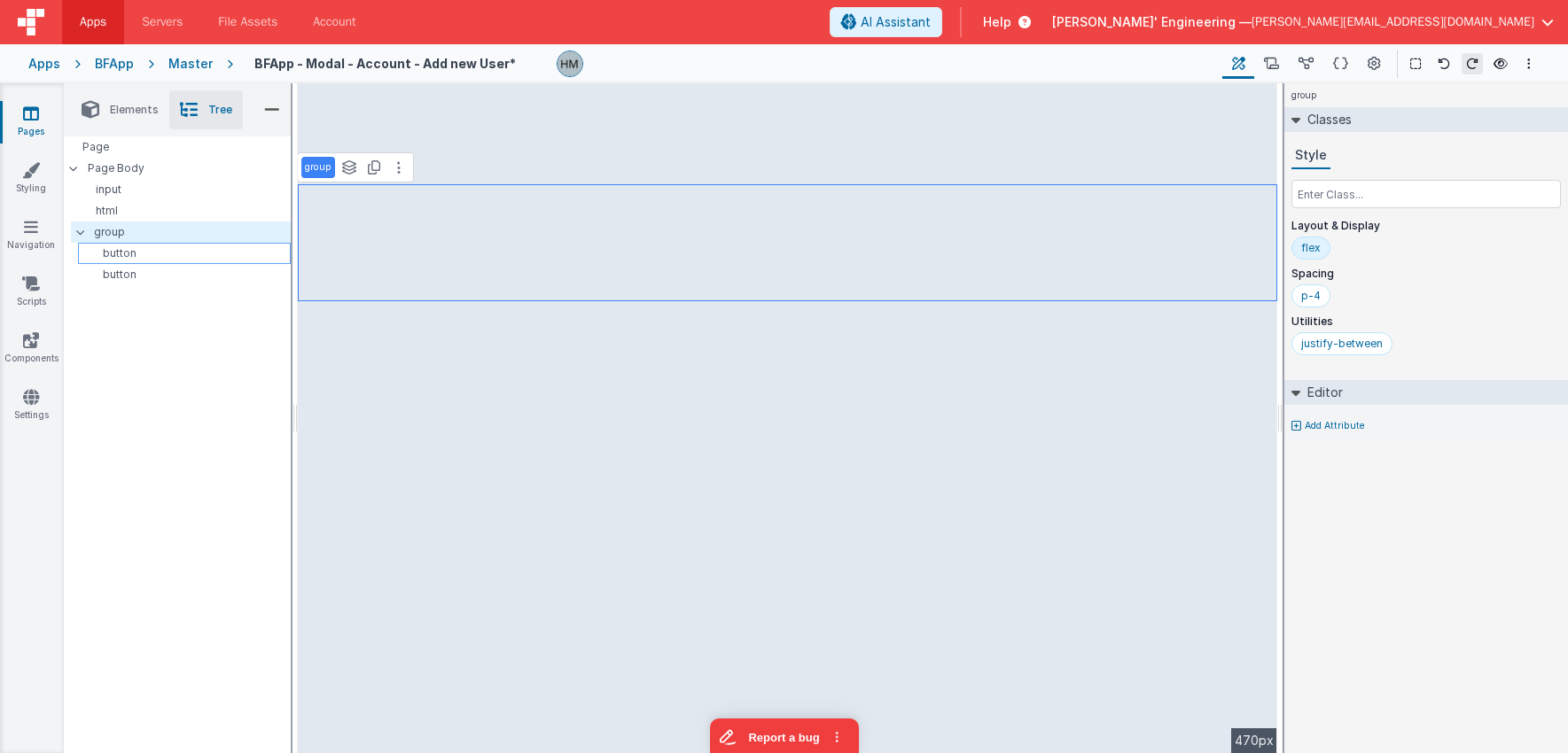 click on "button" at bounding box center (187, 253) 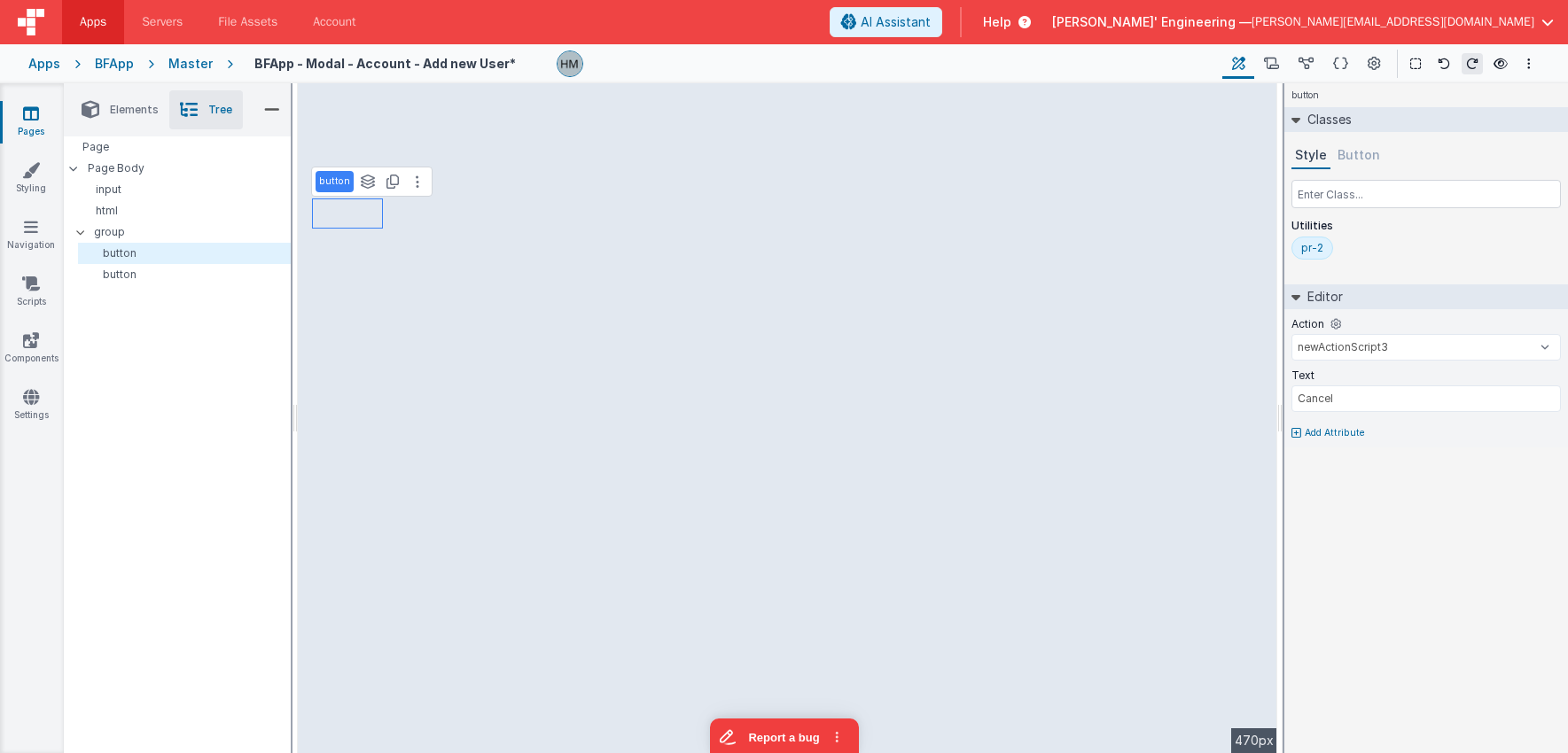 click on "pr-2" at bounding box center [1312, 248] 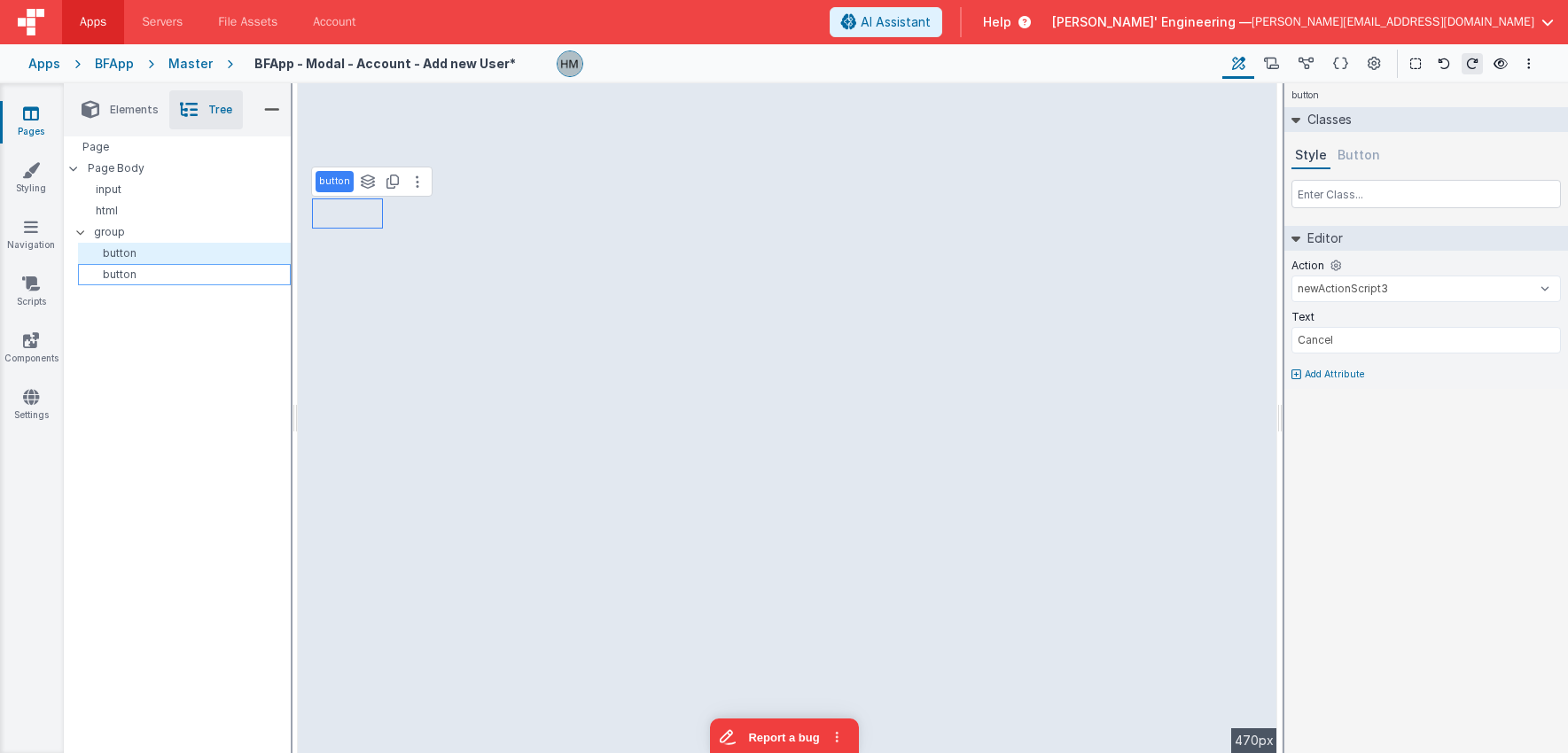 click on "button" at bounding box center (187, 275) 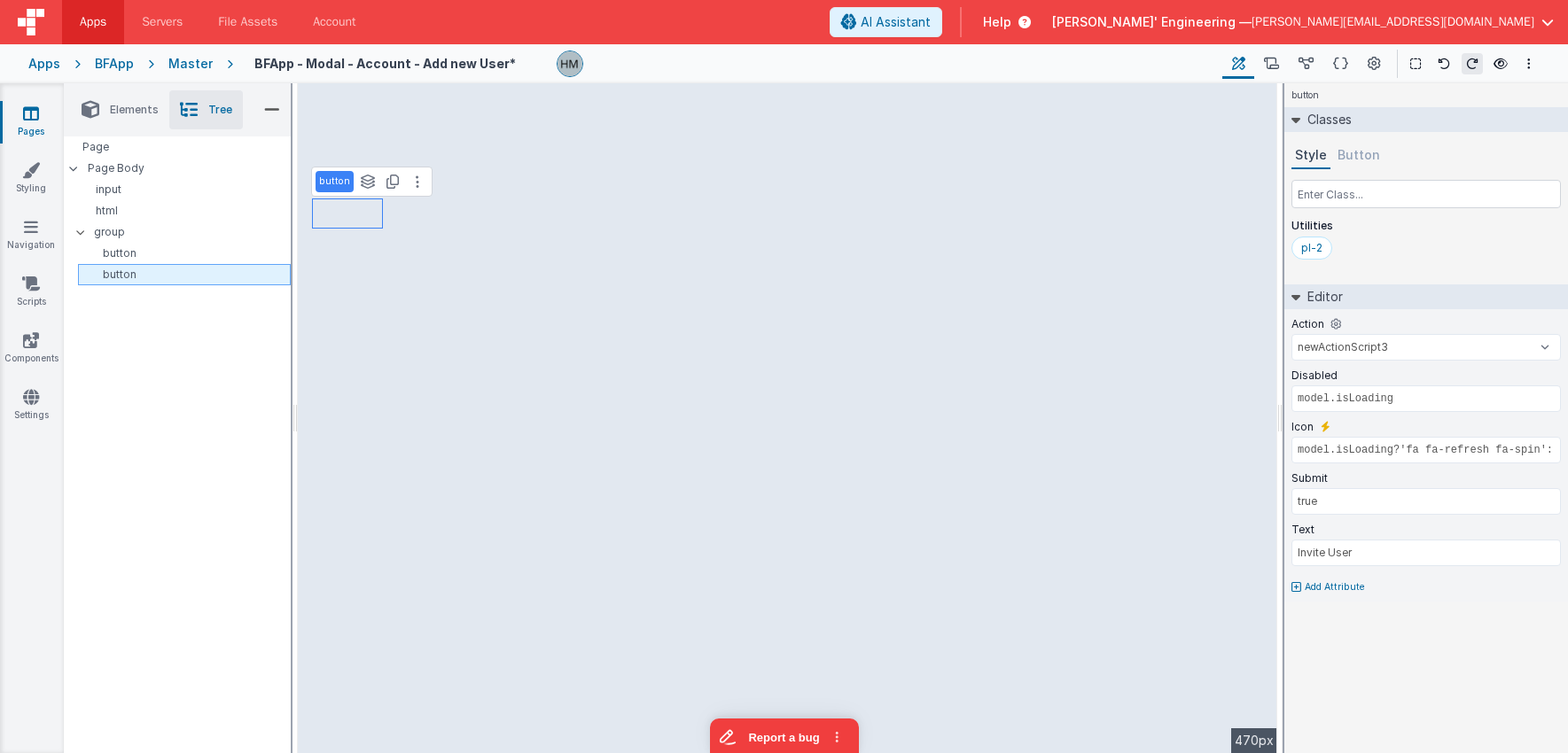 select on "newActionScript4" 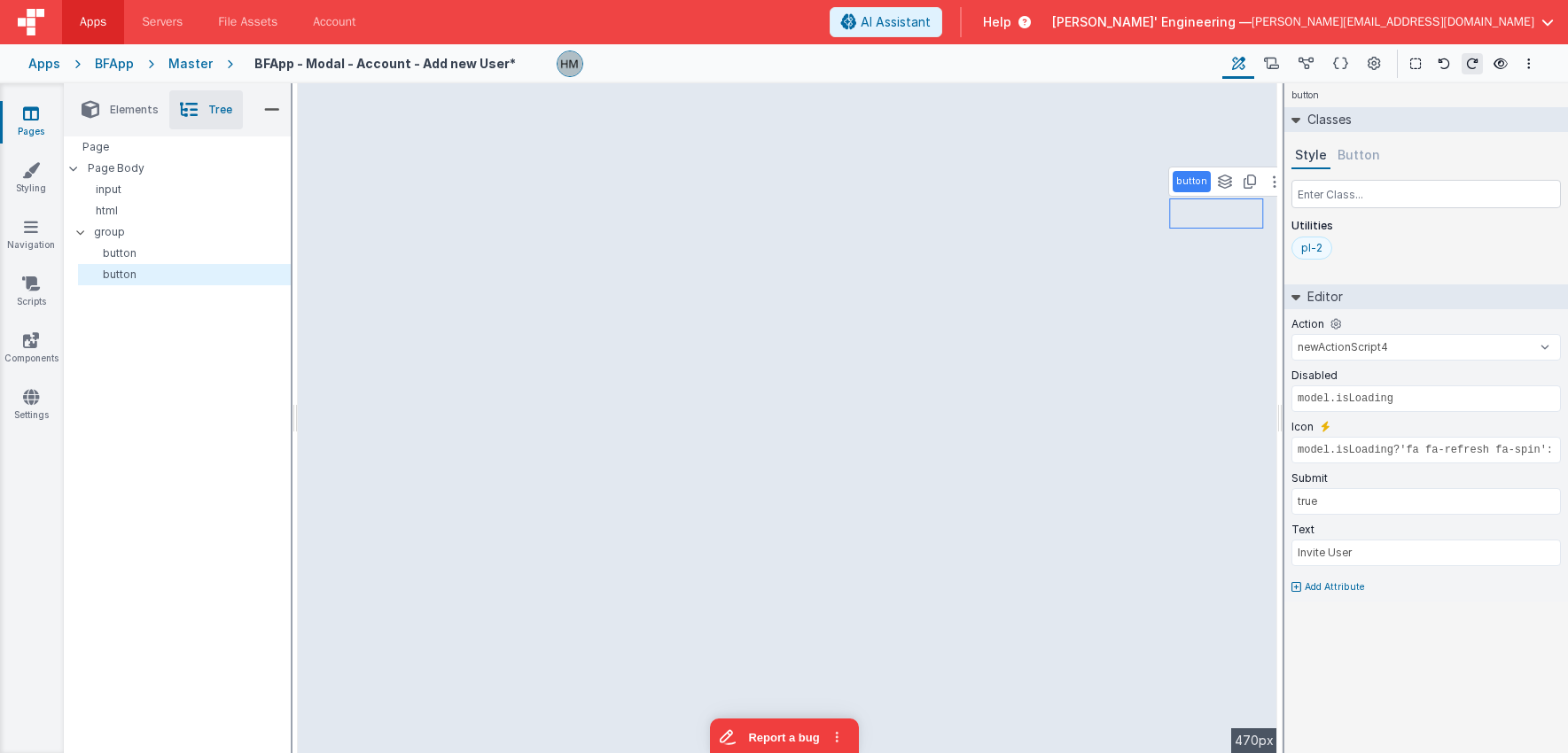 click on "pl-2" at bounding box center [1312, 248] 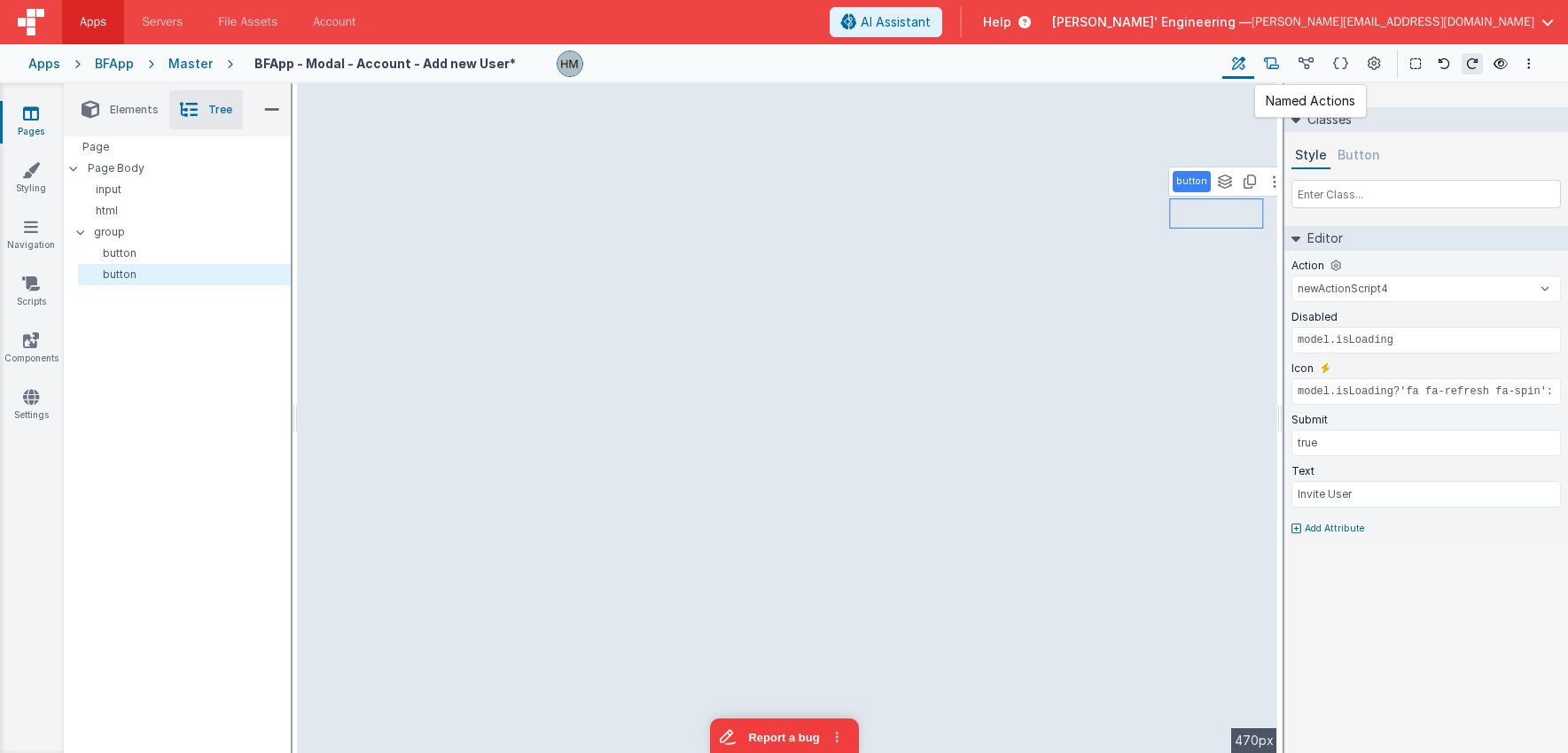click at bounding box center [1271, 64] 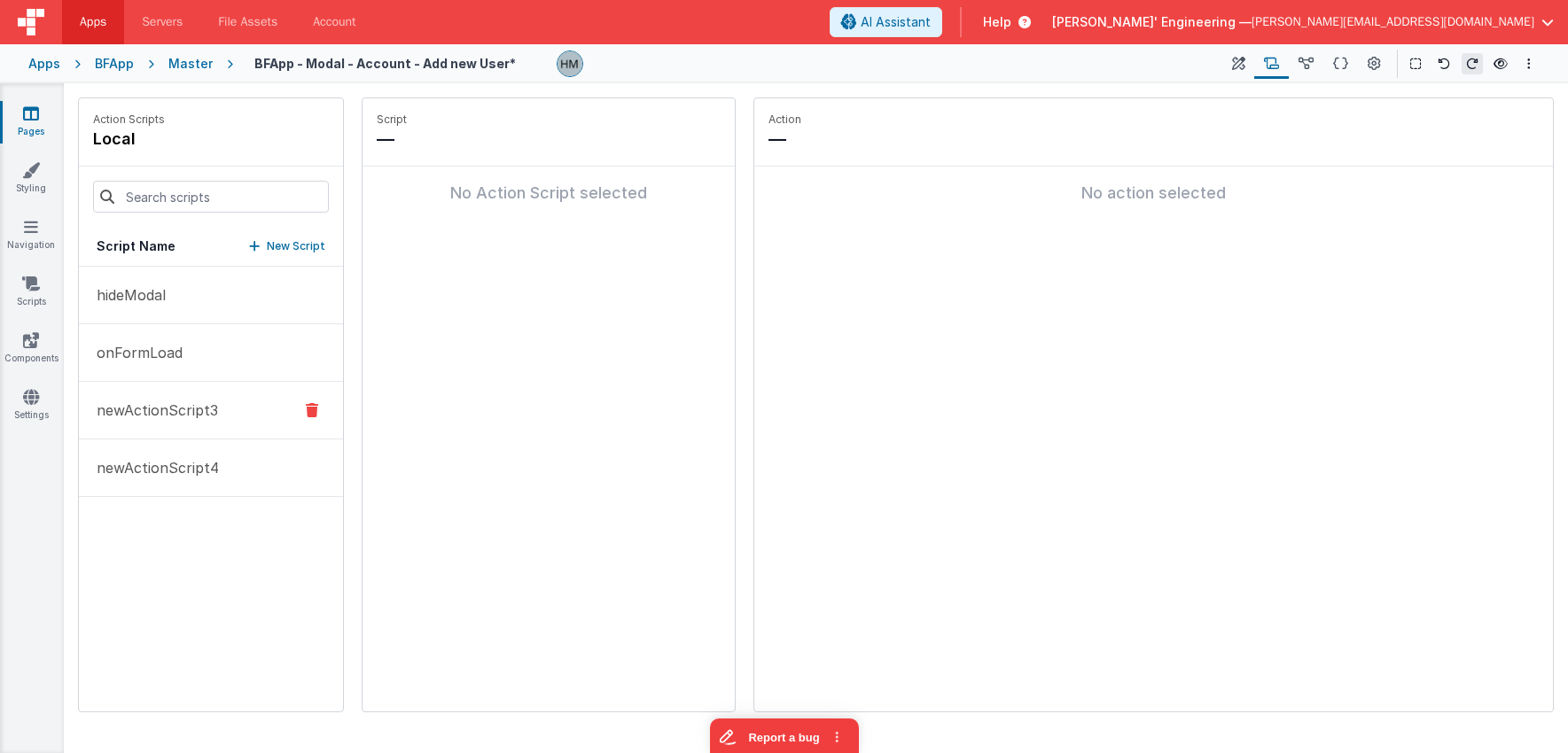 click on "newActionScript3" at bounding box center [152, 410] 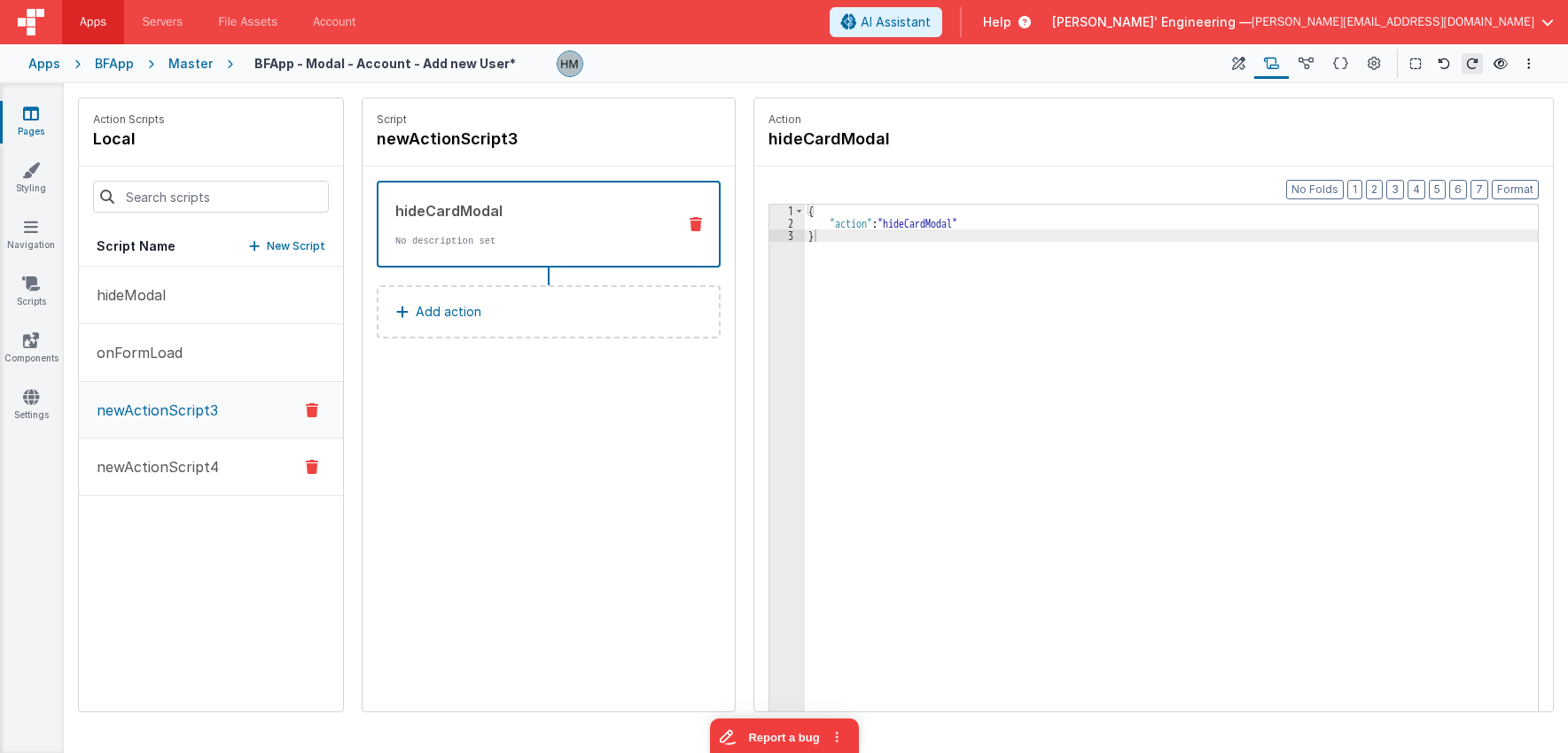 click on "newActionScript4" at bounding box center [152, 467] 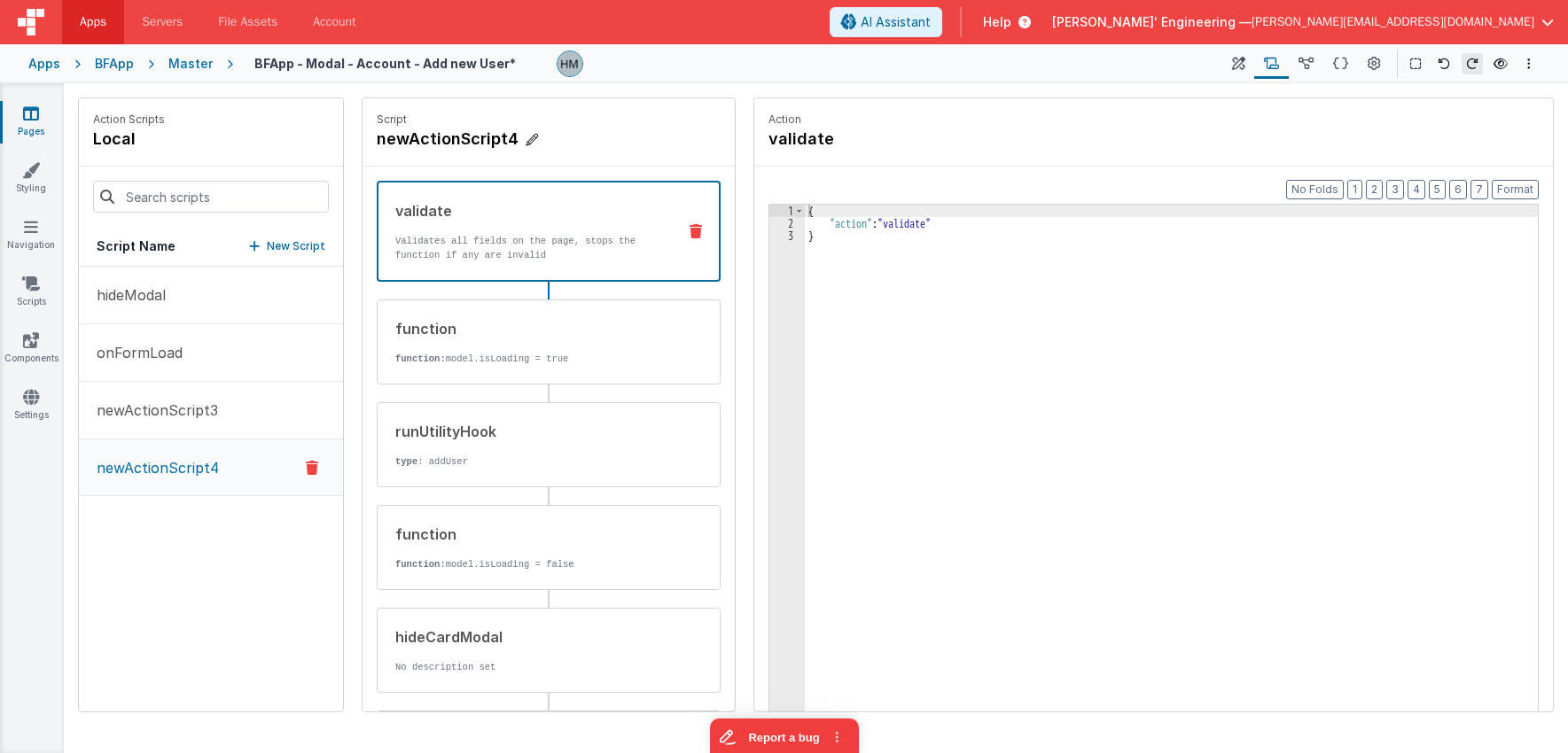click on "newActionScript4" at bounding box center [510, 139] 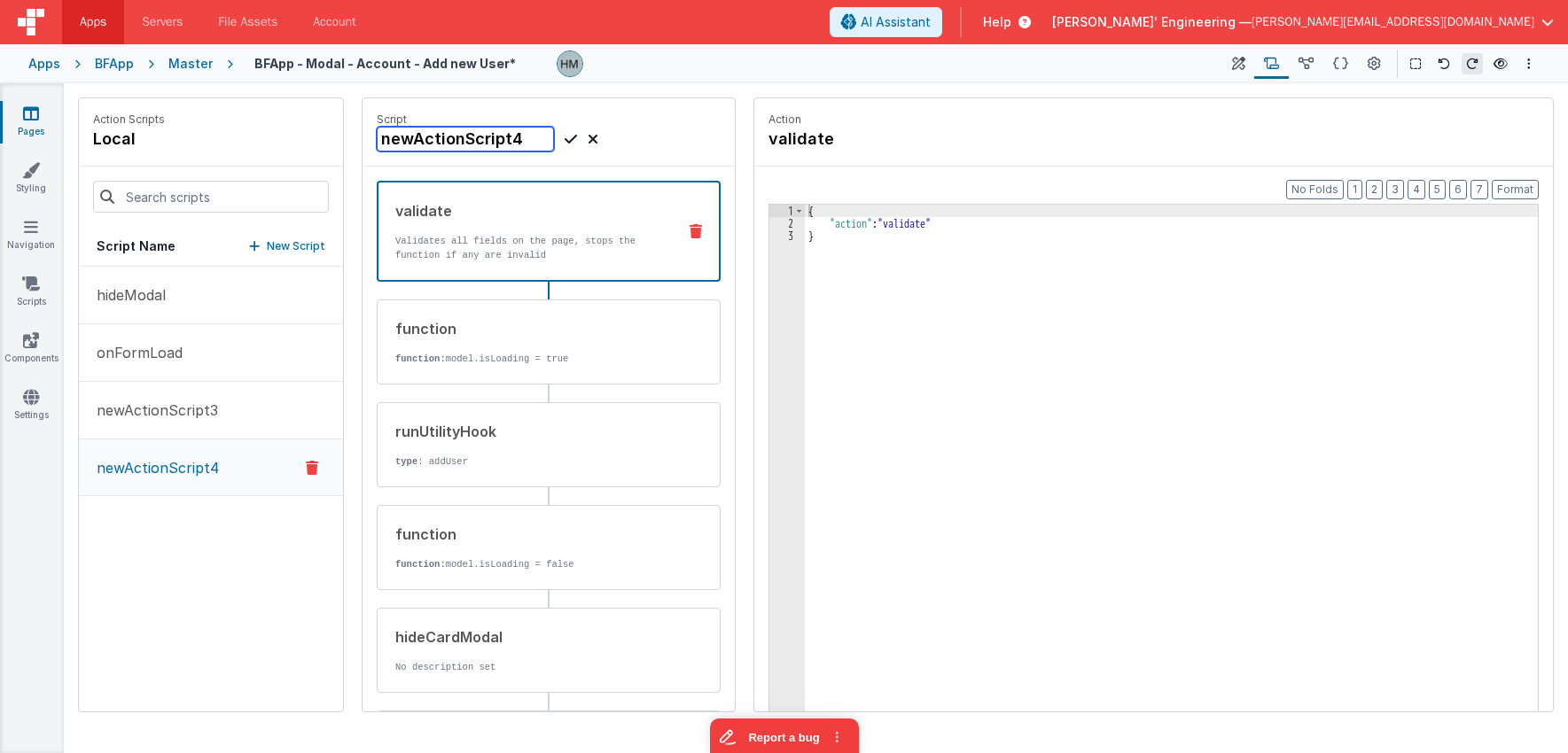 click on "newActionScript4" at bounding box center [465, 139] 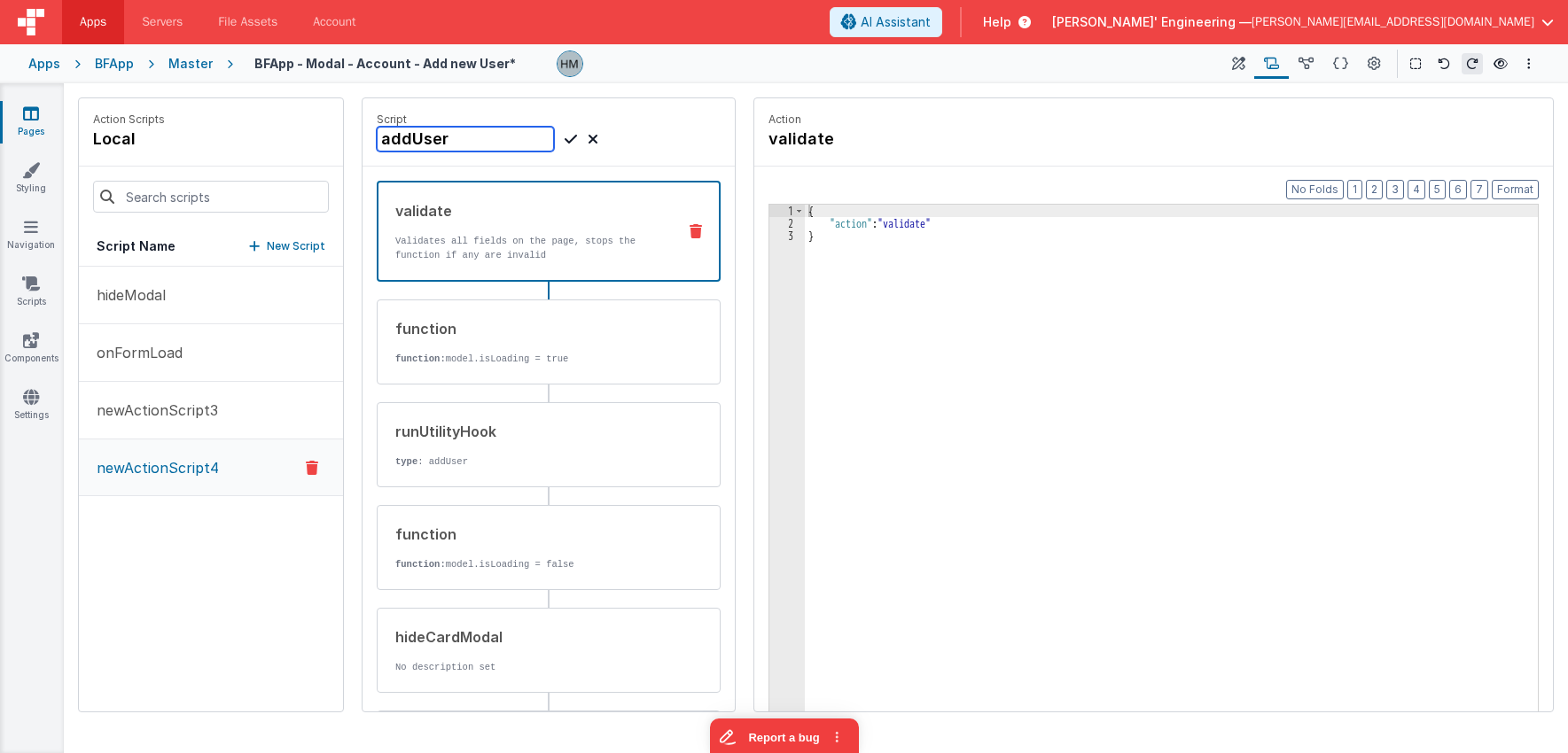 type on "addUser" 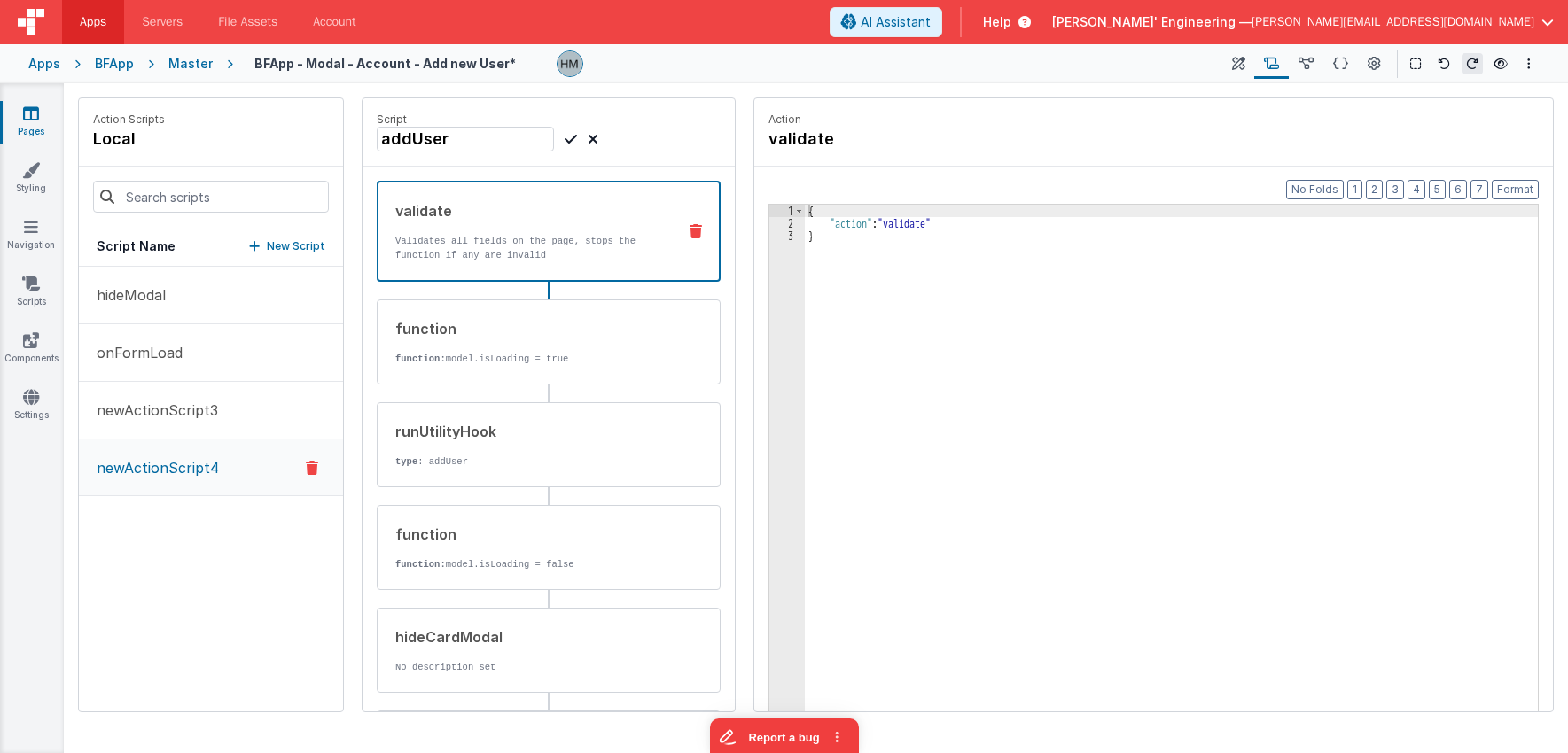 click at bounding box center [571, 139] 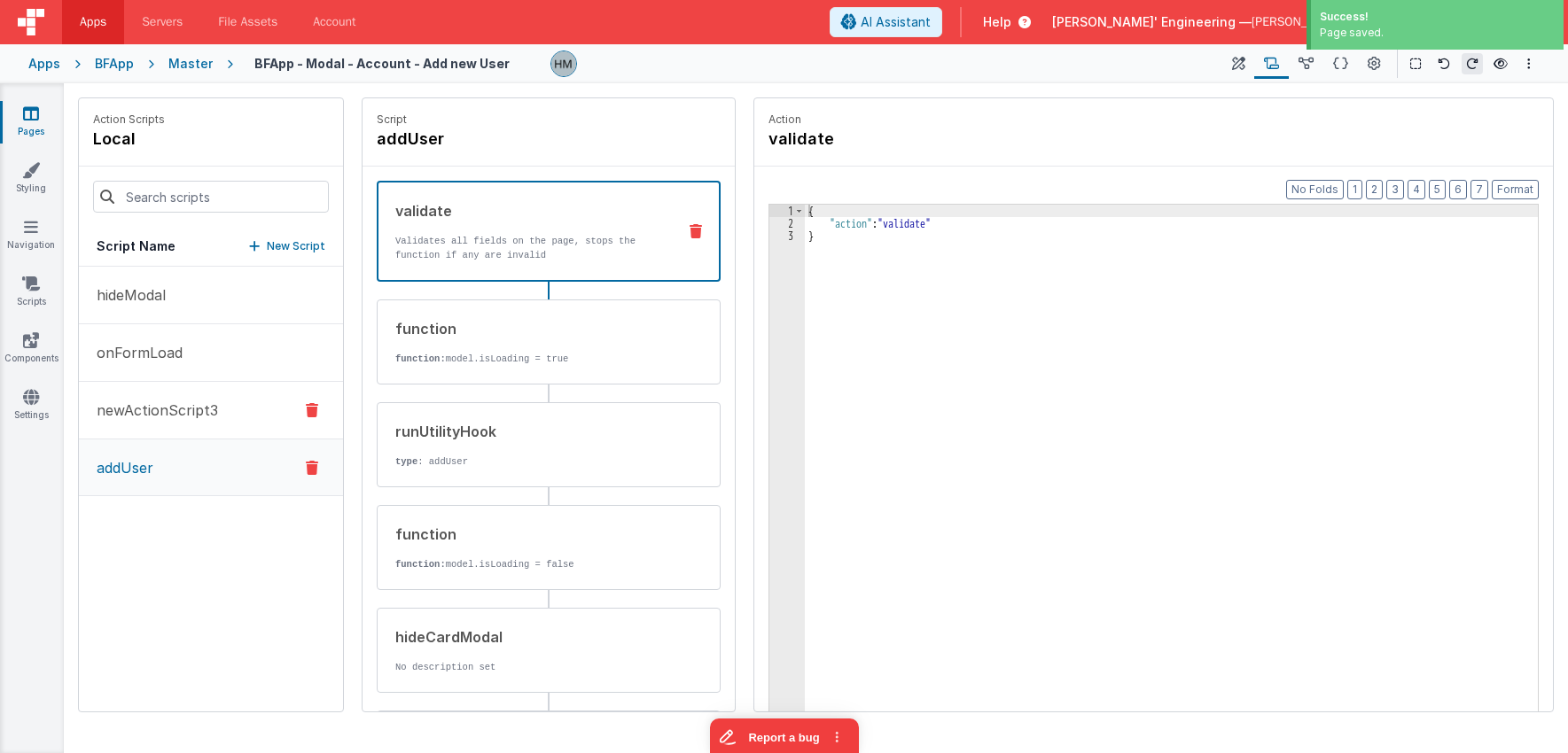 click on "newActionScript3" at bounding box center (152, 410) 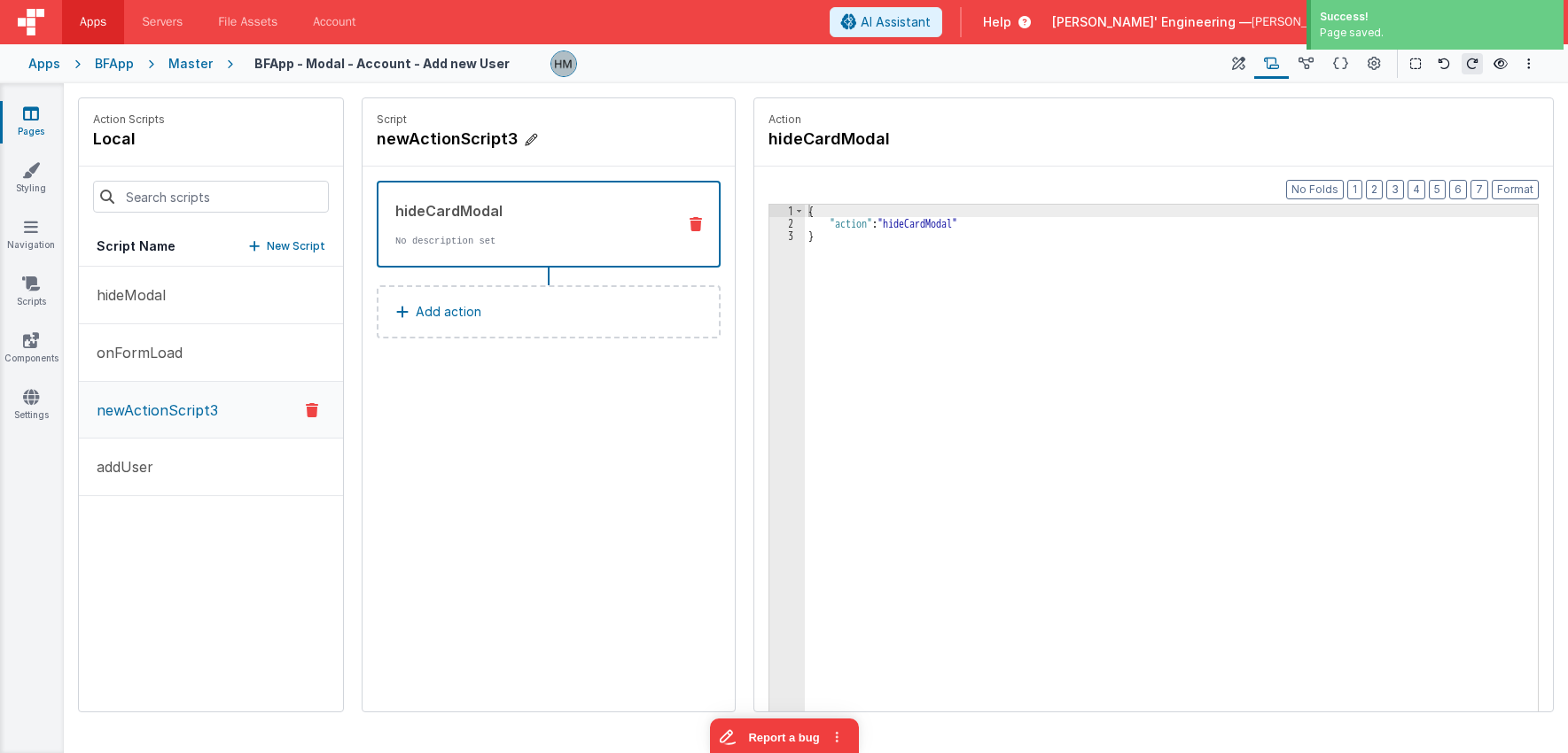 click on "newActionScript3" at bounding box center (510, 139) 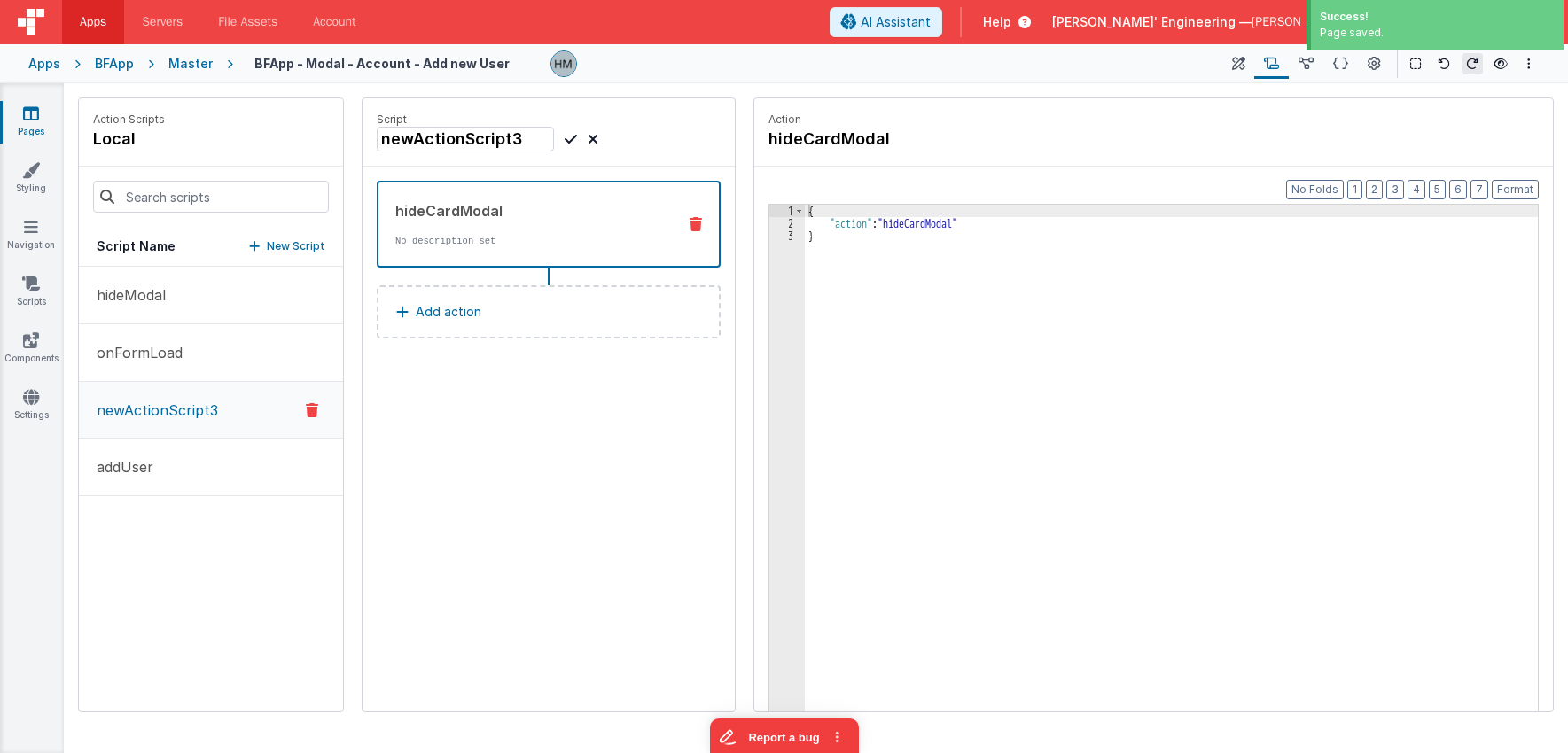click on "newActionScript3" at bounding box center [465, 139] 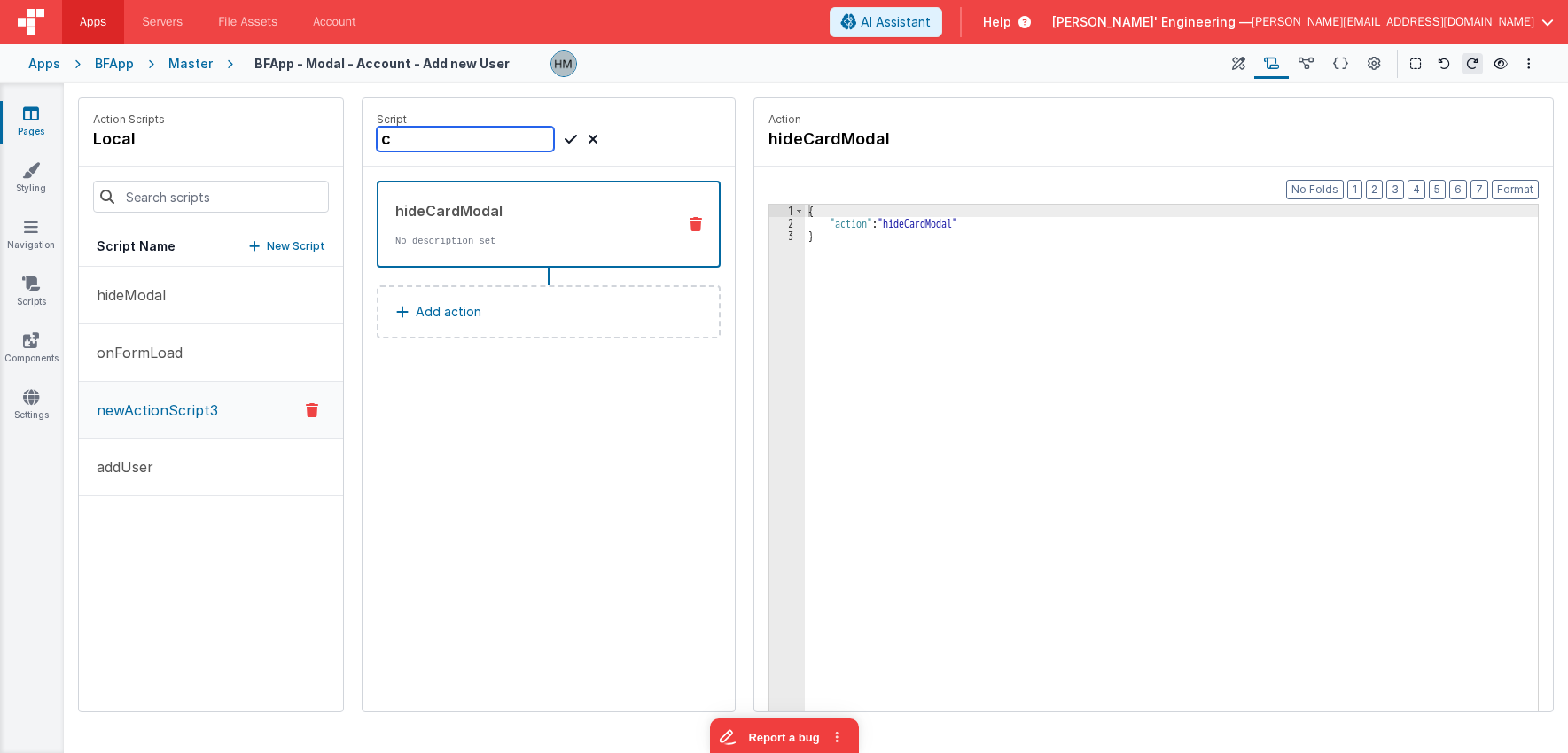 click on "c" at bounding box center [465, 139] 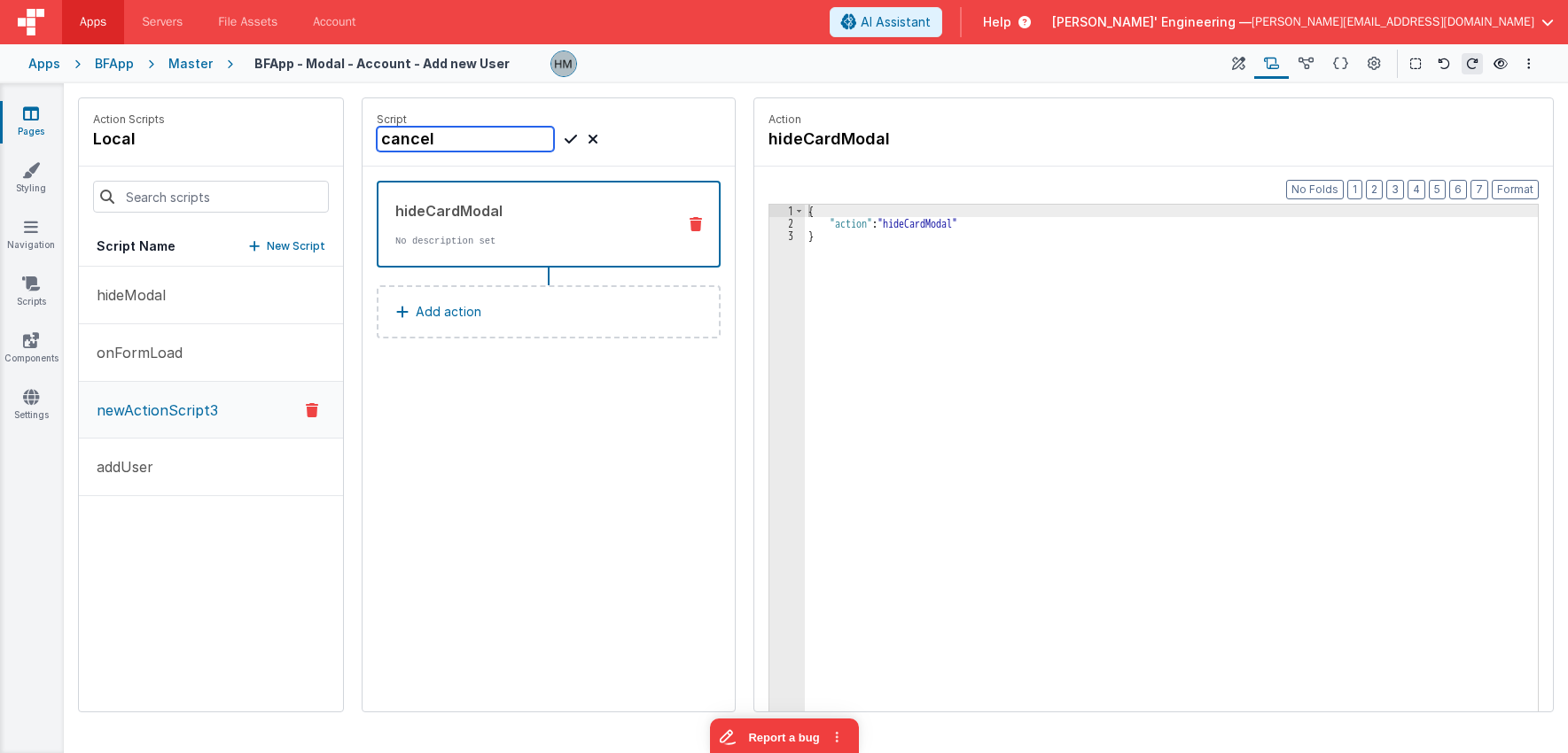 type on "cancel" 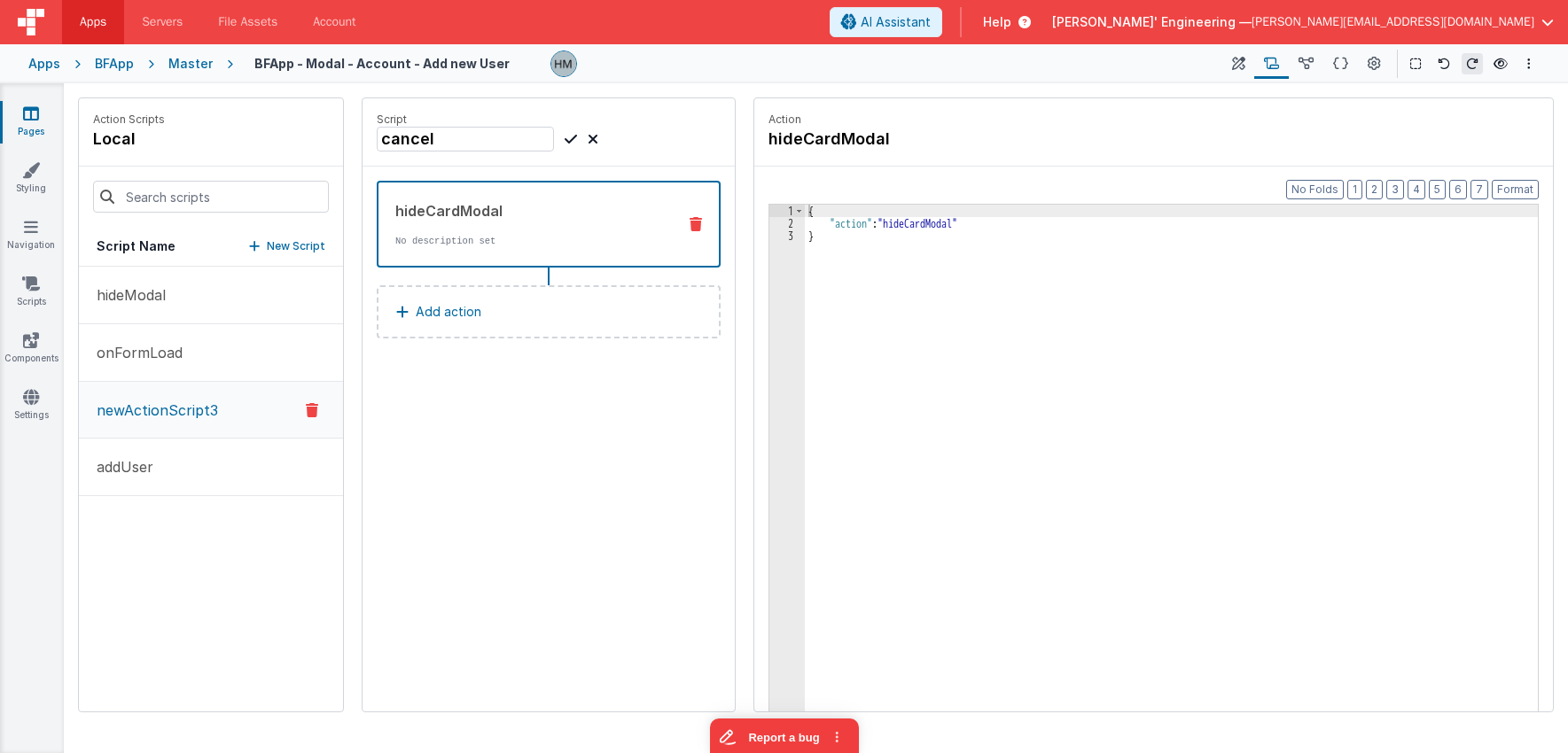 click at bounding box center [571, 139] 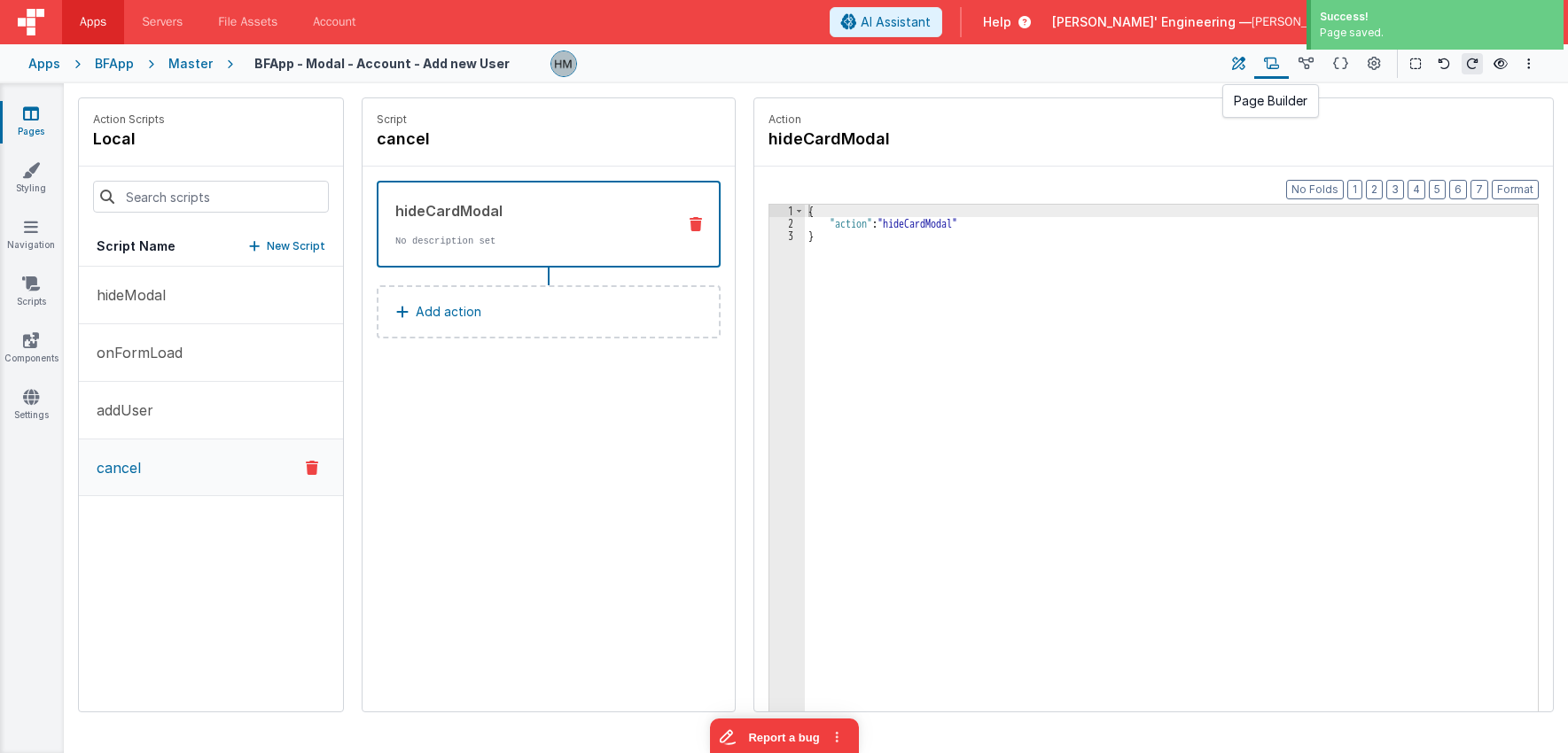 click at bounding box center (1238, 64) 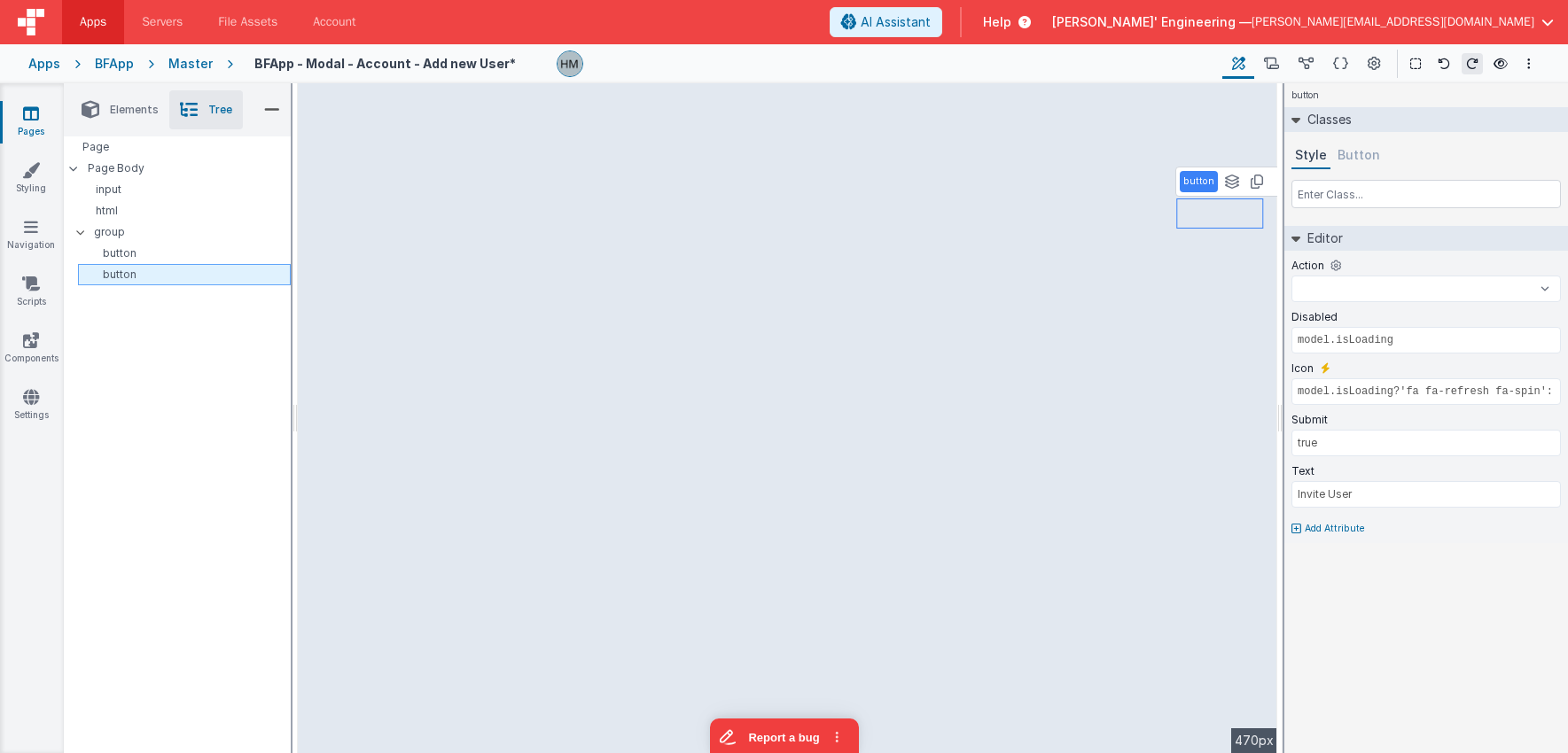 select 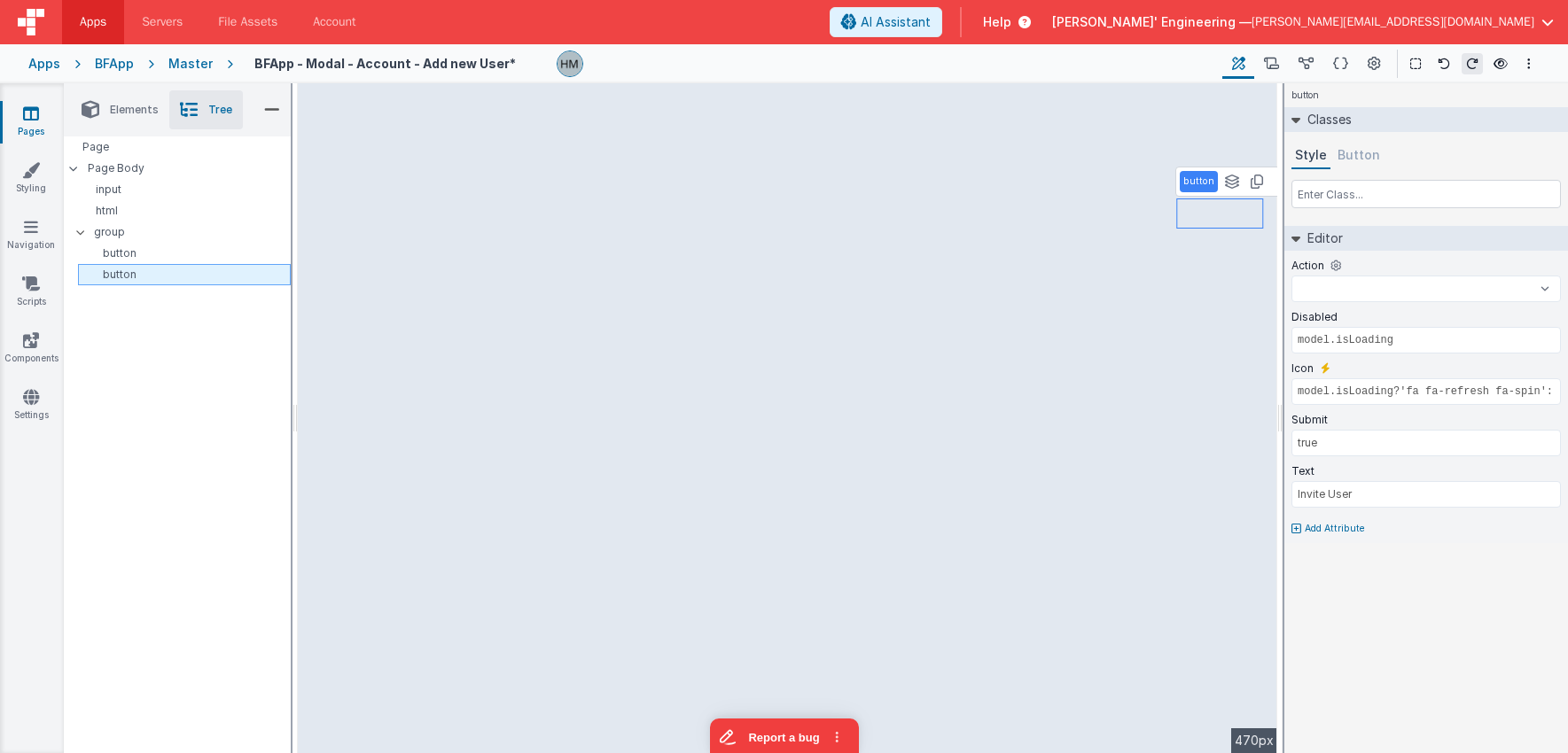 click on "button" at bounding box center [187, 275] 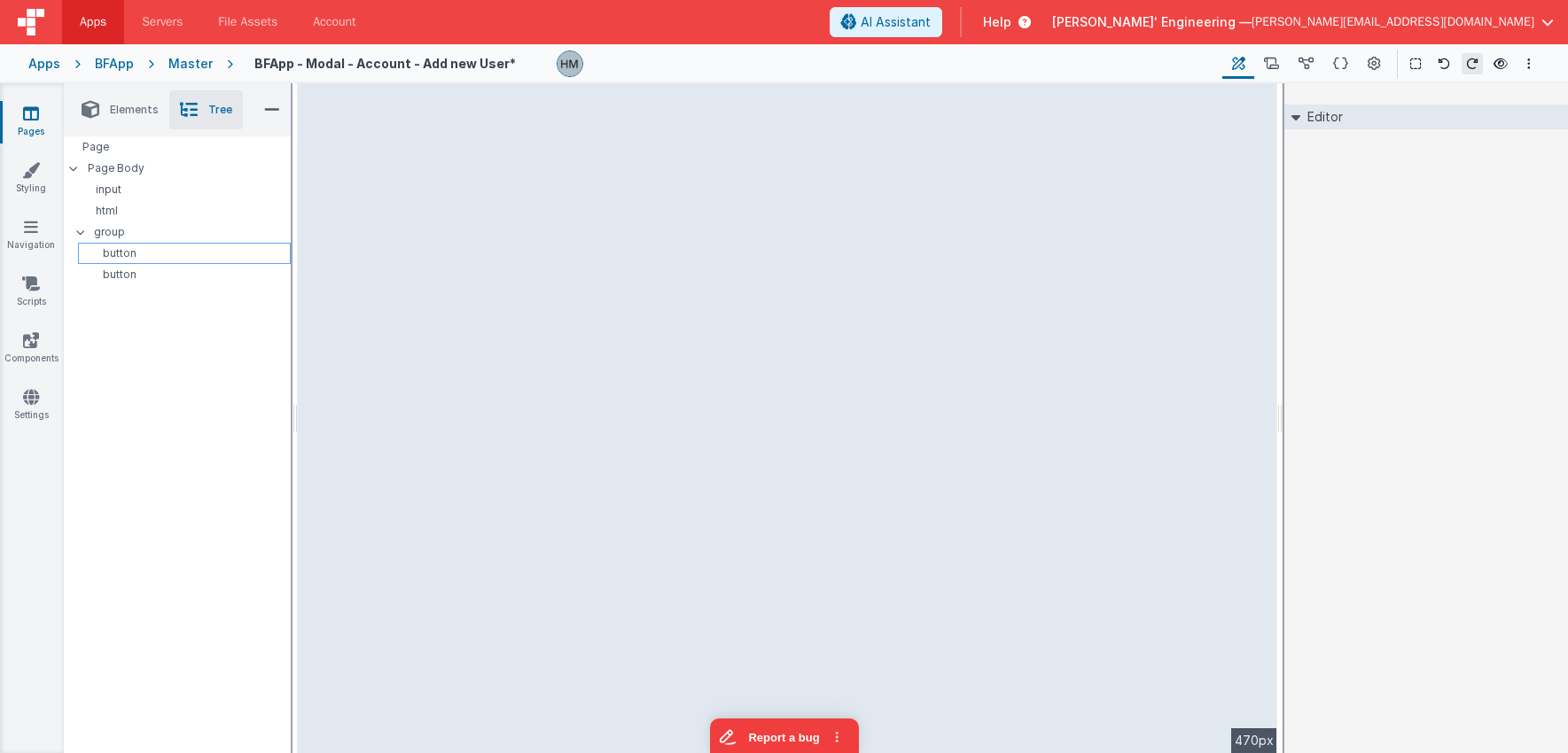 click on "button" at bounding box center [187, 253] 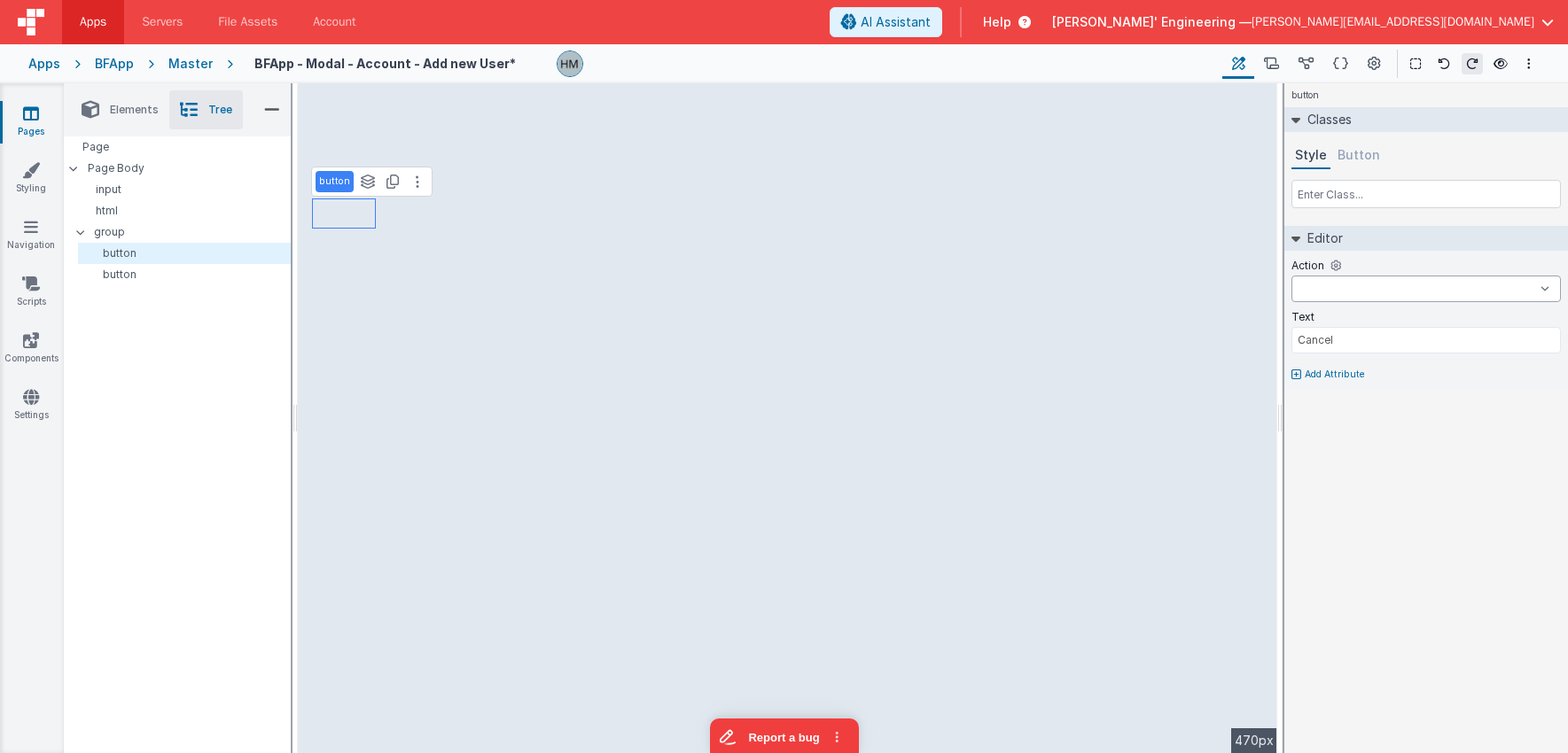 click on "hideModal onFormLoad addUser cancel   actionAddStep actionClearData actionCodeSave actionDeleteScript actionDeleteStep actionDragEnd actionDragStart actionNameSave actionNewAction actionSaveAllGlobals actionSelectNamed actionSelectStep actionStepsSave actionfilterActions afterAppLoad assistantClose assistantConfigUI assistantFileDelete assistantNewChat assistantOnBeforeModalClose assistantOnEditorModalClose assistantOnTransitionDone assistantOpen assistantPromptEnter assistantPromptResize assistantRate assistantReceiveResultsStream assistantReply assistantReset assistantSetContext assistantSetWindow assistantStop assistantTogglePinned assistantUndo authResendVerify checkForEnvMigration clearEnv colabPing colabStart colabUpdate deploy editCodeInModal editServer editorSetDecorations engagement envNav favoritesSelectApp findActiveEnv fixActiveSiteSchema formDelete_isunused? formDuplicate formPathToPage_unused? globalKeyboardHandler globalKeyboardHandlerInit gotoEditPage gotoNewPage logout mergeApp myAccount path" at bounding box center (1426, 289) 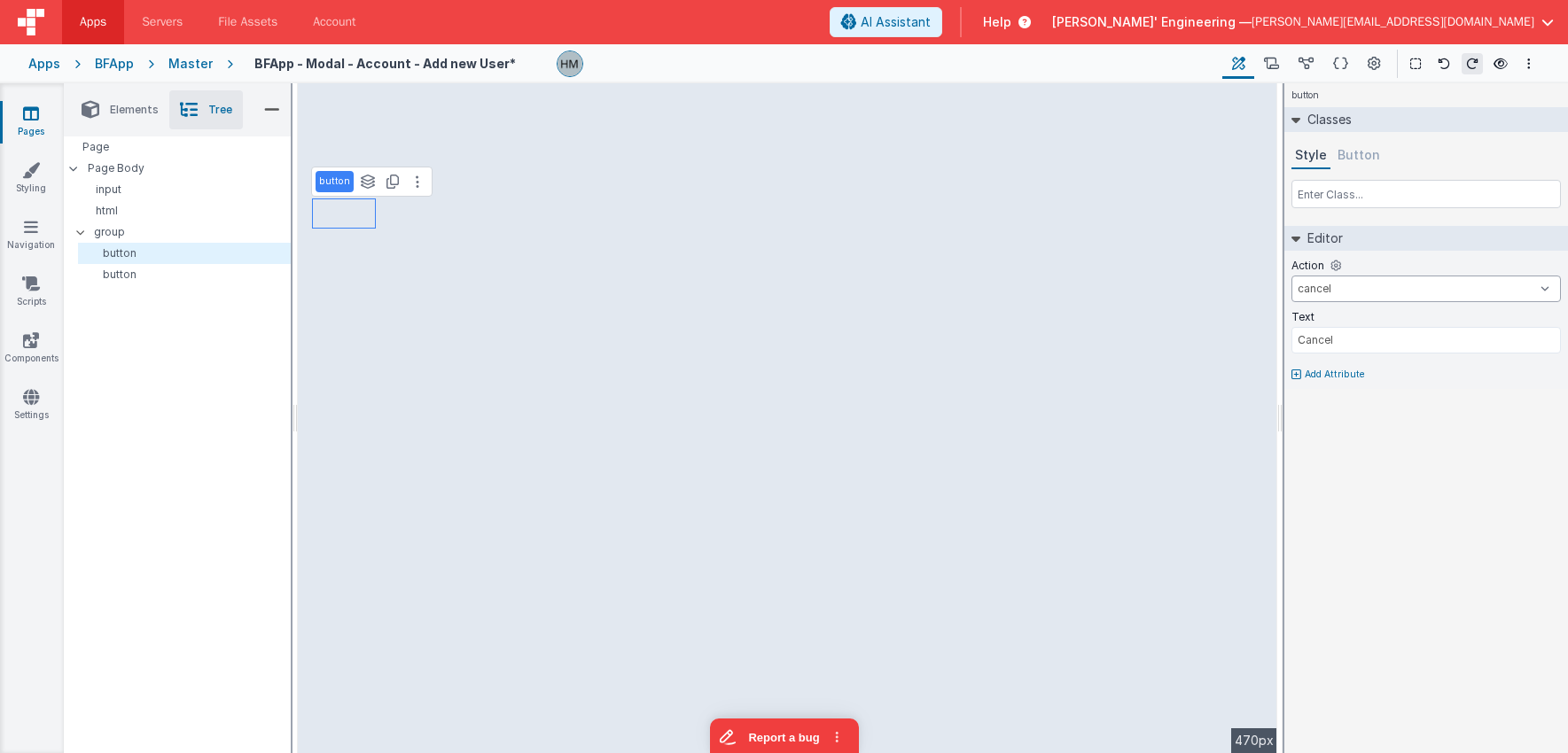 click on "cancel" at bounding box center (0, 0) 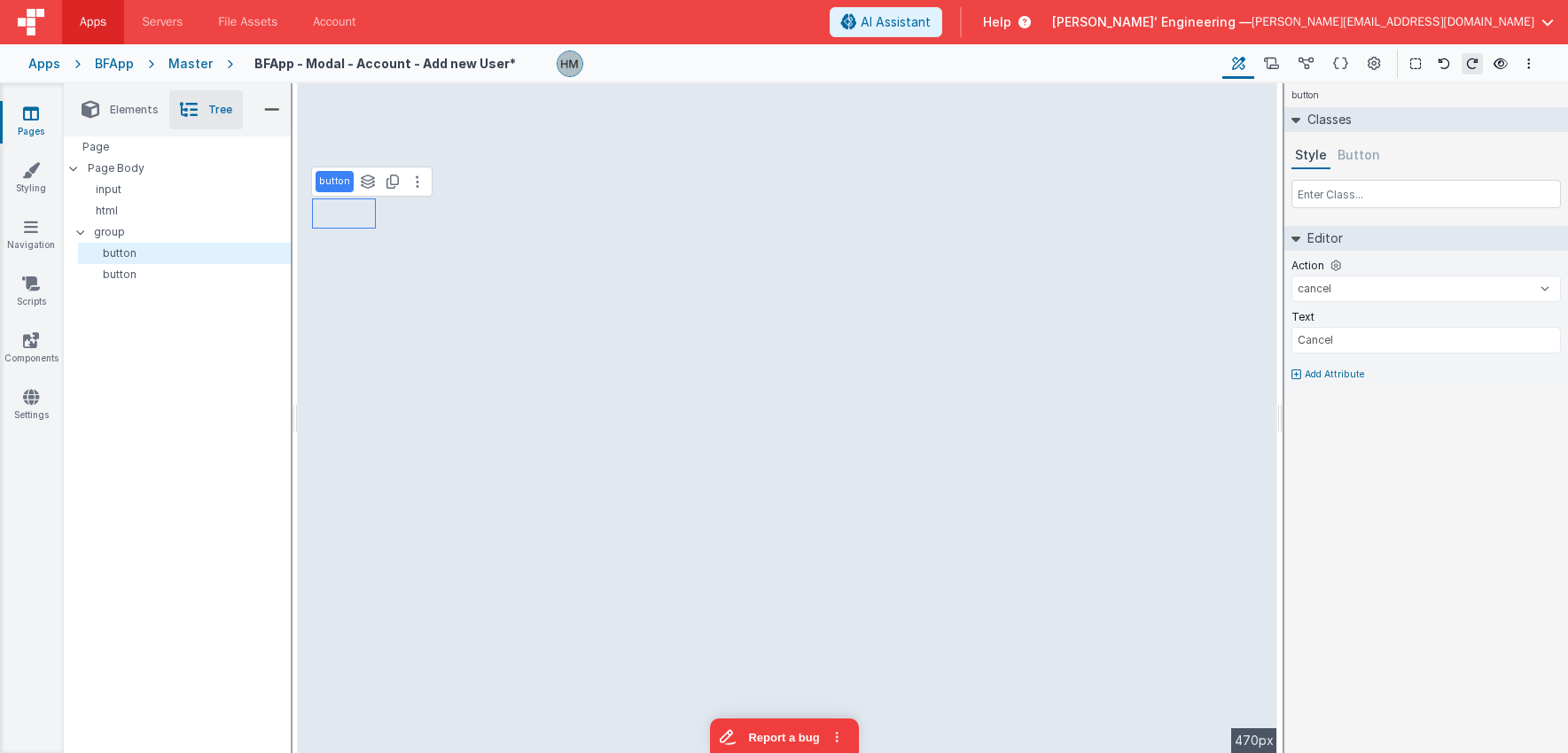 select 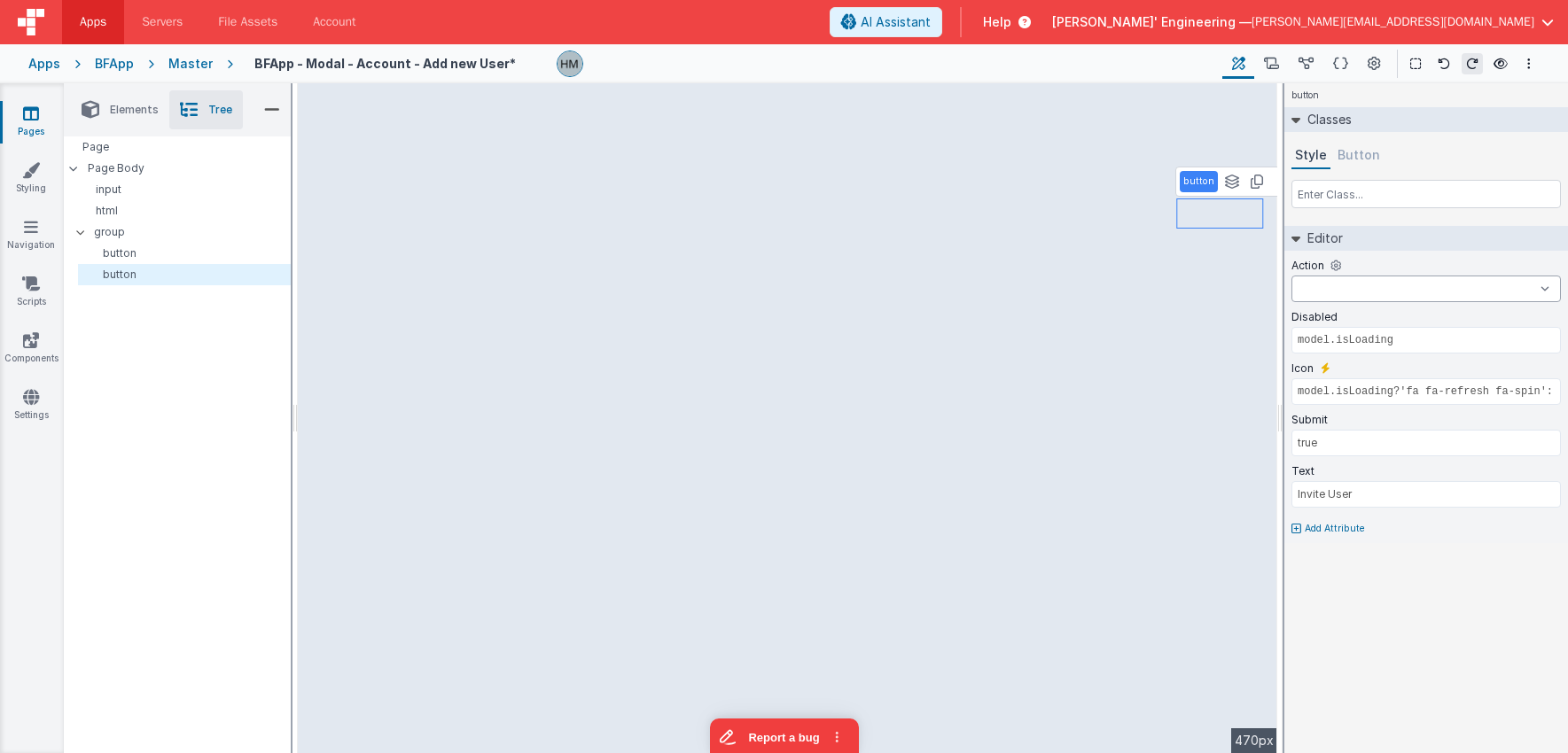 click on "hideModal onFormLoad addUser cancel   actionAddStep actionClearData actionCodeSave actionDeleteScript actionDeleteStep actionDragEnd actionDragStart actionNameSave actionNewAction actionSaveAllGlobals actionSelectNamed actionSelectStep actionStepsSave actionfilterActions afterAppLoad assistantClose assistantConfigUI assistantFileDelete assistantNewChat assistantOnBeforeModalClose assistantOnEditorModalClose assistantOnTransitionDone assistantOpen assistantPromptEnter assistantPromptResize assistantRate assistantReceiveResultsStream assistantReply assistantReset assistantSetContext assistantSetWindow assistantStop assistantTogglePinned assistantUndo authResendVerify checkForEnvMigration clearEnv colabPing colabStart colabUpdate deploy editCodeInModal editServer editorSetDecorations engagement envNav favoritesSelectApp findActiveEnv fixActiveSiteSchema formDelete_isunused? formDuplicate formPathToPage_unused? globalKeyboardHandler globalKeyboardHandlerInit gotoEditPage gotoNewPage logout mergeApp myAccount path" at bounding box center (1426, 289) 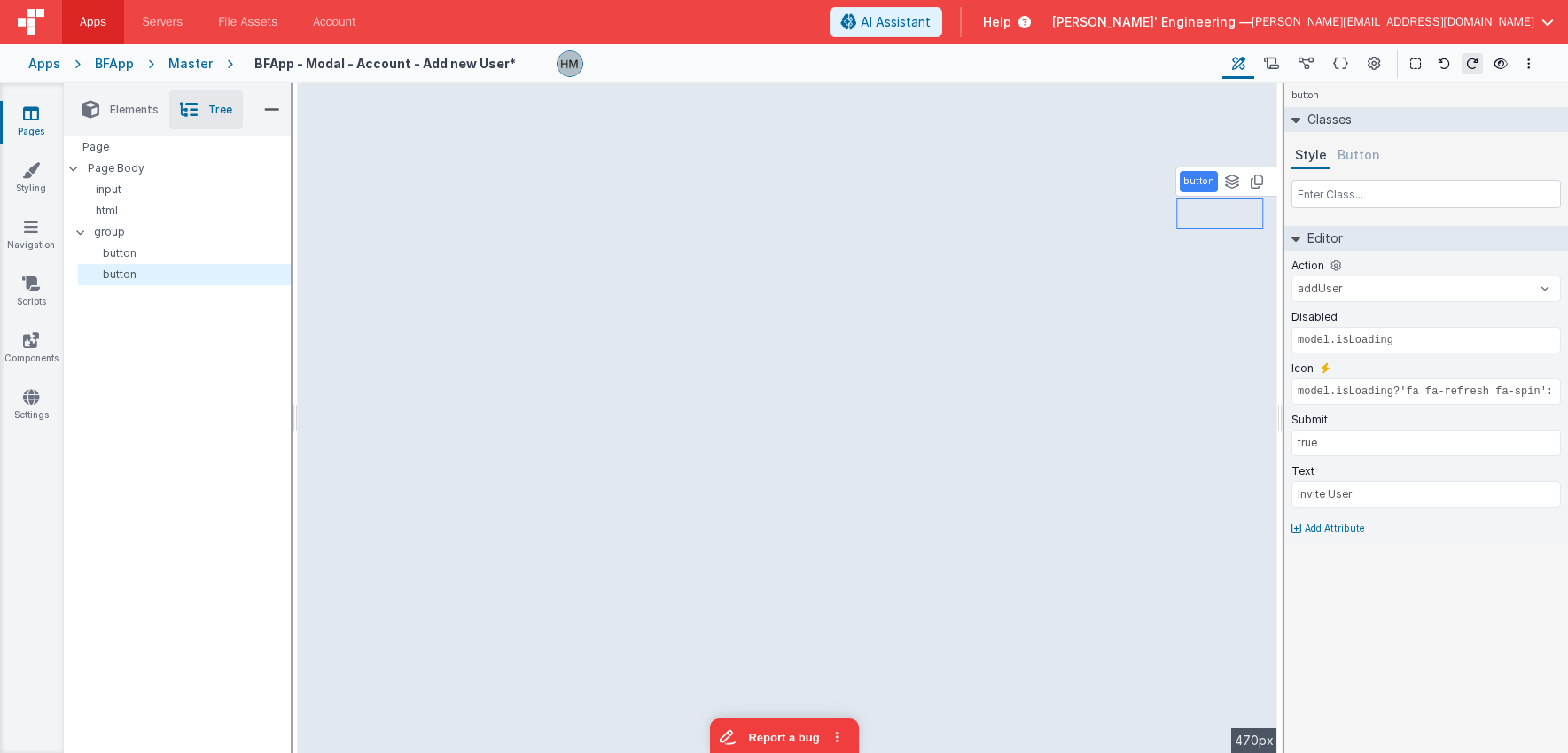 click on "Button" at bounding box center [1359, 156] 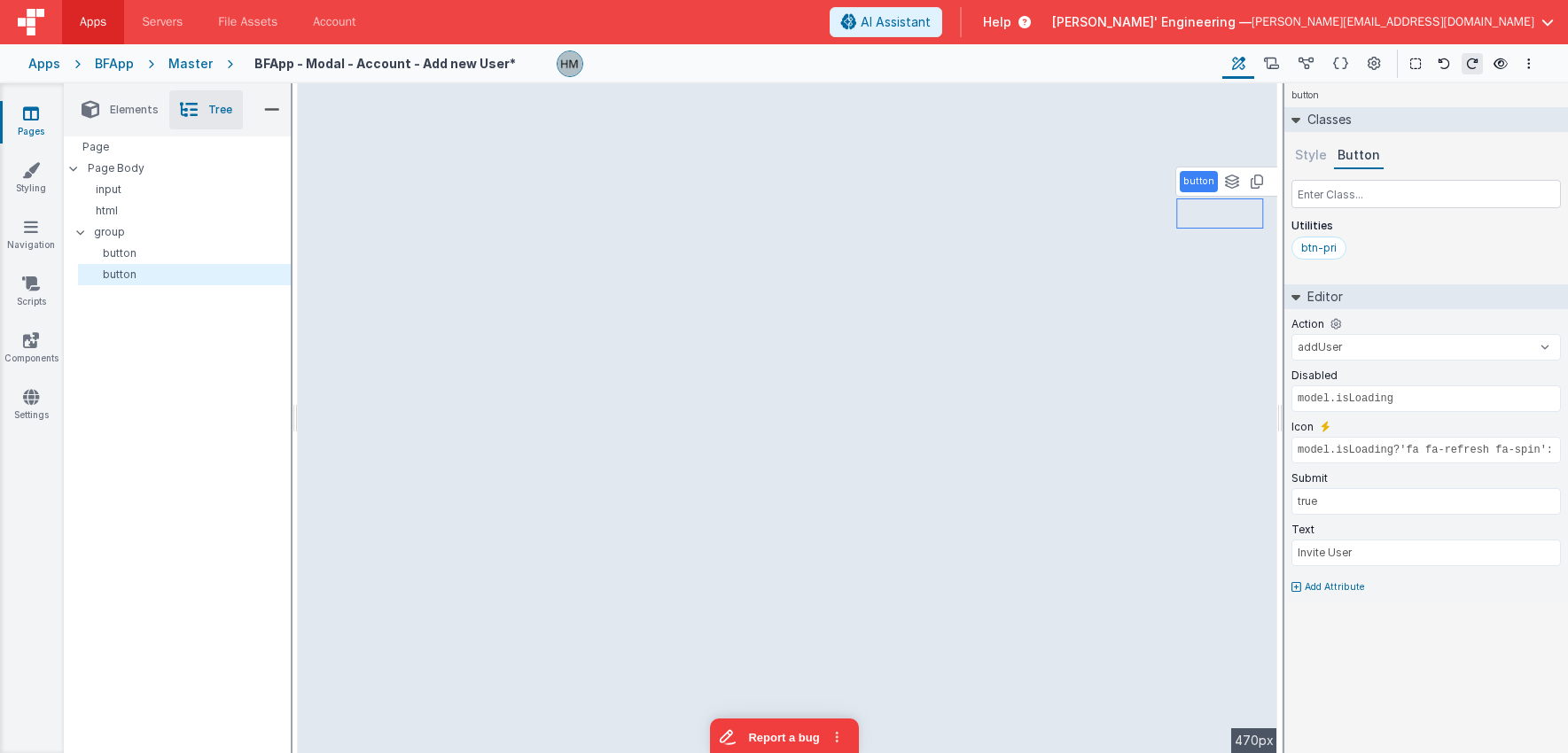 click on "Style" at bounding box center (1311, 156) 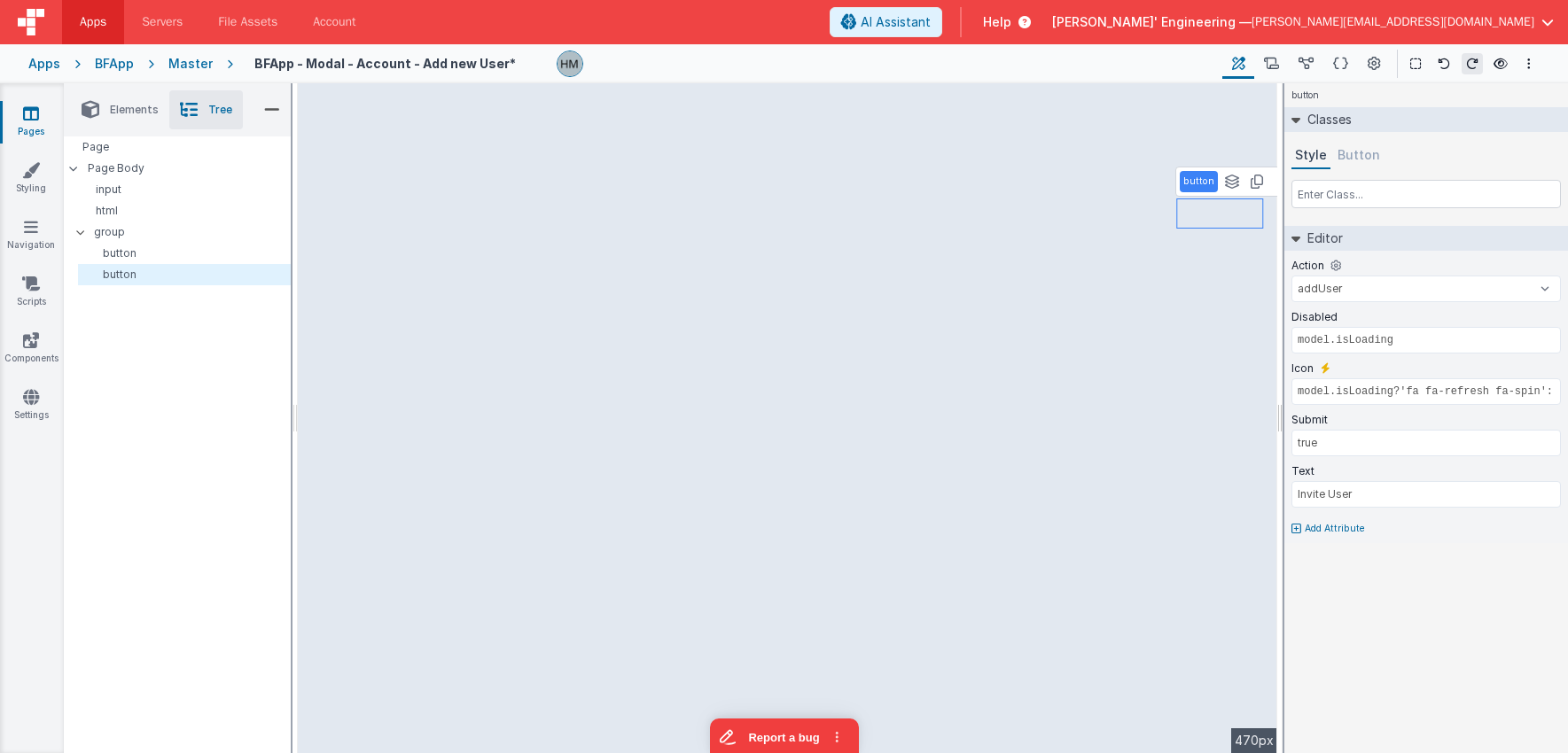 select on "cancel" 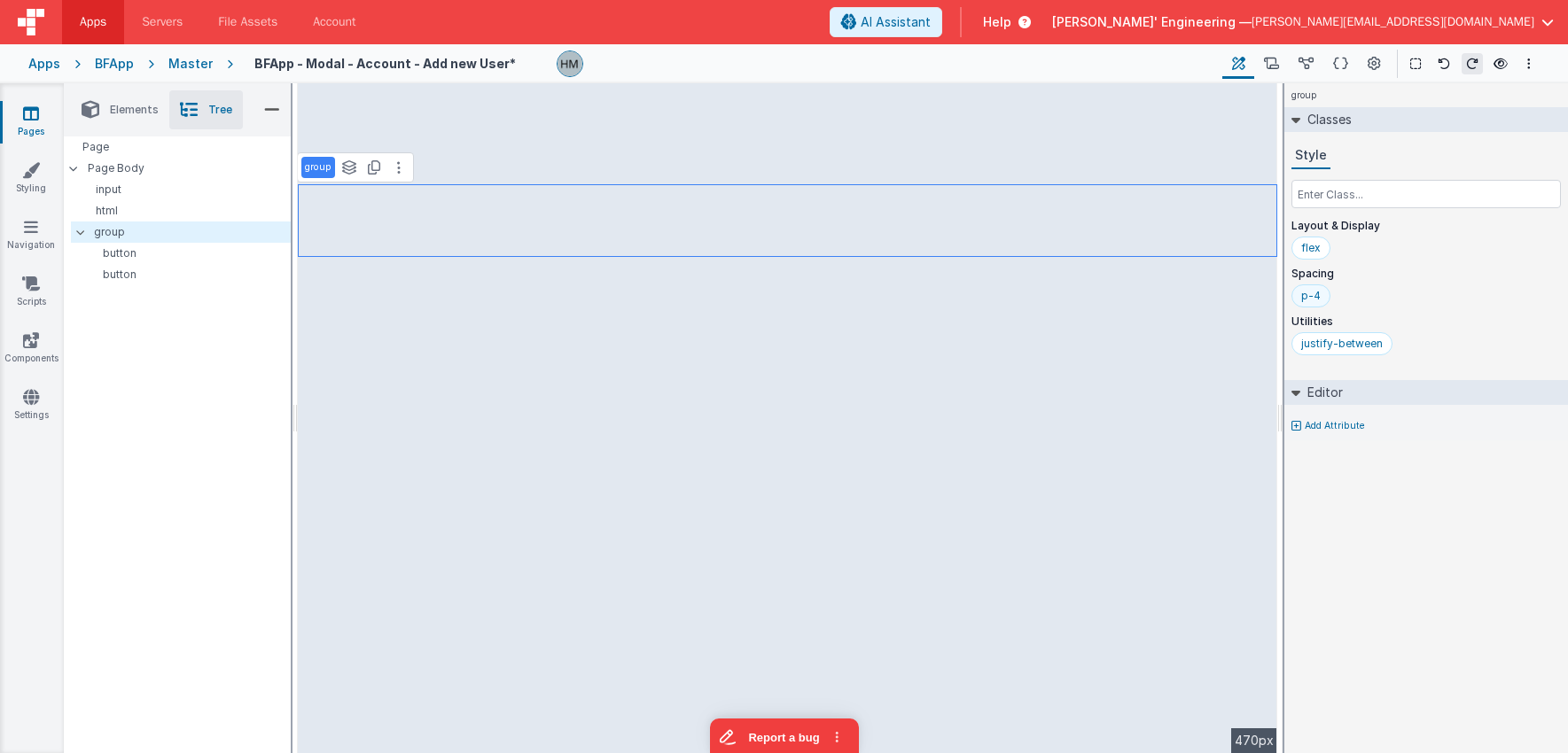 click on "p-4" at bounding box center (1311, 296) 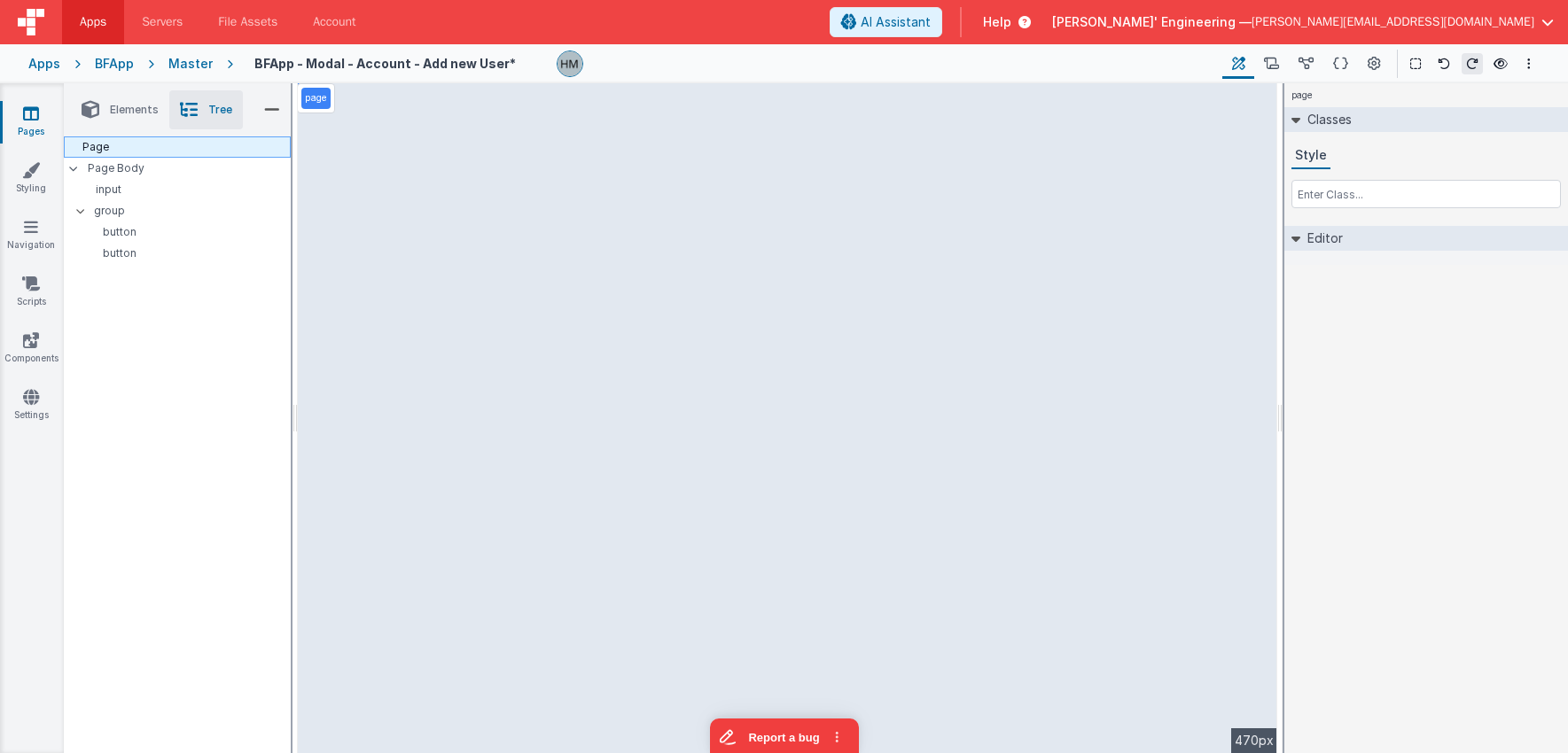 click on "Page" at bounding box center [177, 147] 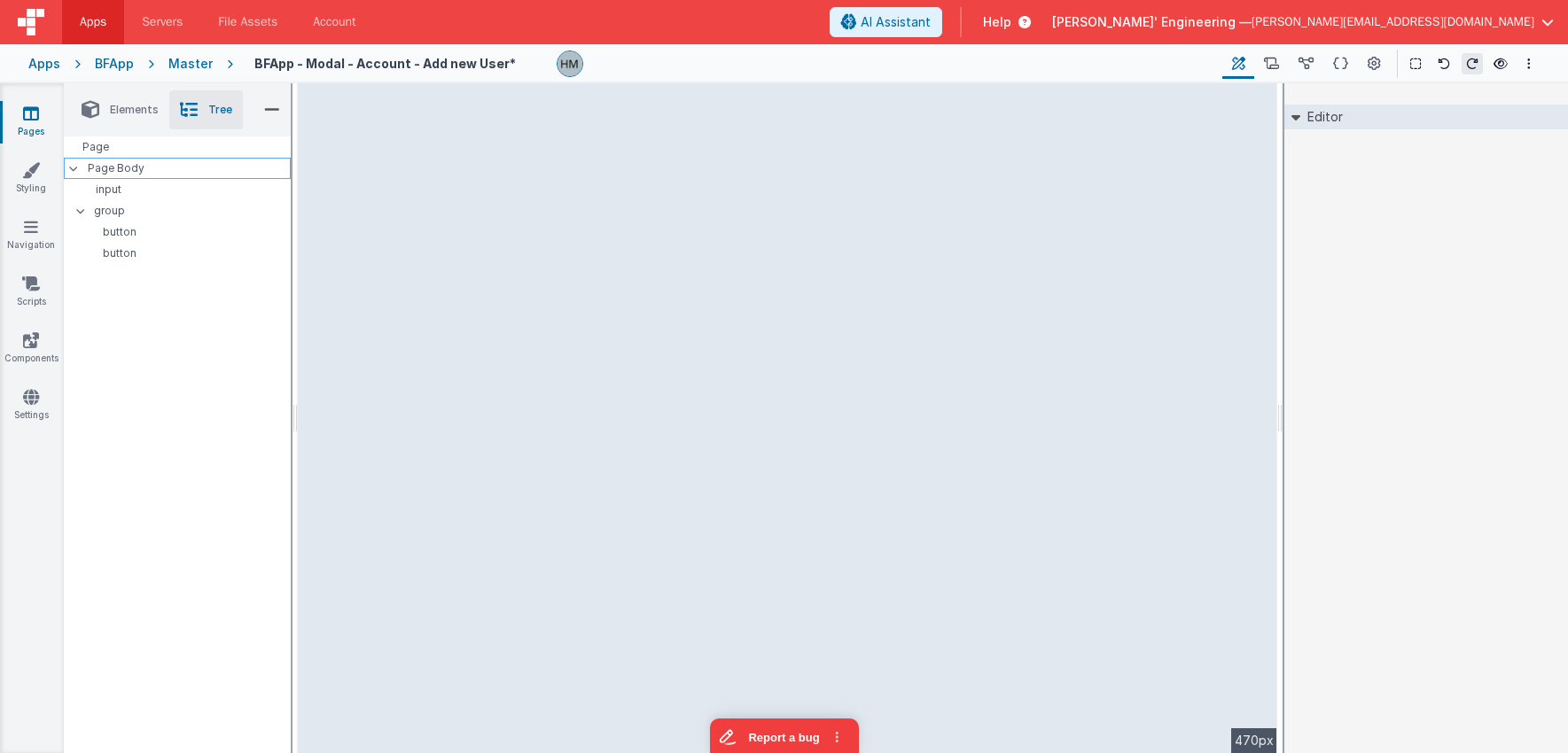 click on "Page Body" at bounding box center [189, 168] 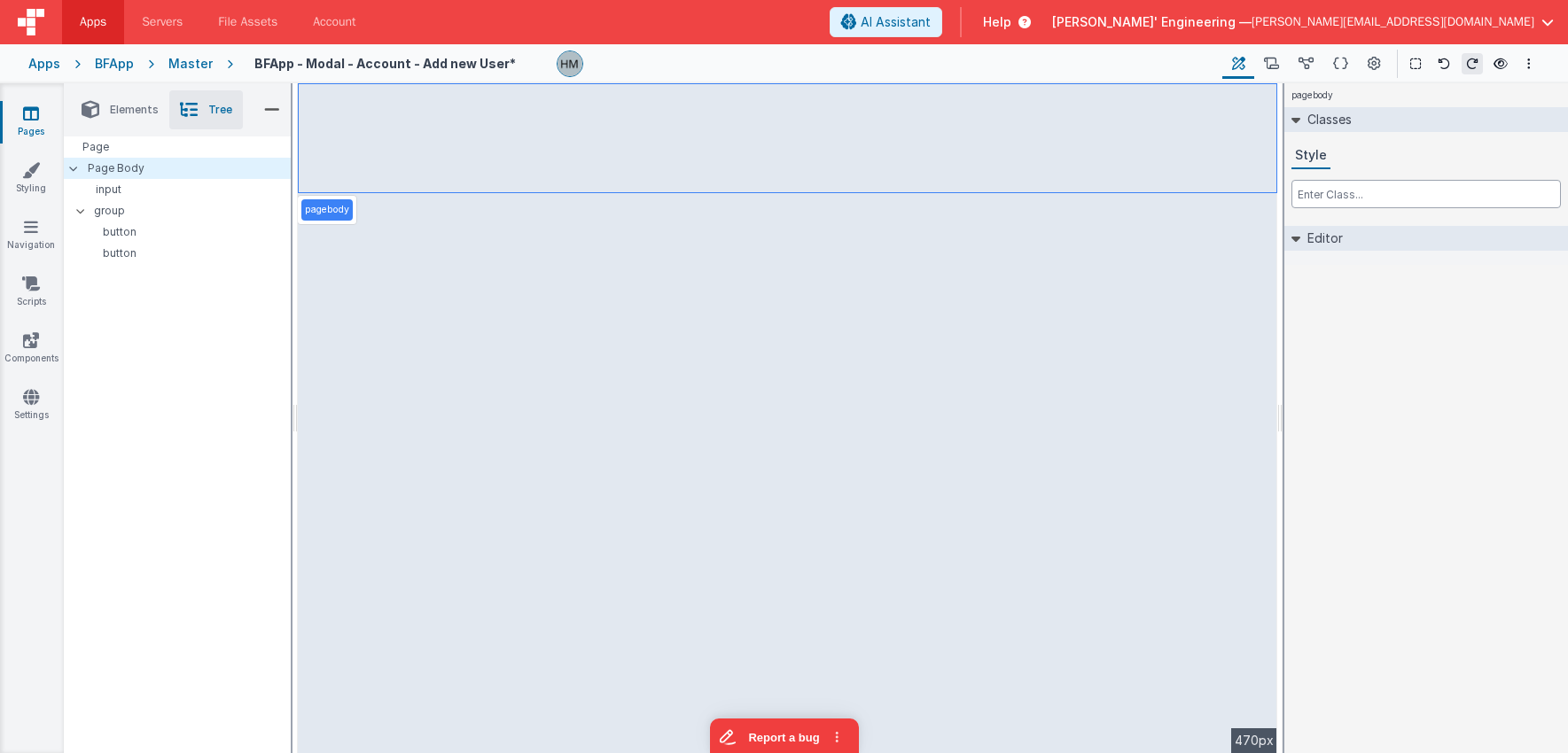 click at bounding box center (1426, 194) 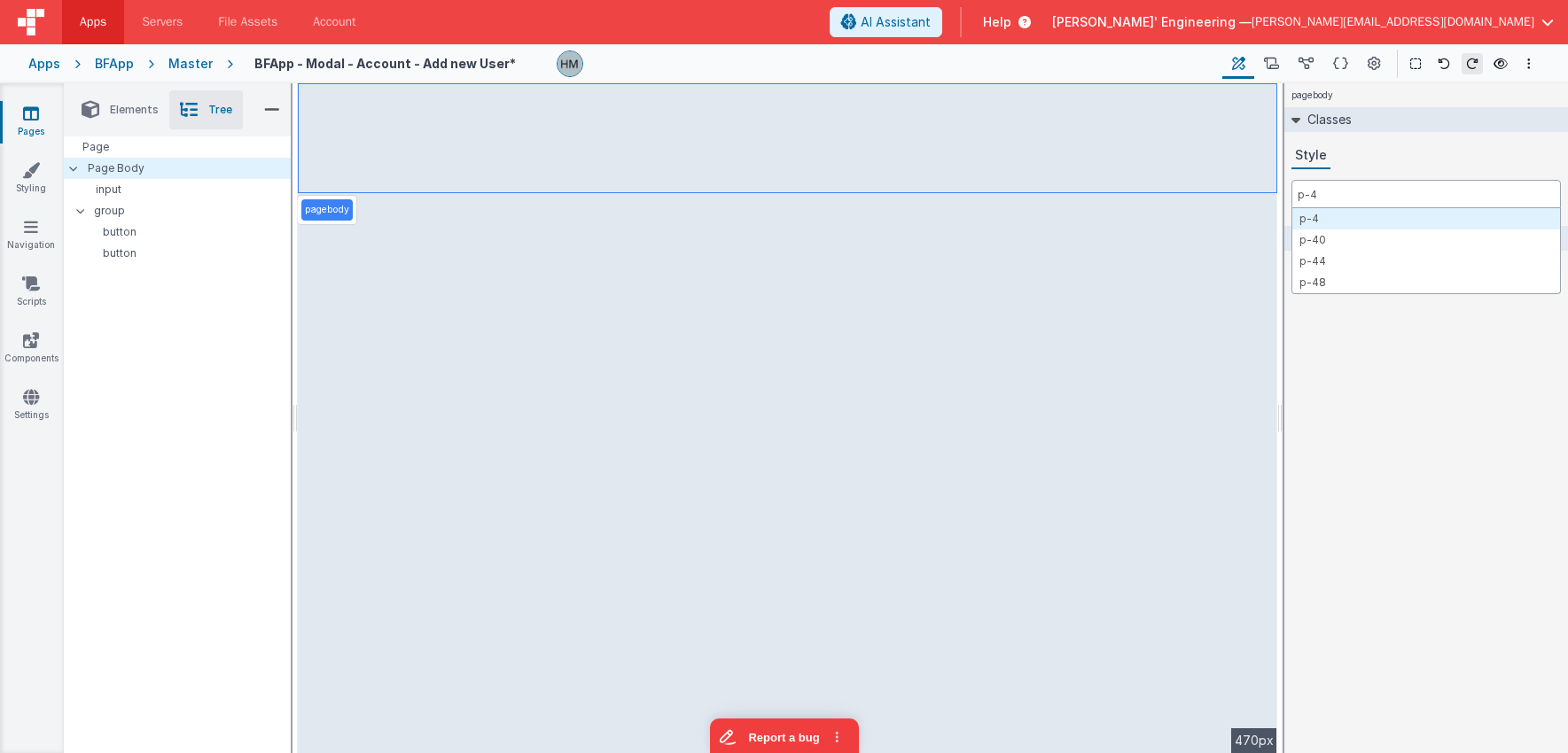 type on "p-4" 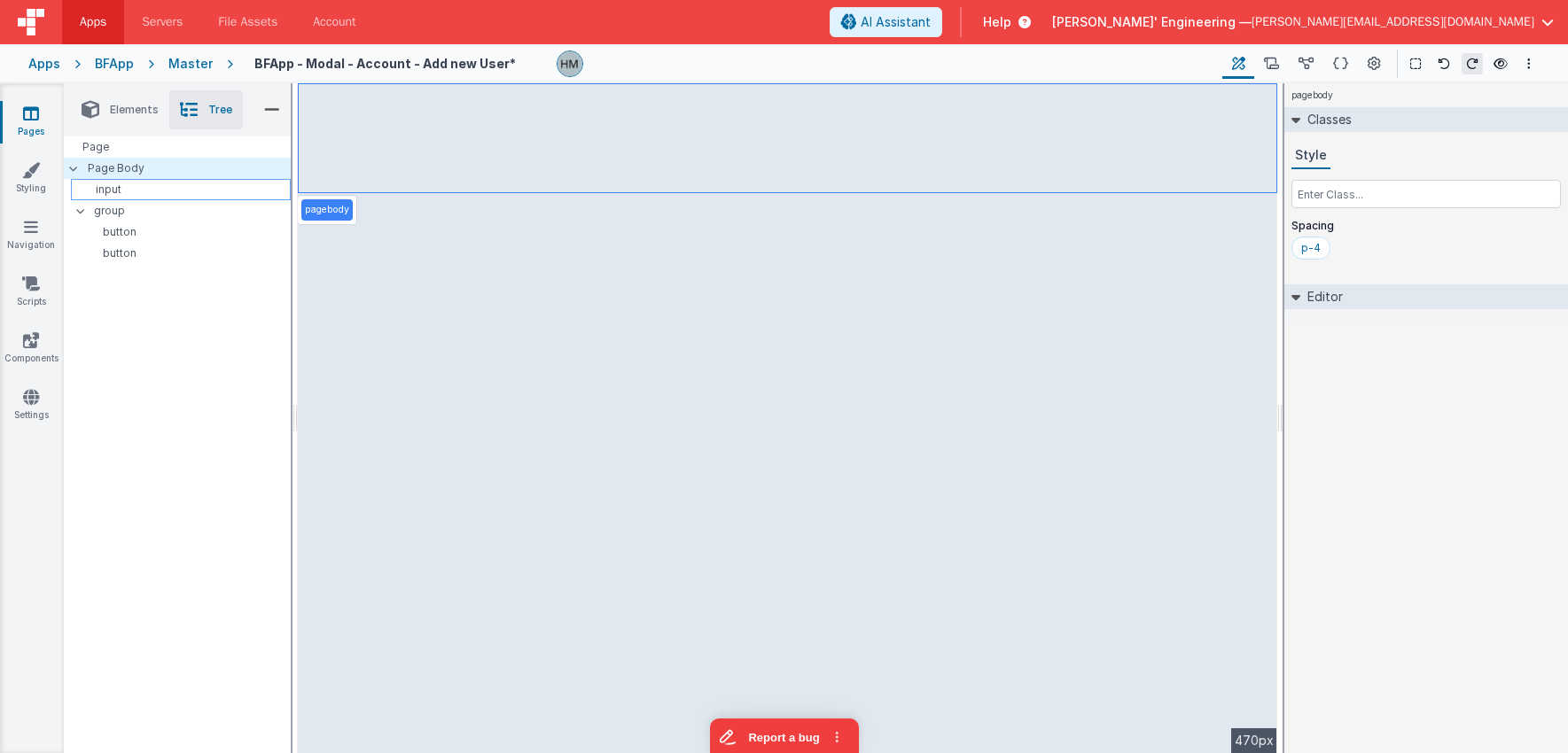 click on "input" at bounding box center (183, 190) 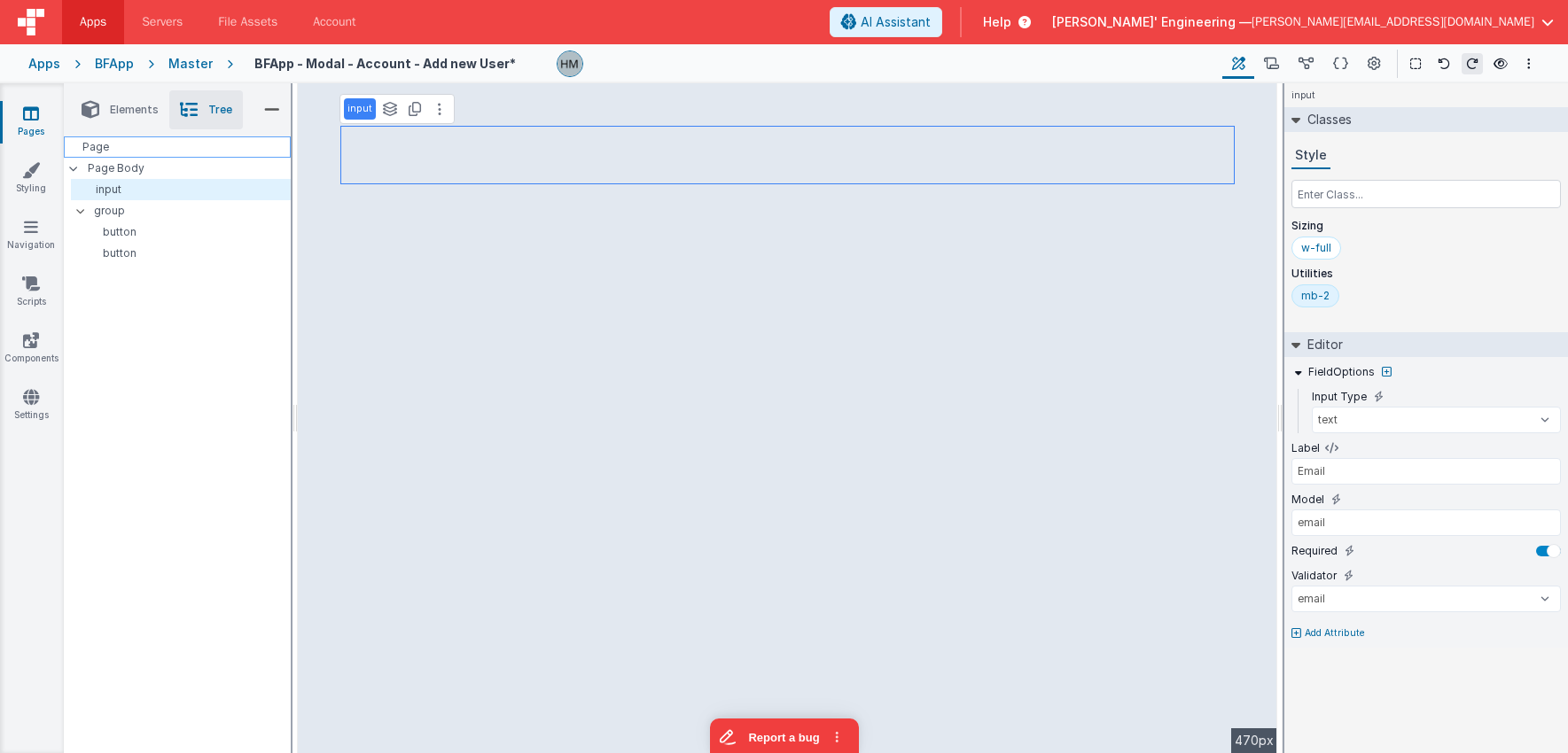 click on "Page" at bounding box center [177, 147] 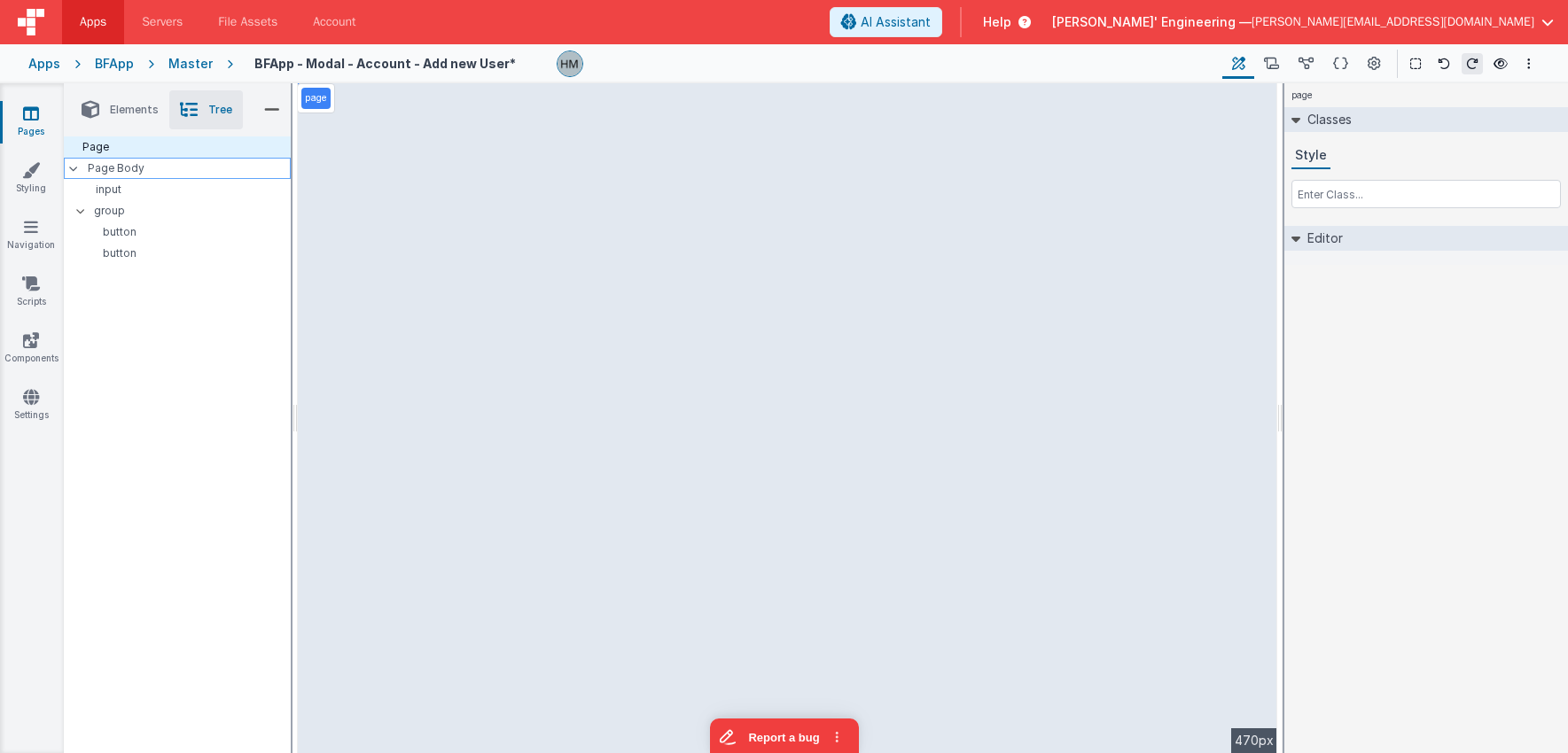 click on "Page Body" at bounding box center (189, 168) 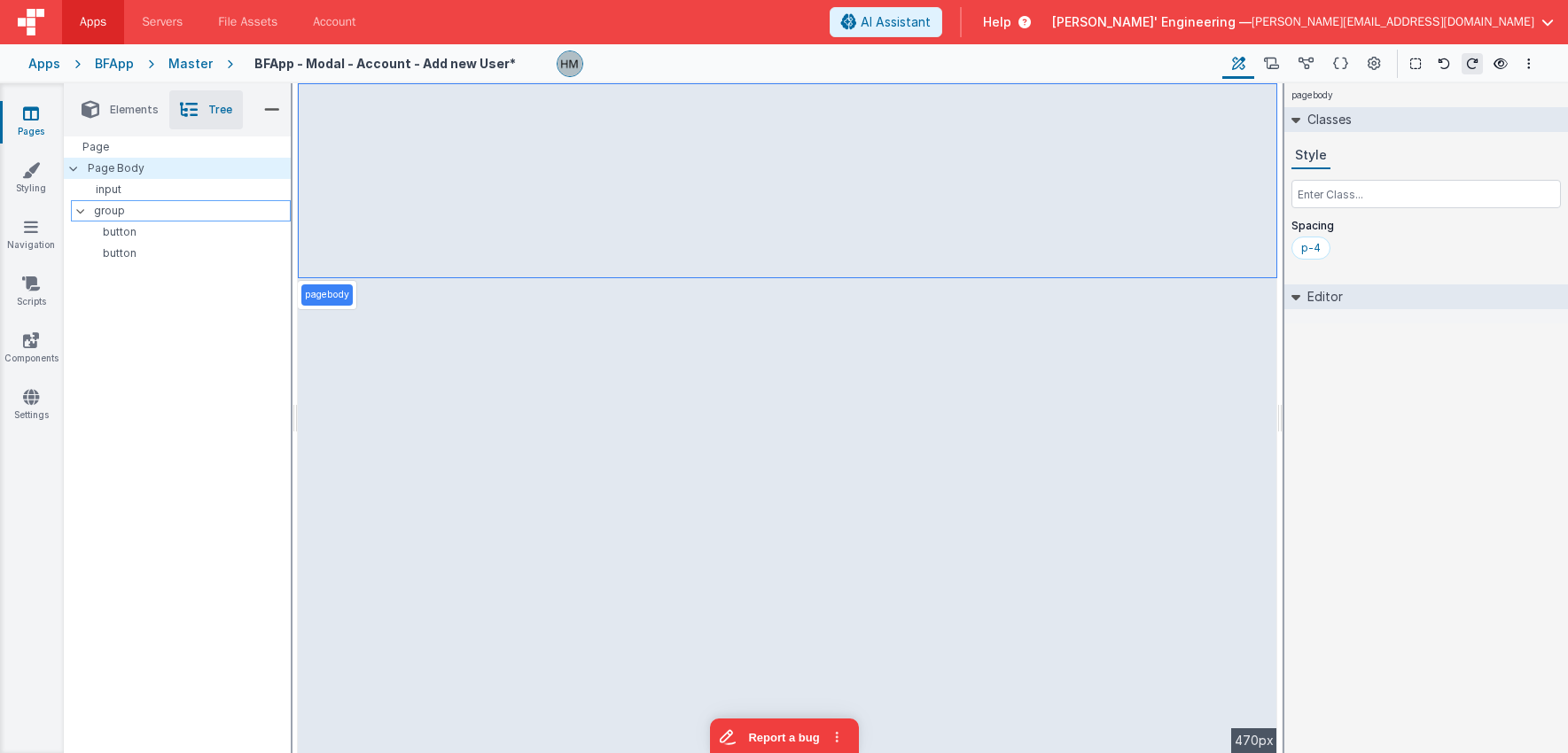 click on "group" at bounding box center (191, 211) 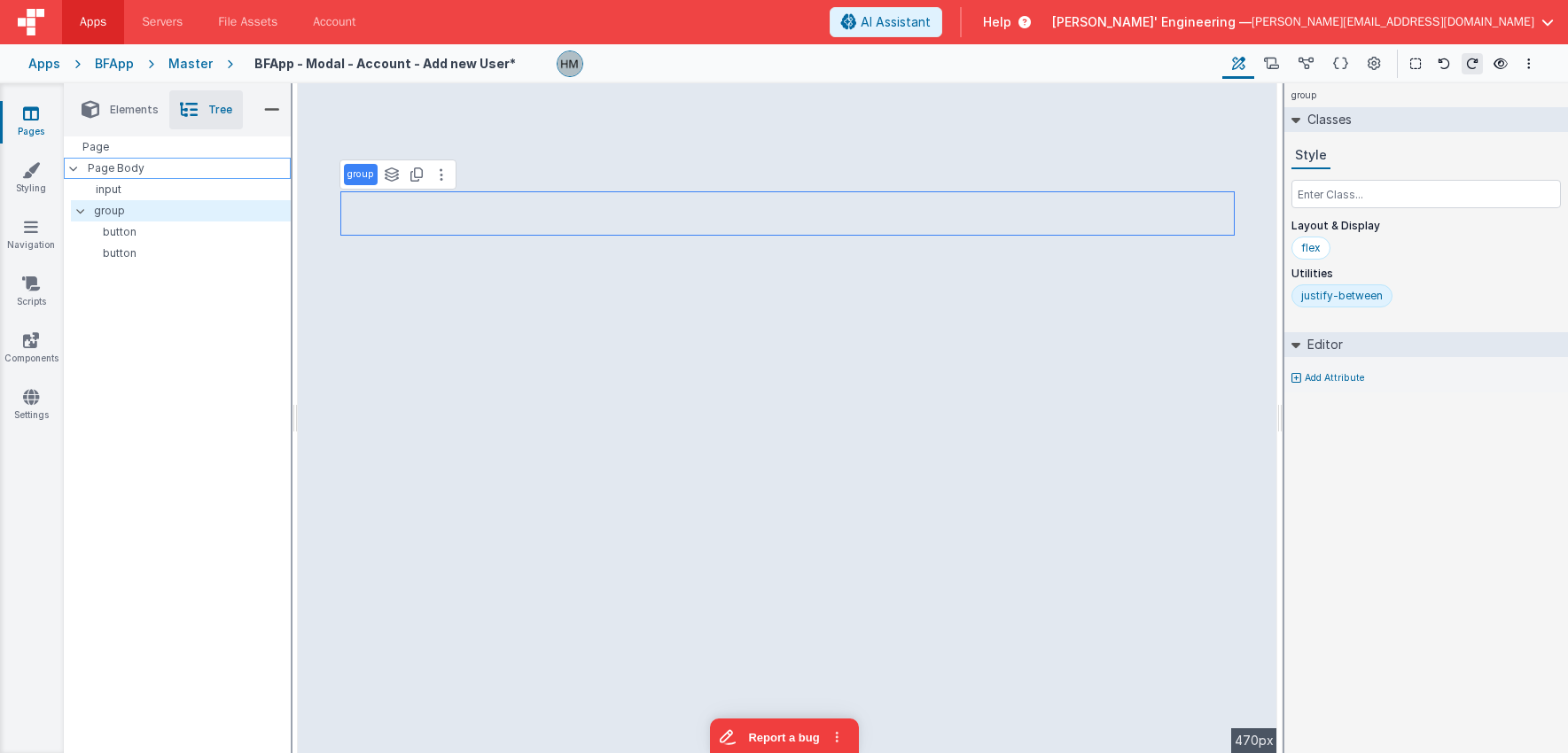 click on "Page Body" at bounding box center (189, 168) 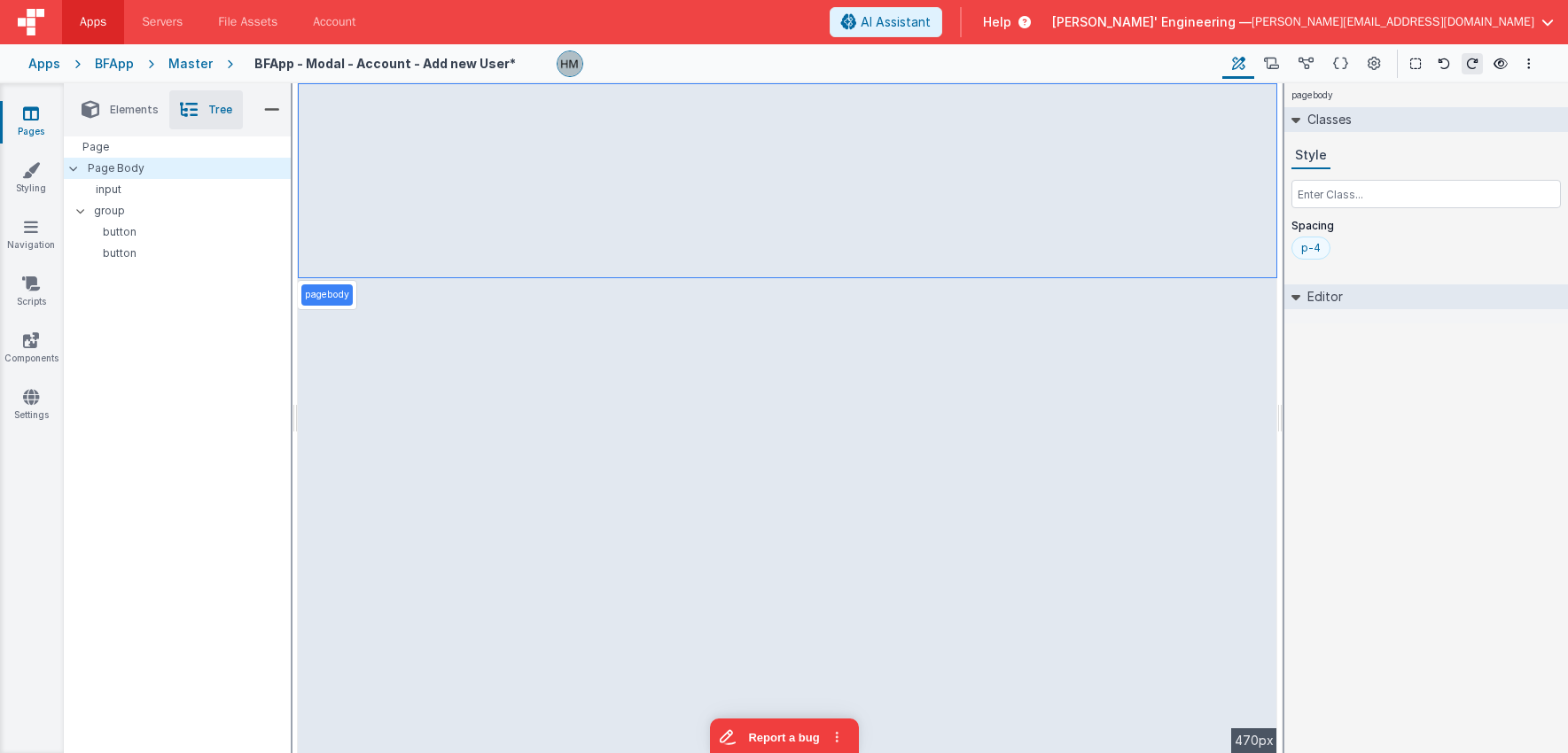 click on "p-4" at bounding box center [1311, 248] 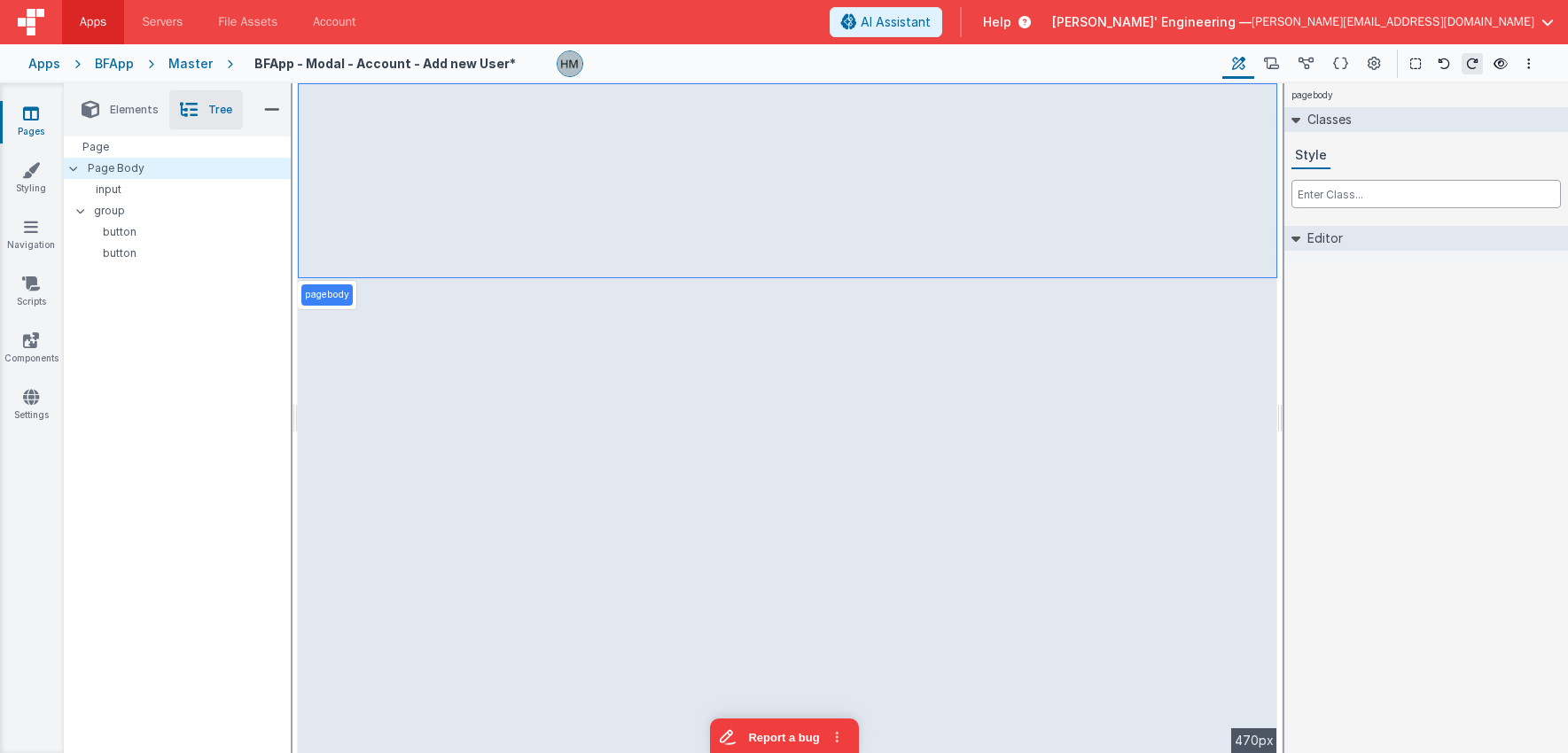 click at bounding box center [1426, 194] 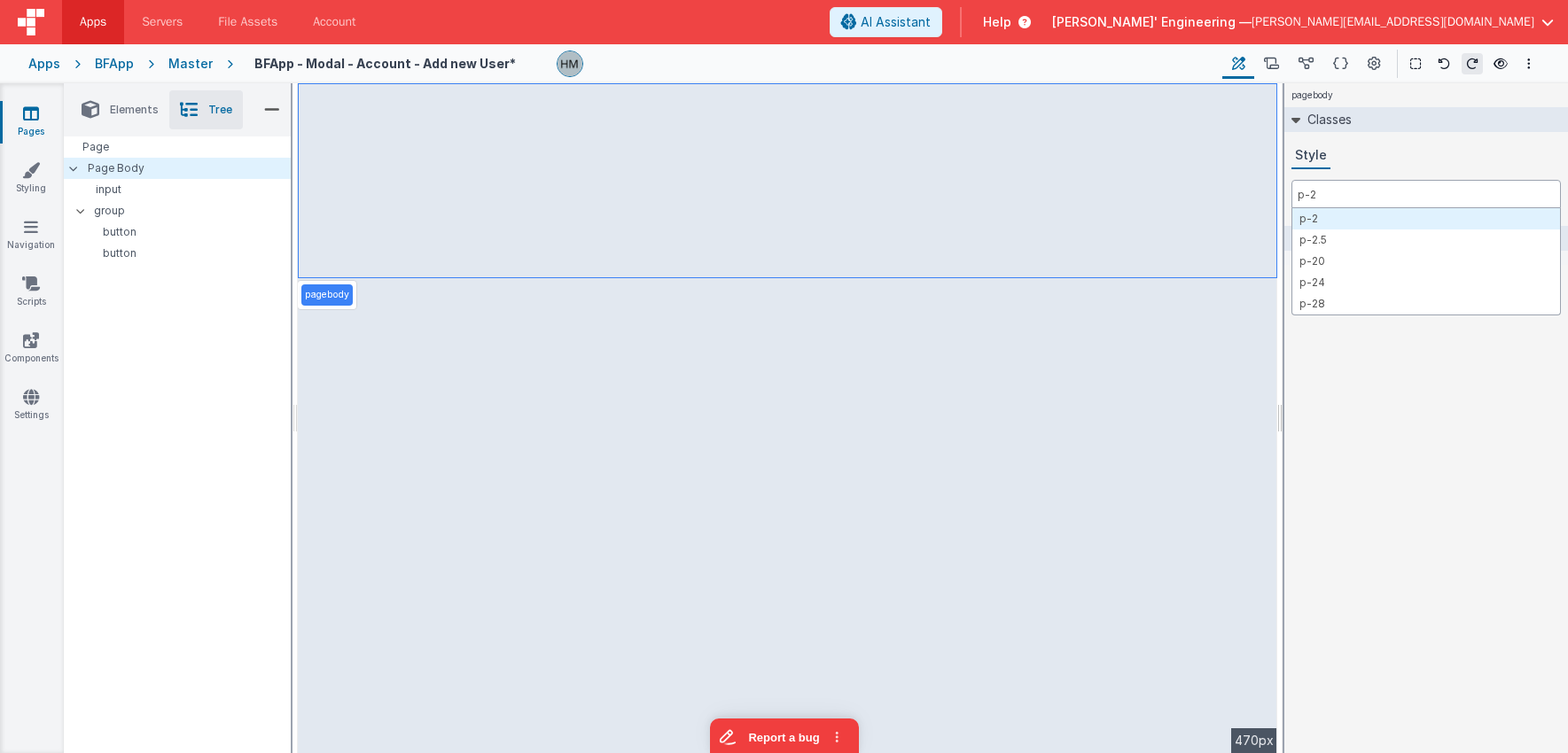 type on "p-2" 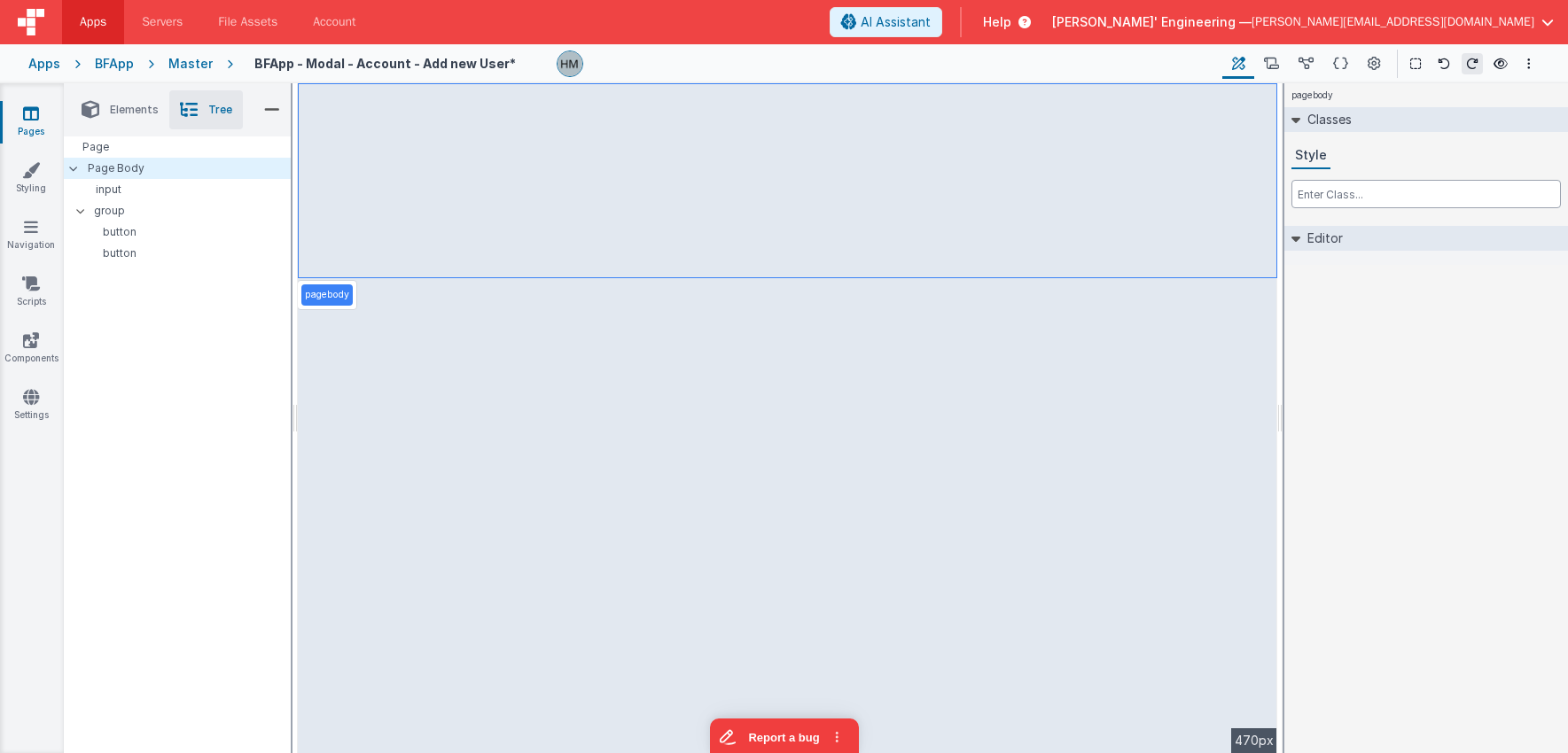 click at bounding box center (1426, 194) 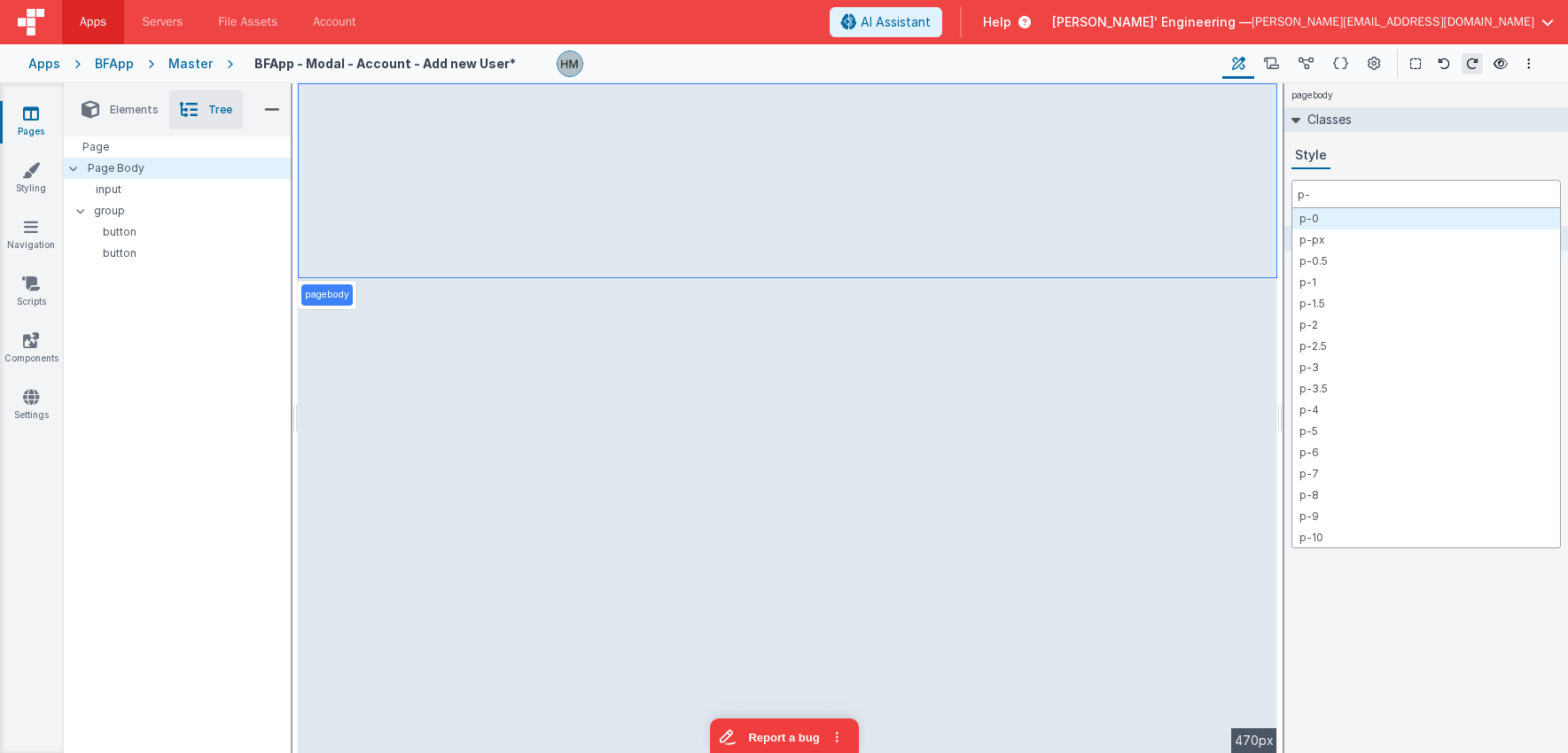type on "p-2" 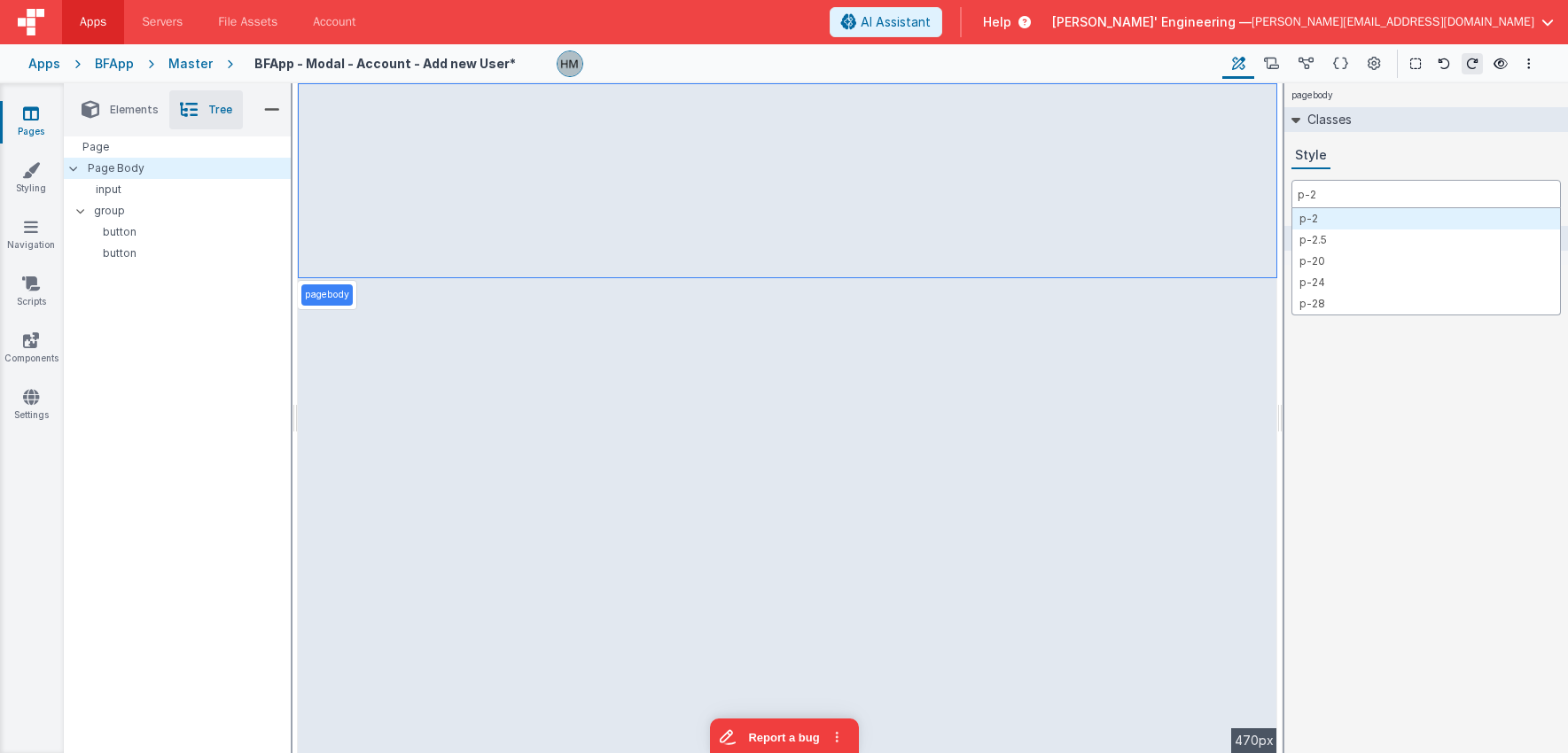 type 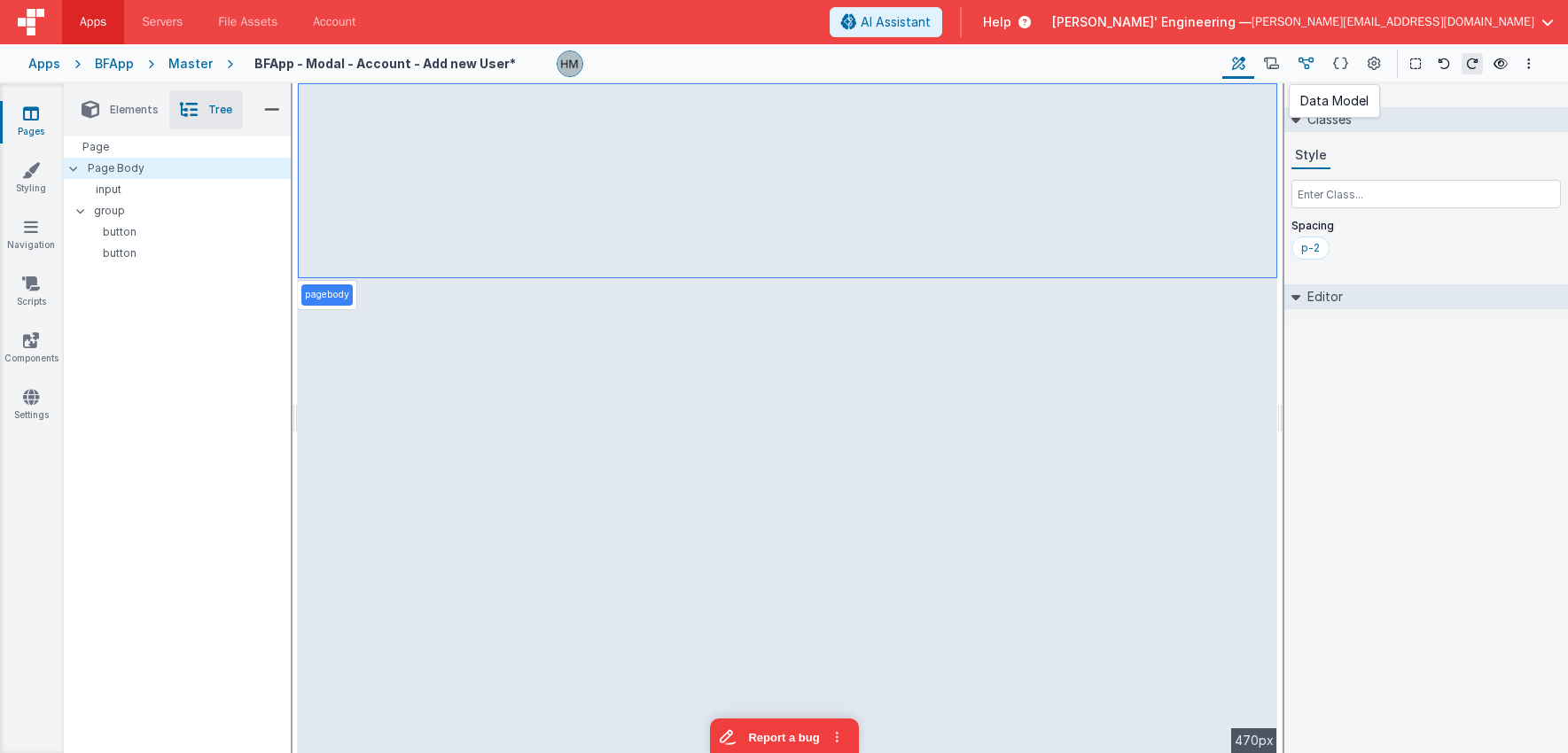 click at bounding box center [1306, 64] 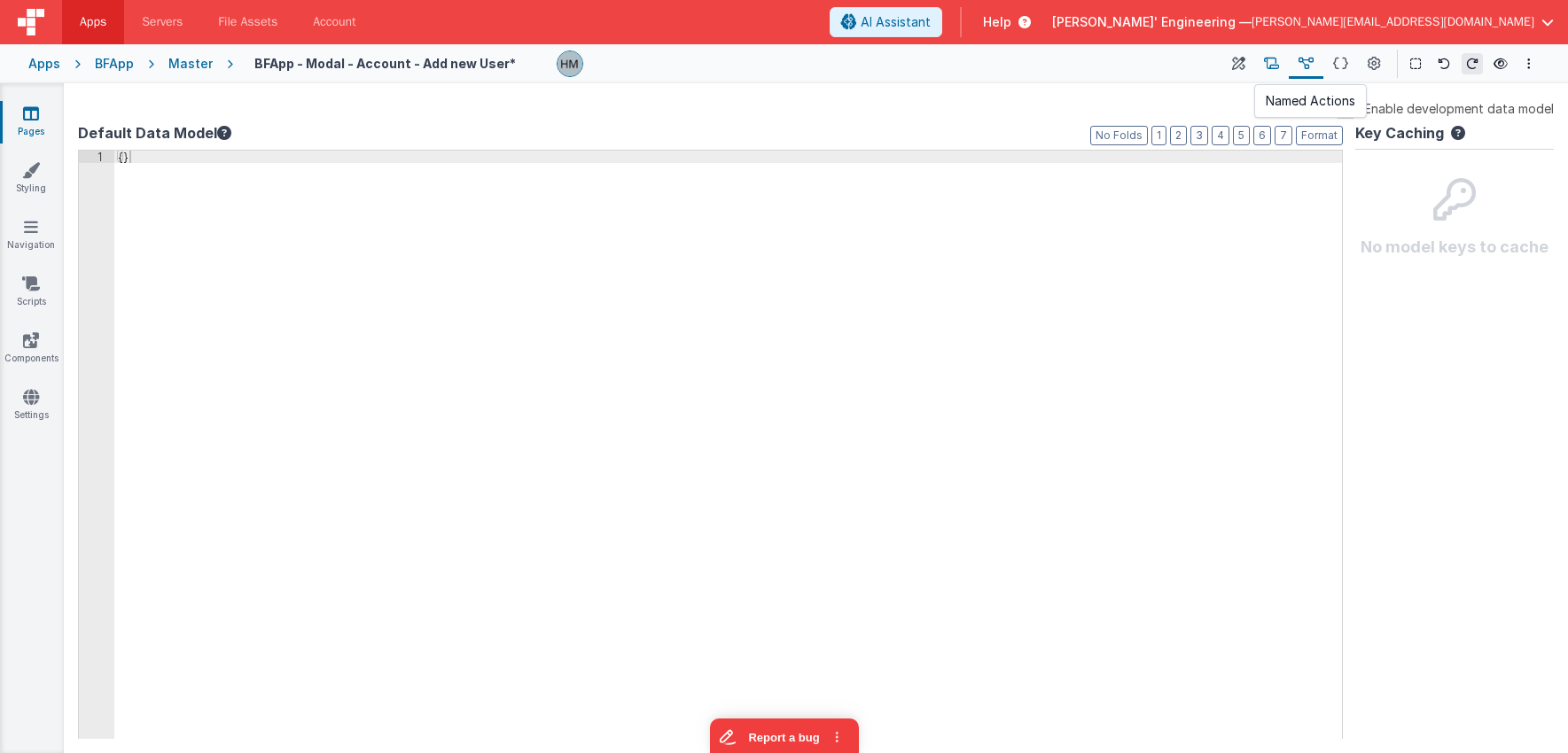 click at bounding box center (1271, 64) 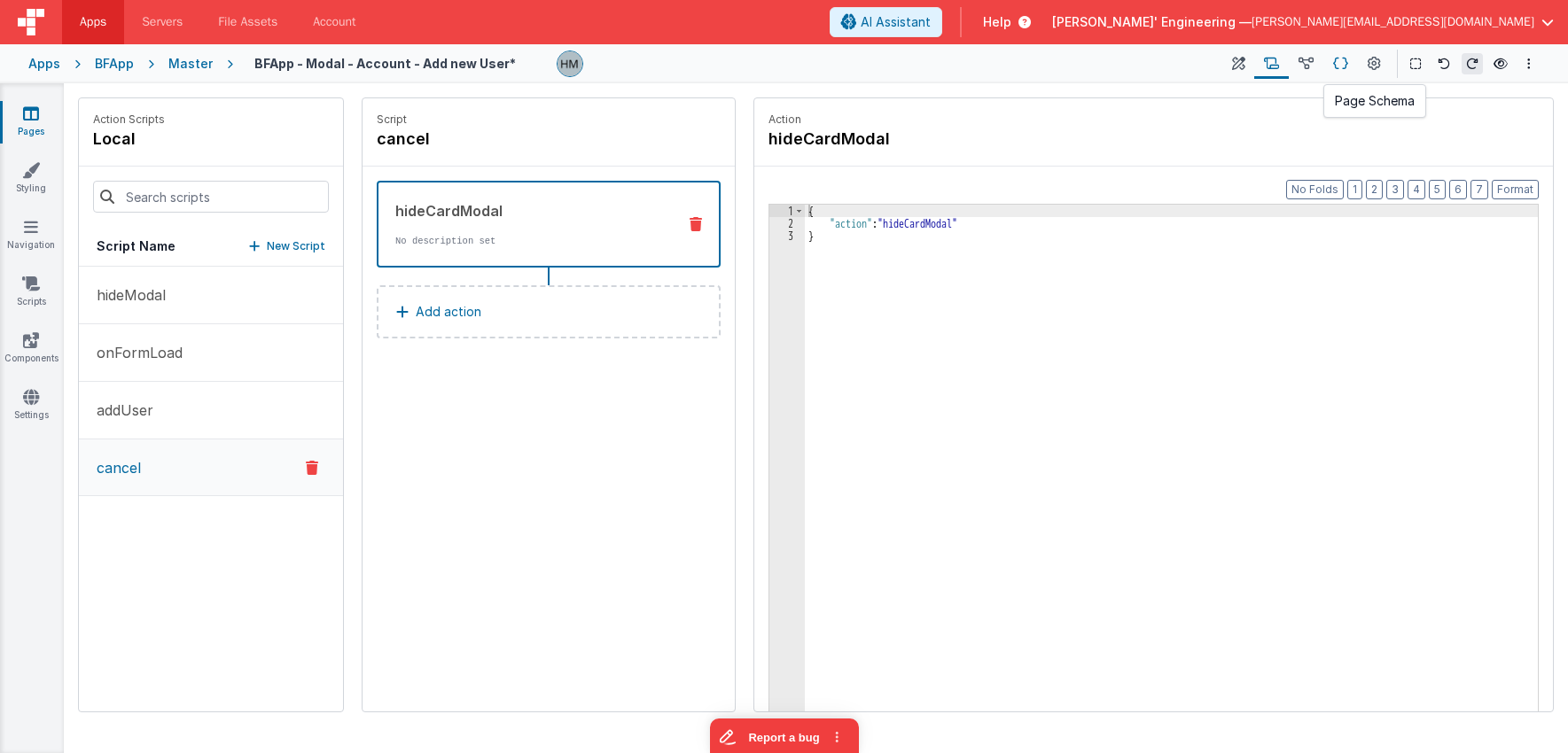 click at bounding box center (1340, 64) 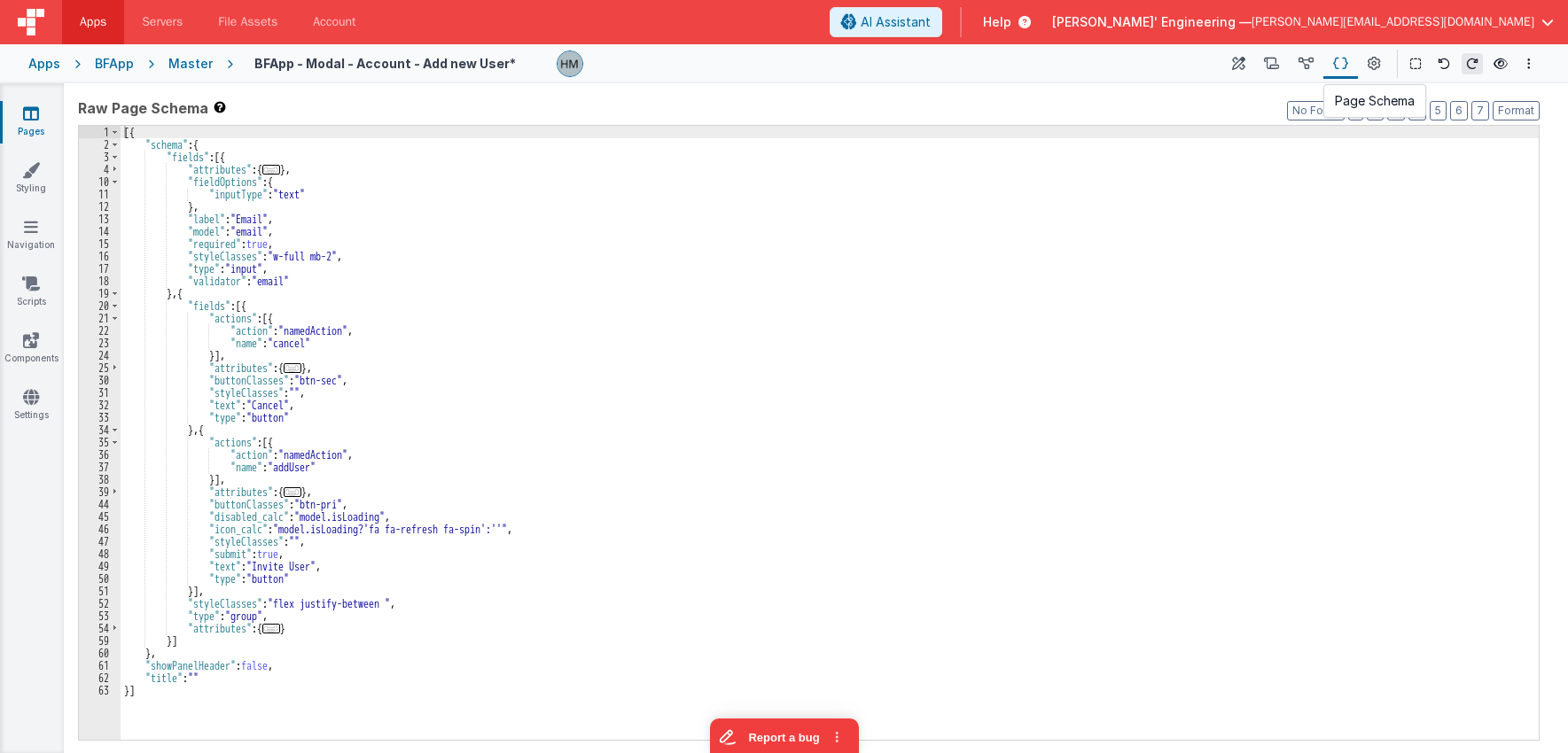 click at bounding box center (1340, 64) 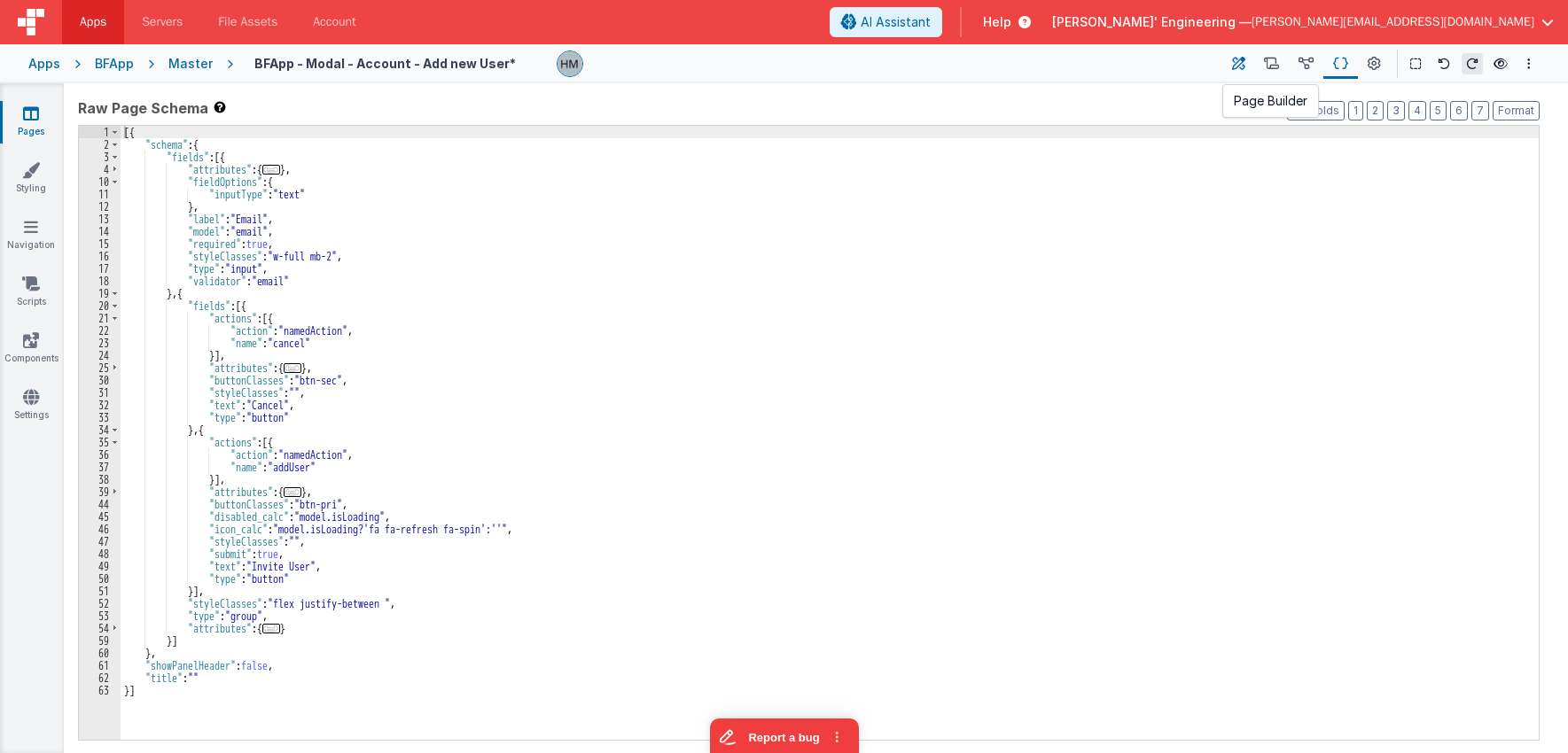 click at bounding box center [1238, 64] 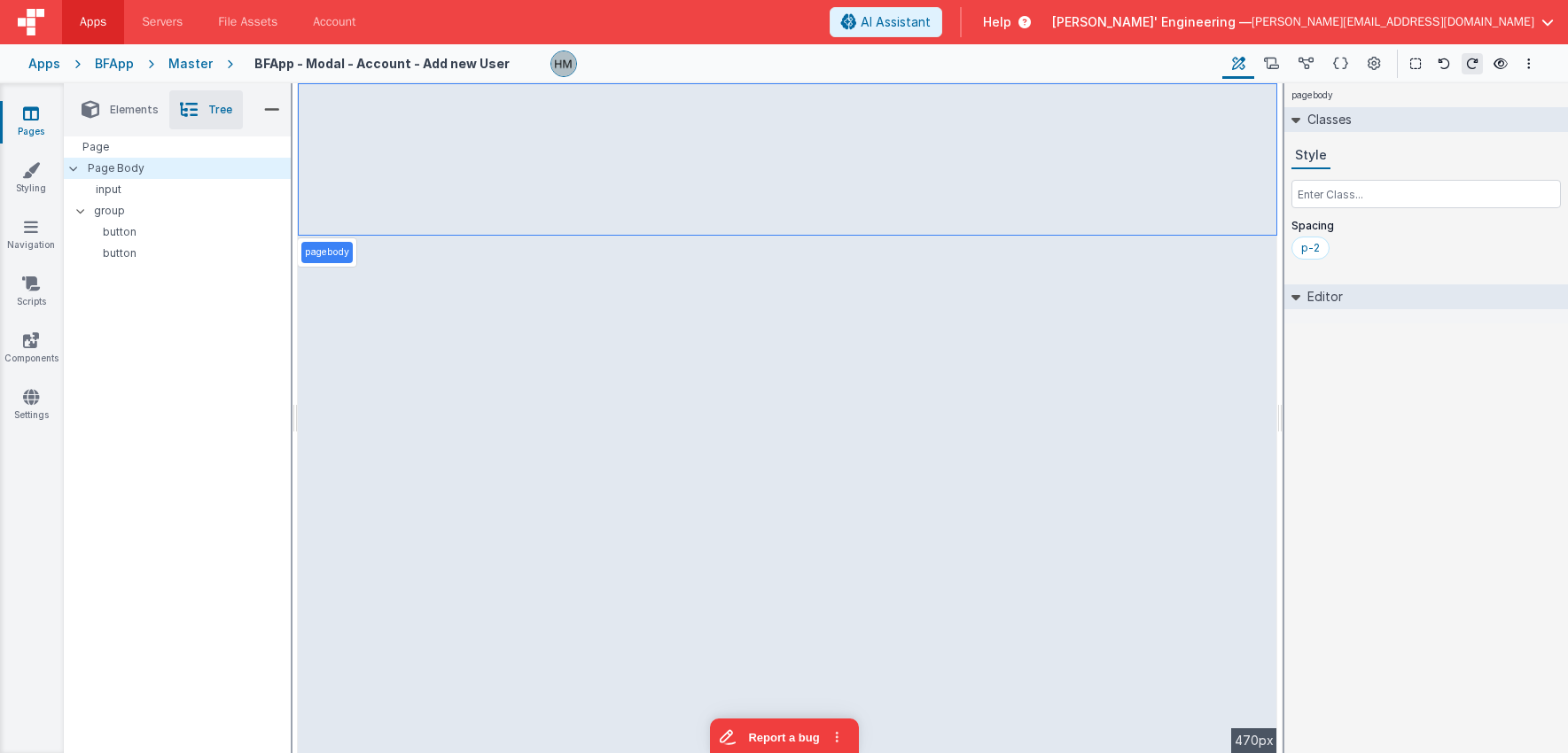 click on "Master" at bounding box center (191, 64) 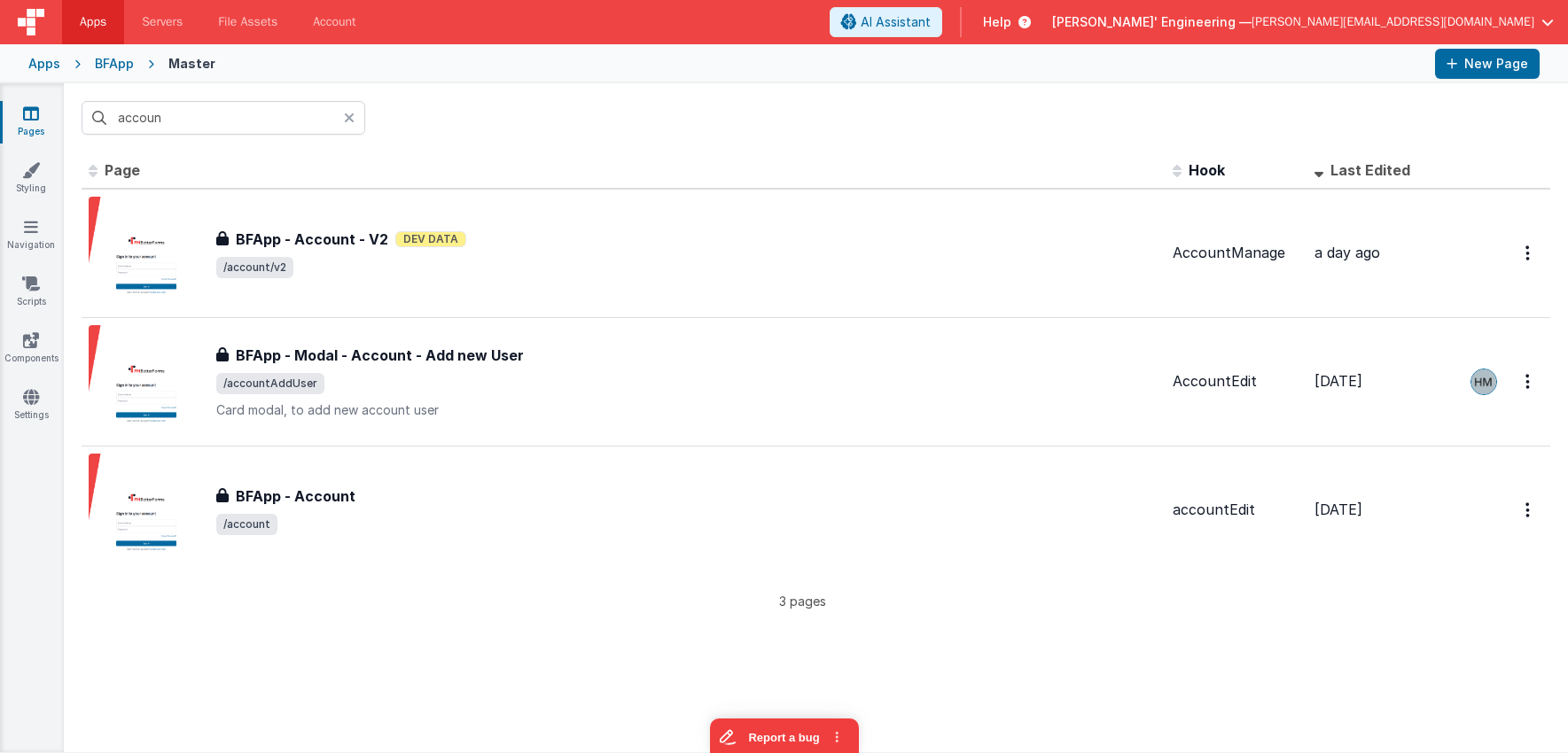click at bounding box center (349, 118) 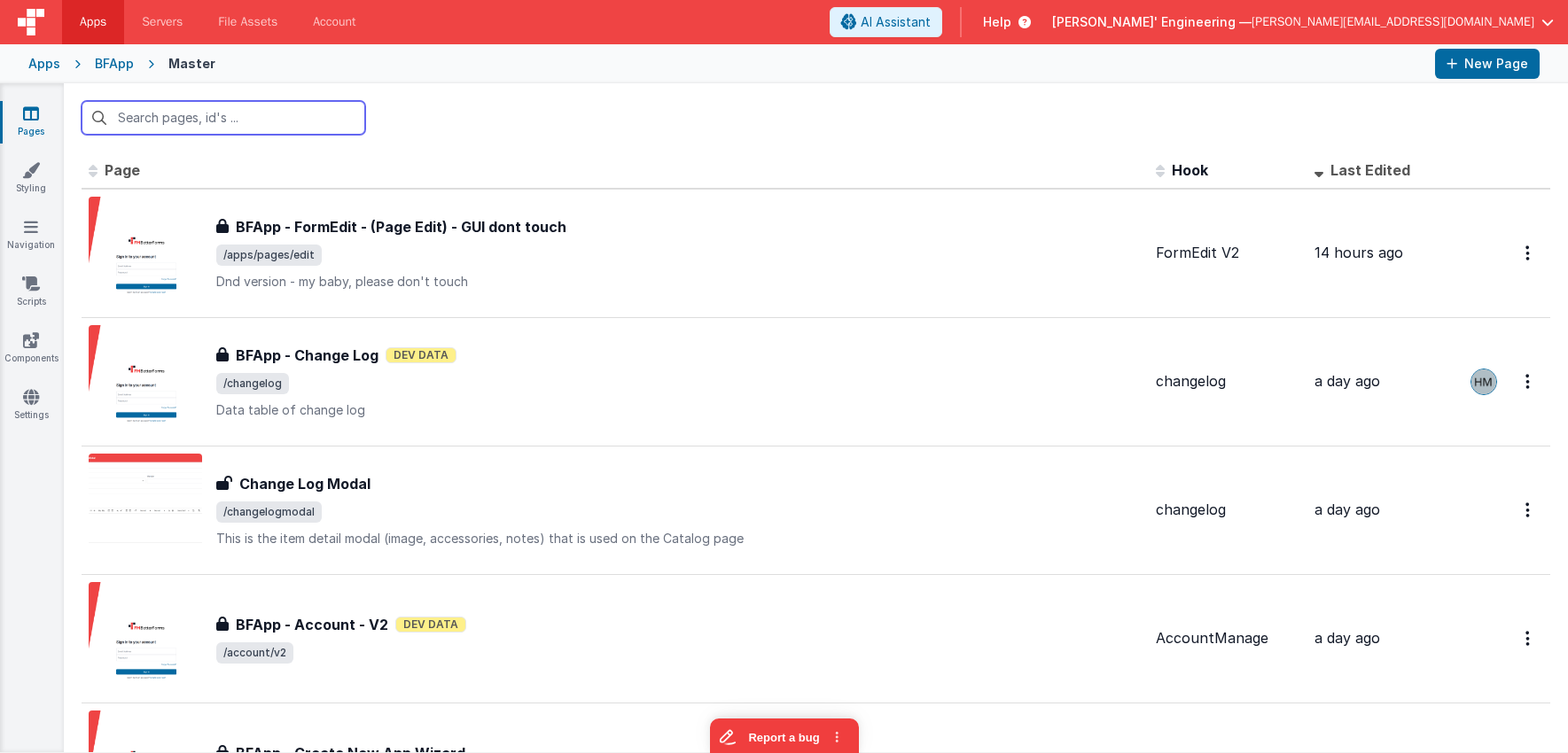 click at bounding box center [223, 118] 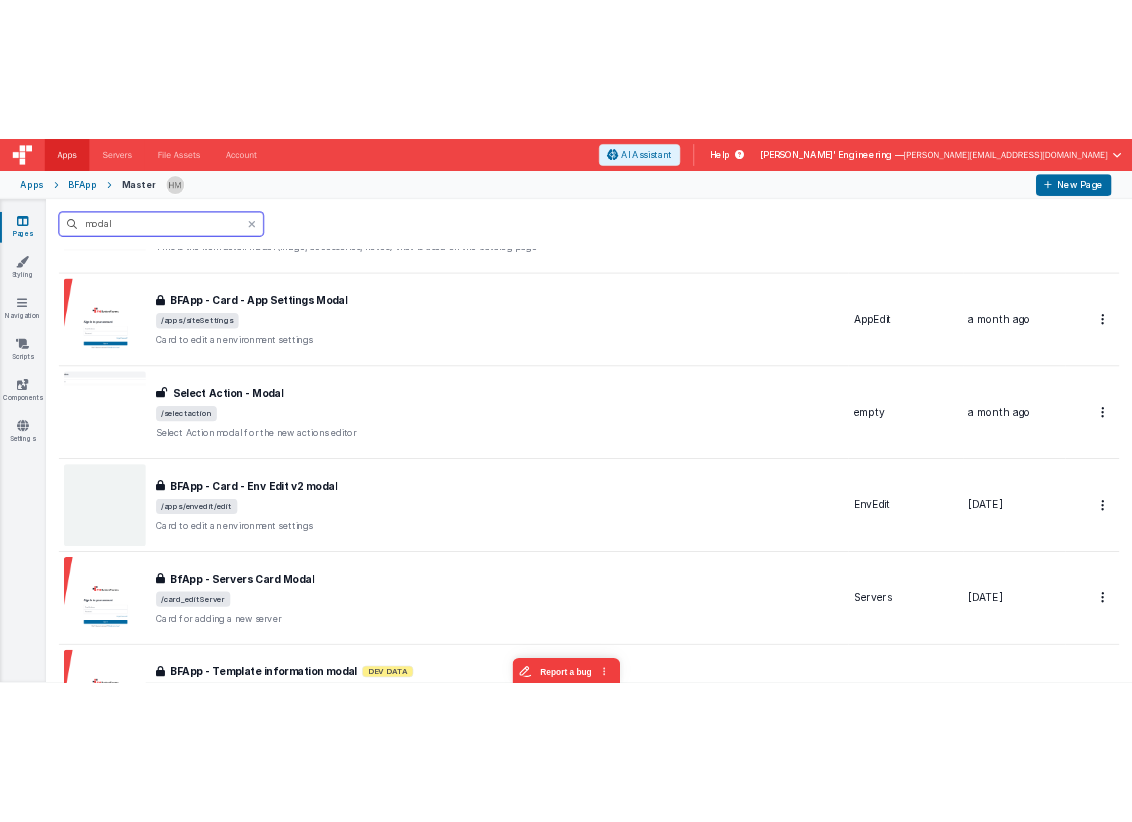 scroll, scrollTop: 0, scrollLeft: 0, axis: both 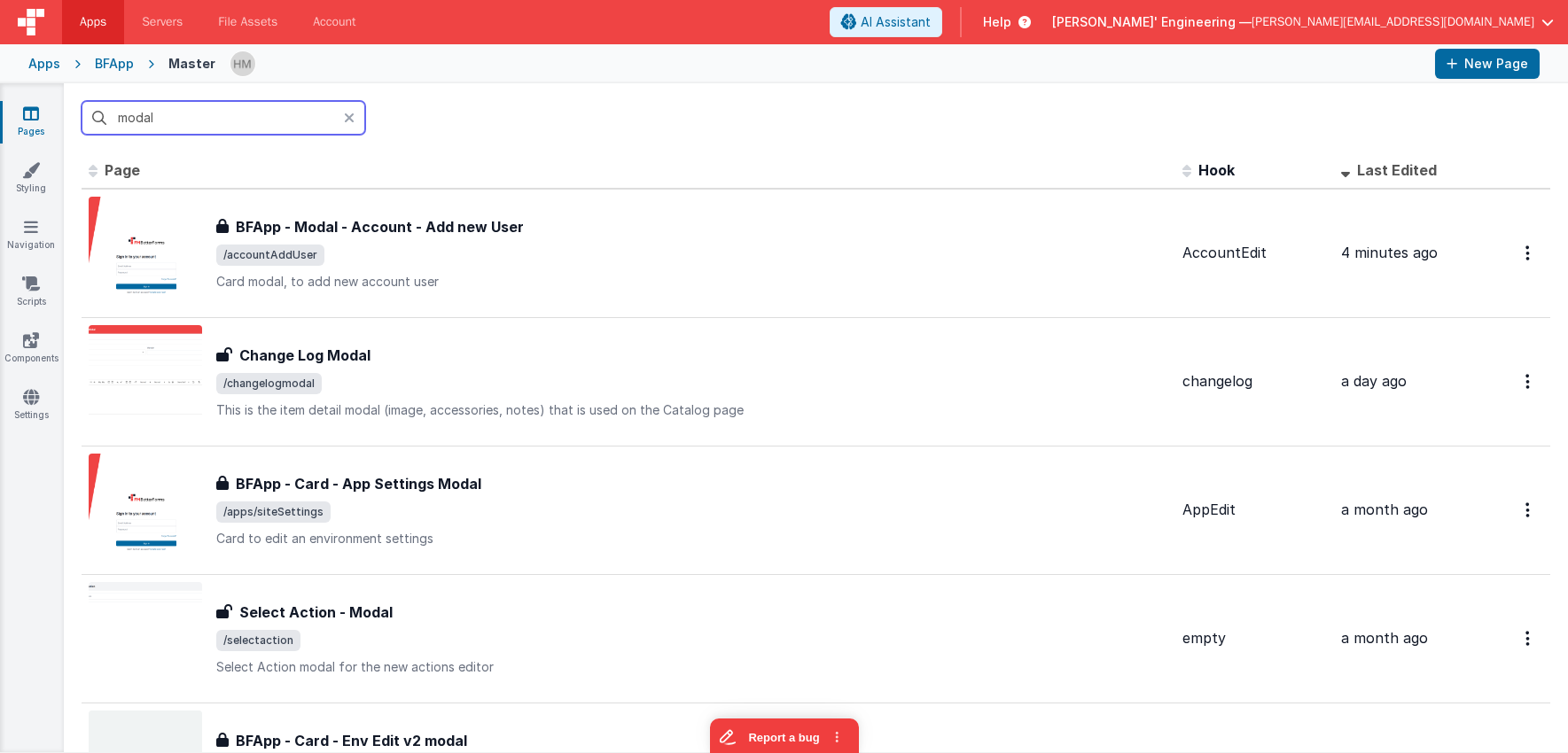 type on "modal" 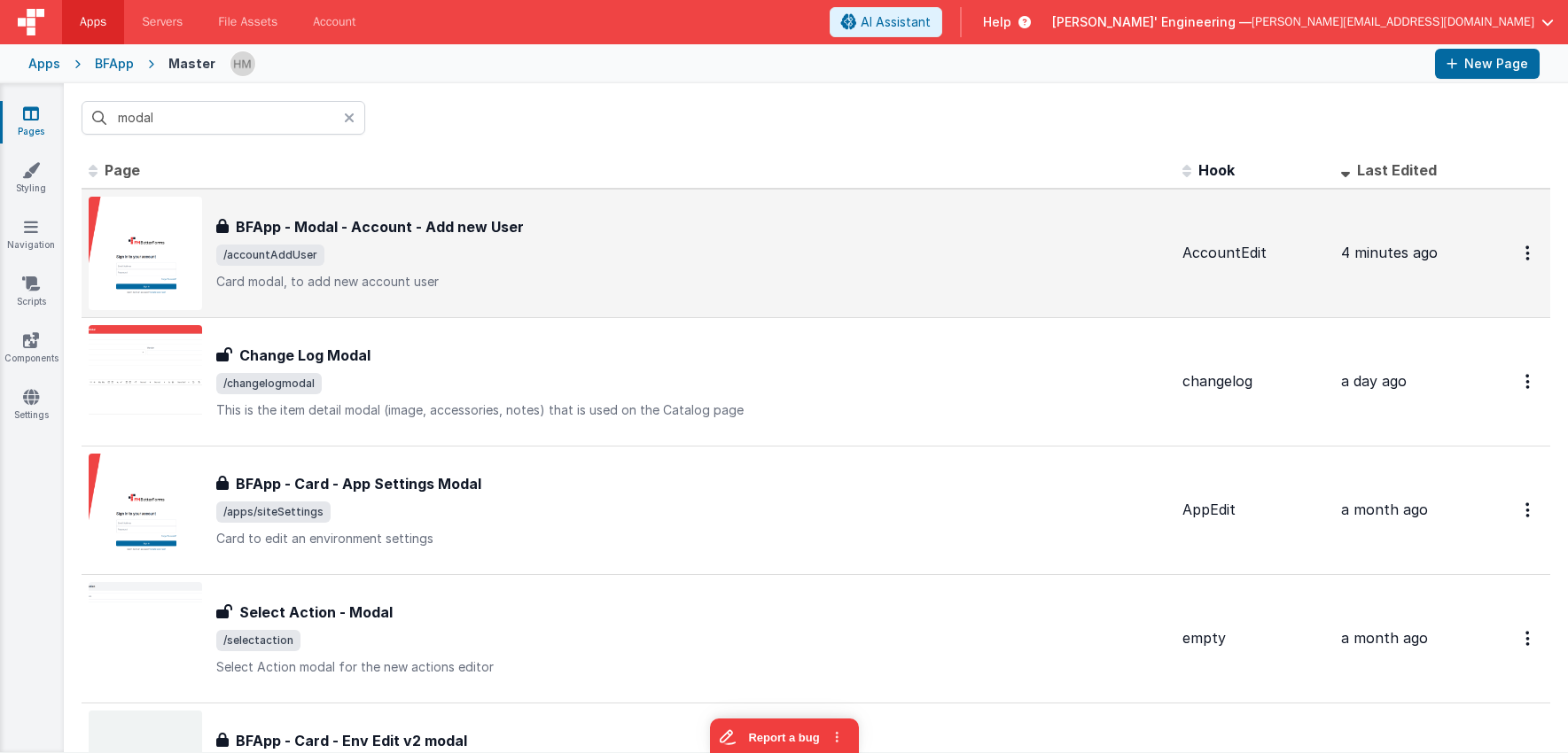 click on "4 minutes ago" at bounding box center (1405, 253) 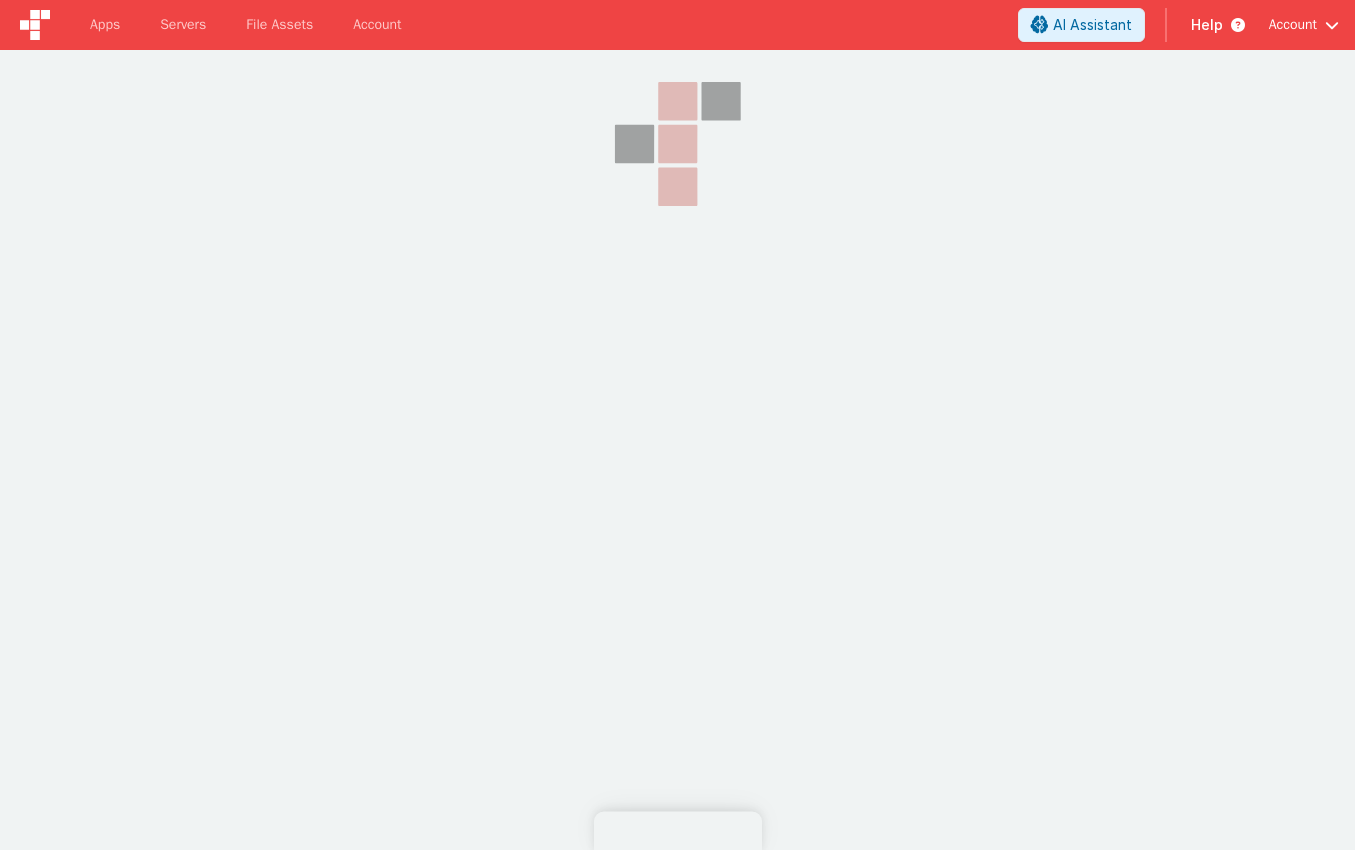 scroll, scrollTop: 0, scrollLeft: 0, axis: both 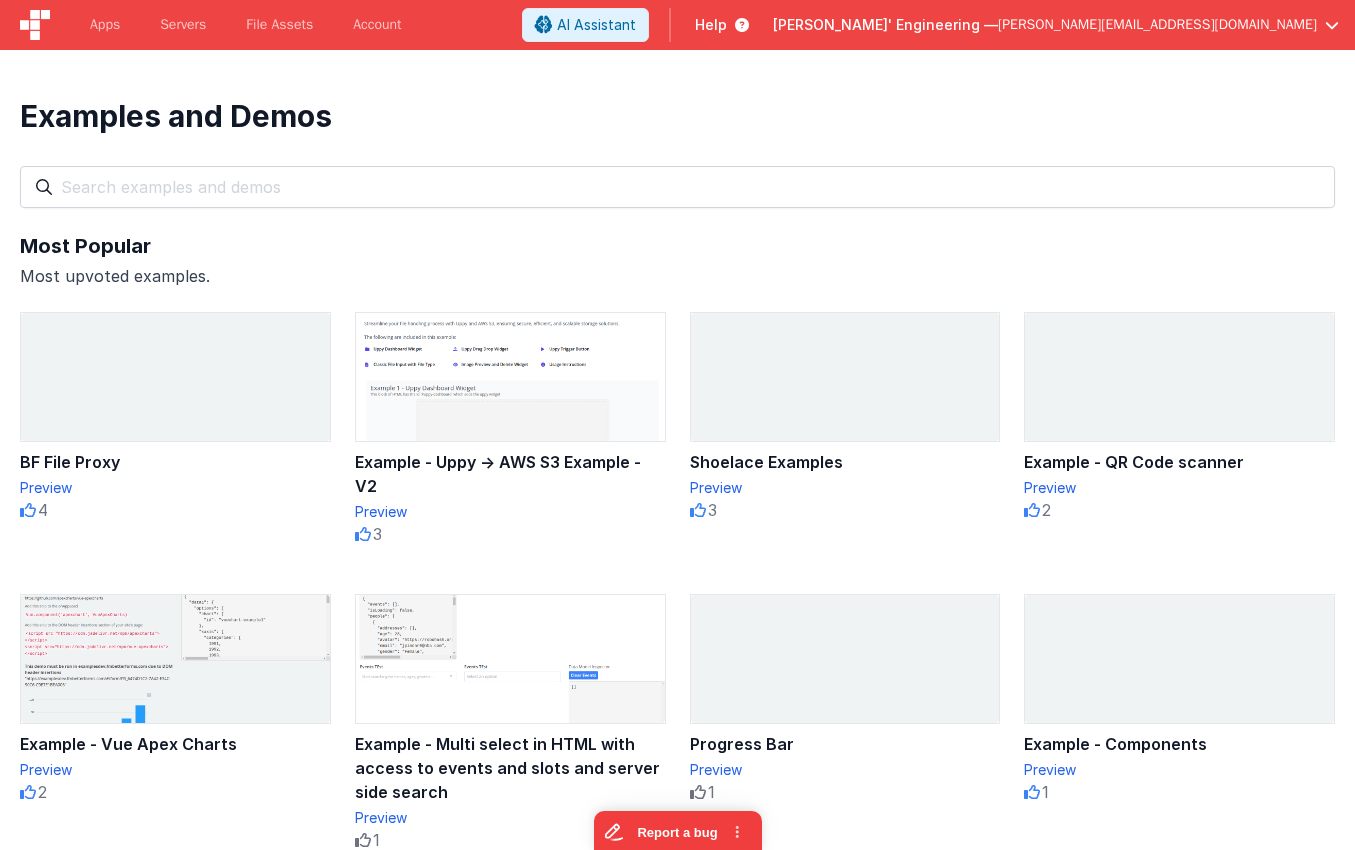 click on "Help" at bounding box center (711, 25) 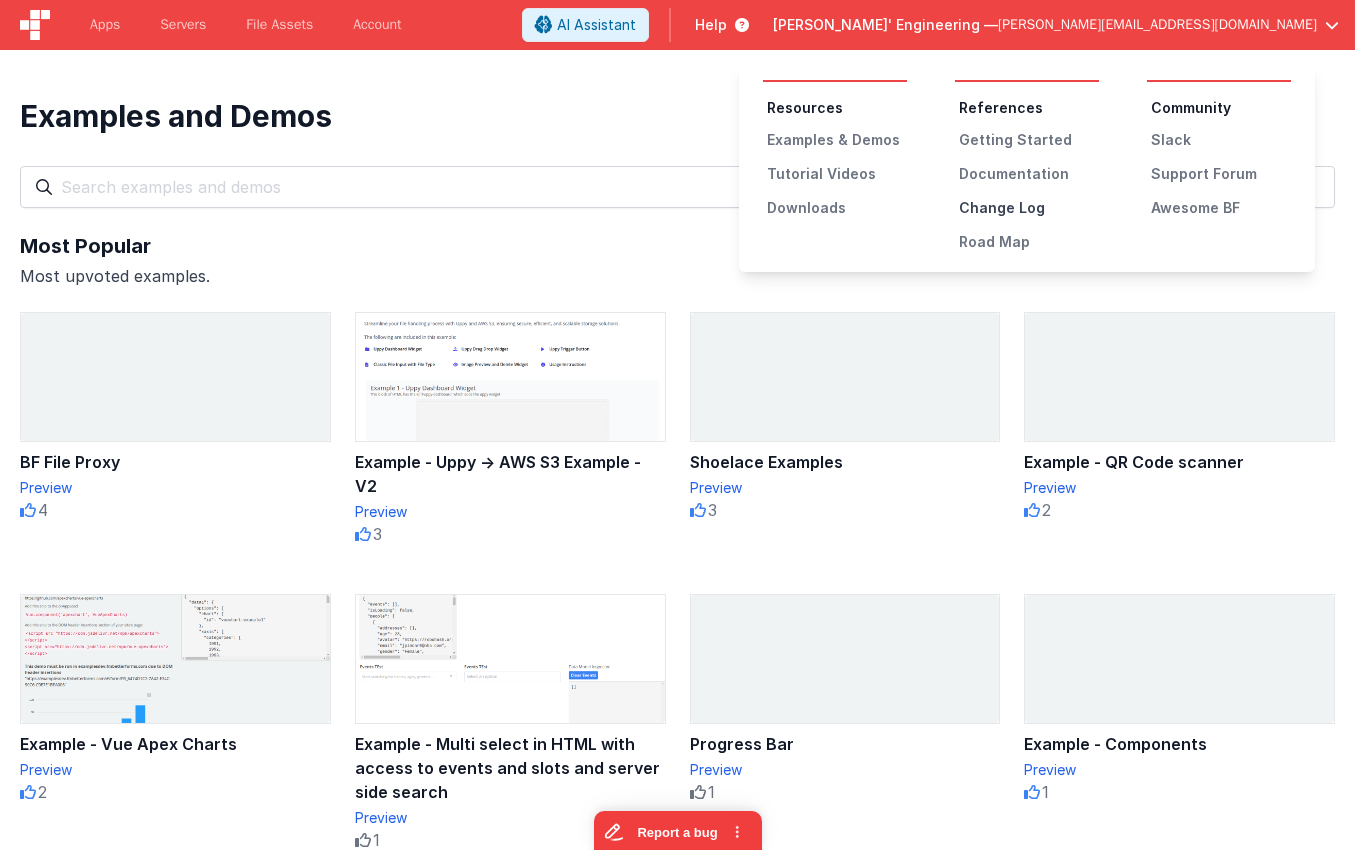 click on "Change Log" at bounding box center (1029, 208) 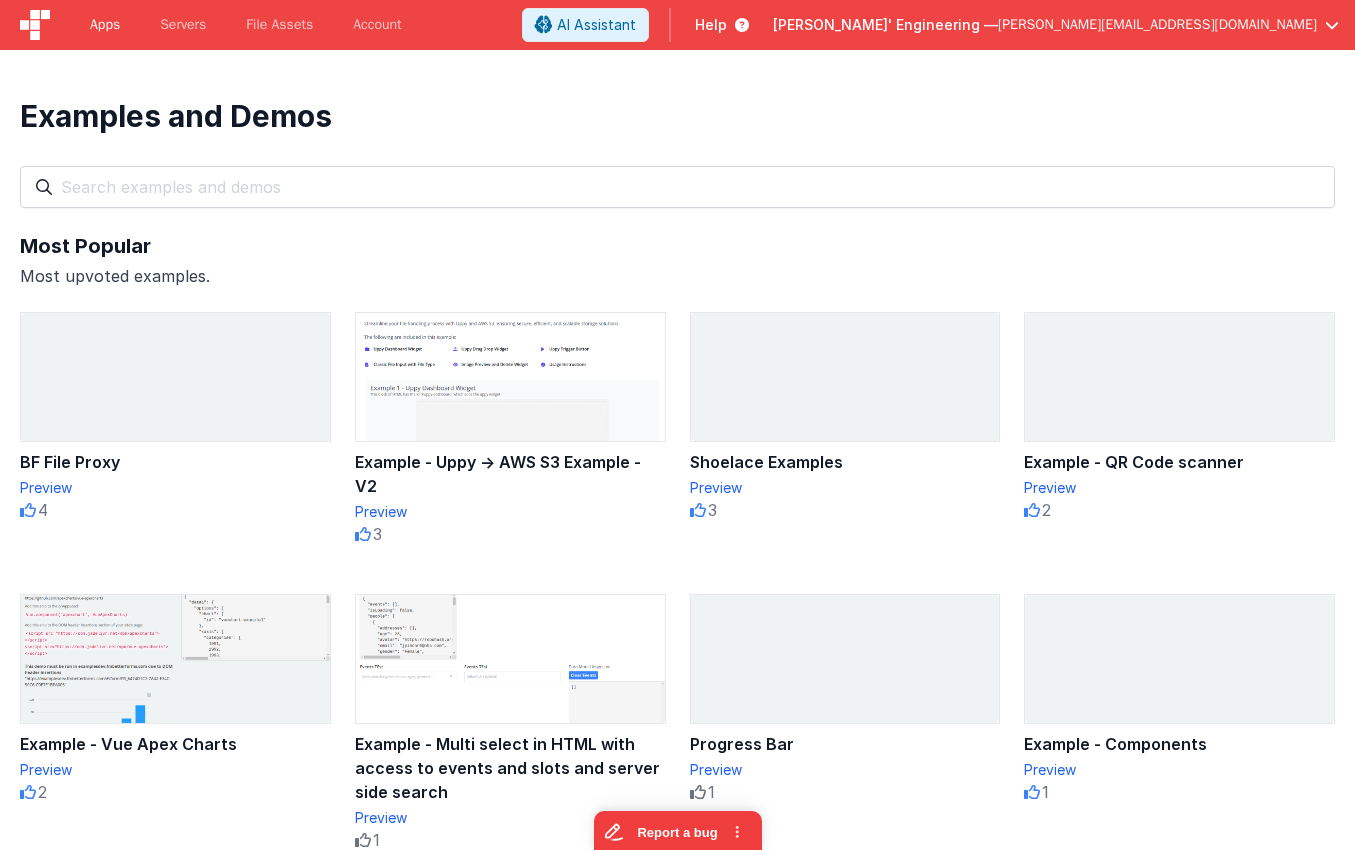 click on "Apps" at bounding box center [105, 25] 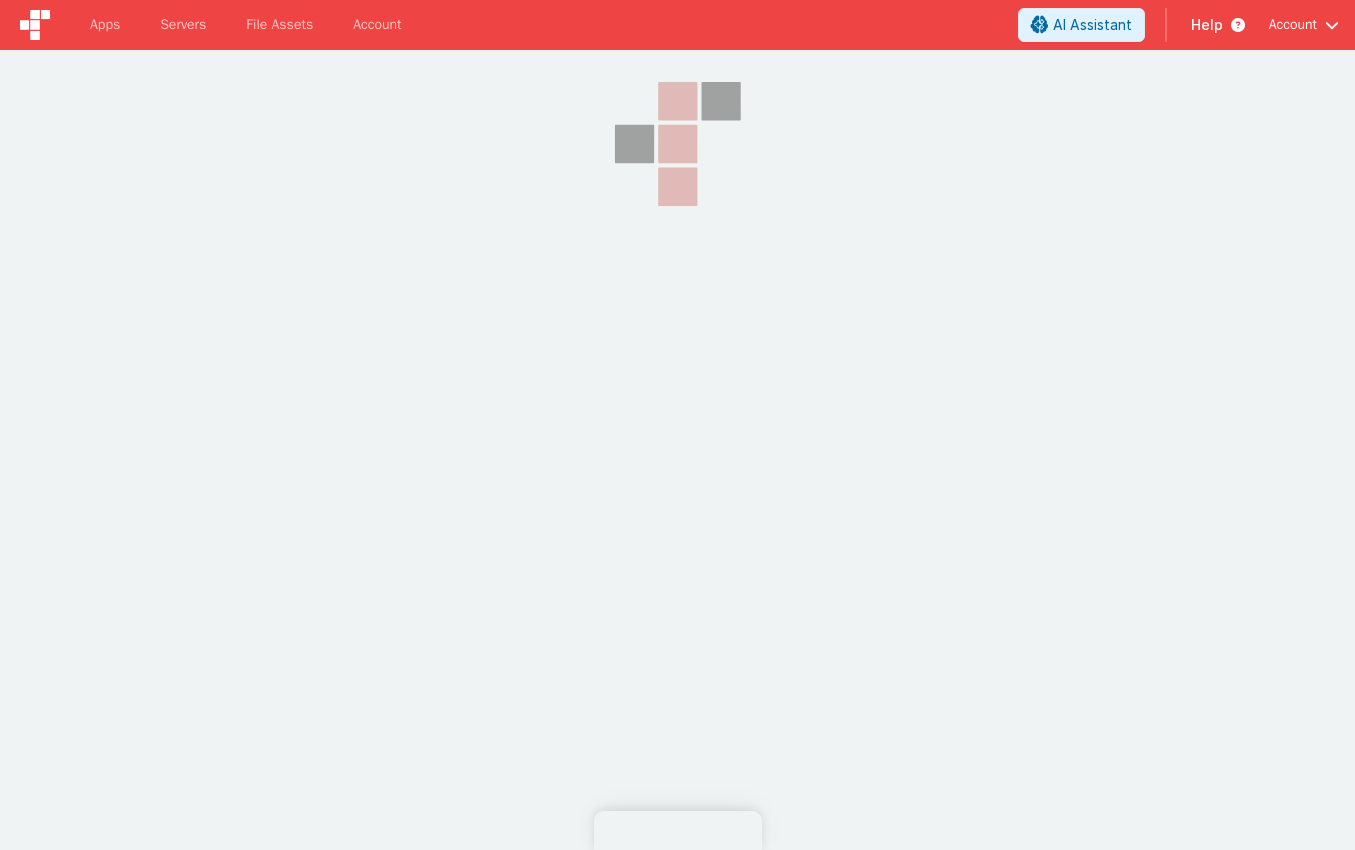 scroll, scrollTop: 0, scrollLeft: 0, axis: both 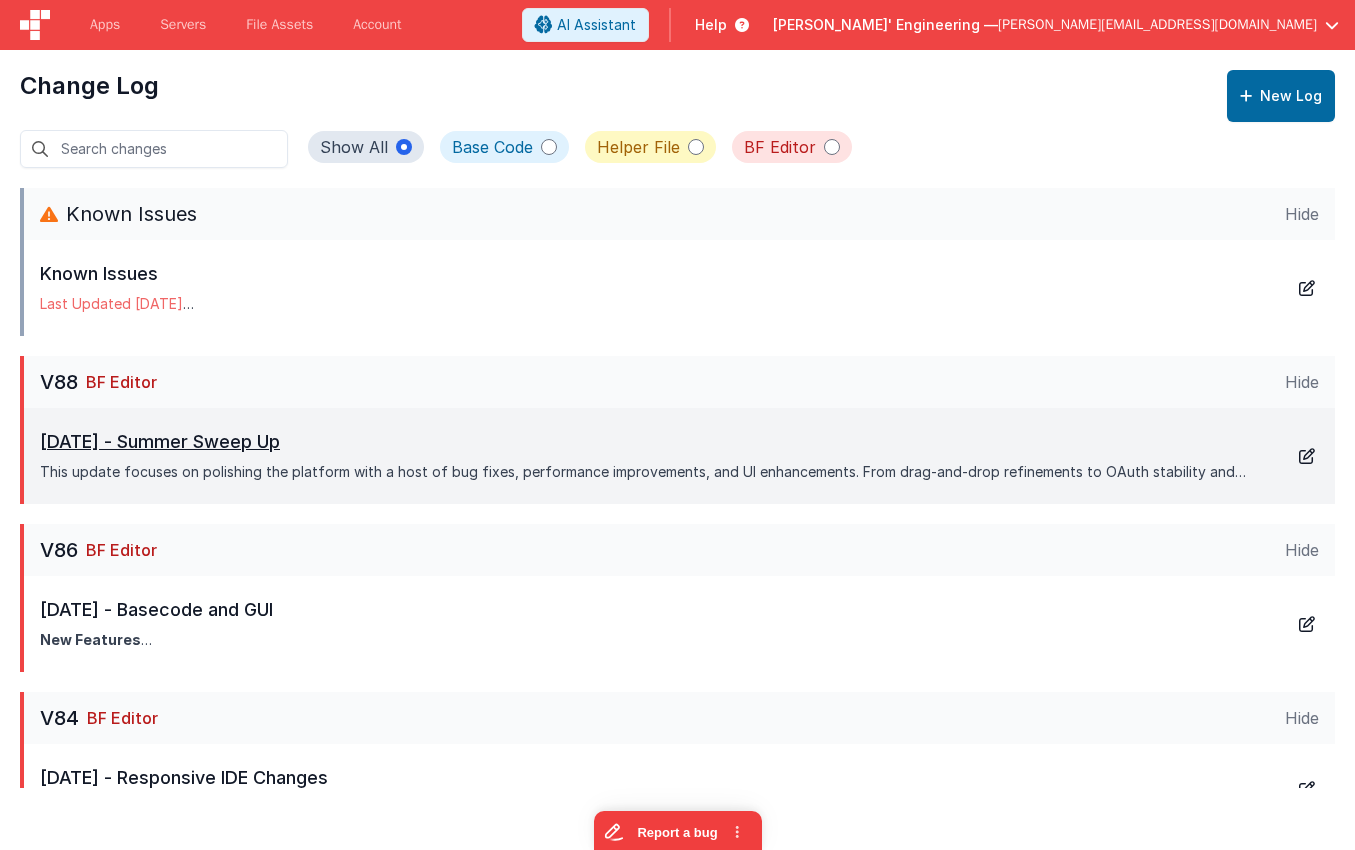click on "This update focuses on polishing the platform with a host of bug fixes, performance improvements, and UI enhancements. From drag-and-drop refinements to OAuth stability and smarter AI tooling, everything’s a little smoother, faster, and more reliable." at bounding box center [643, 483] 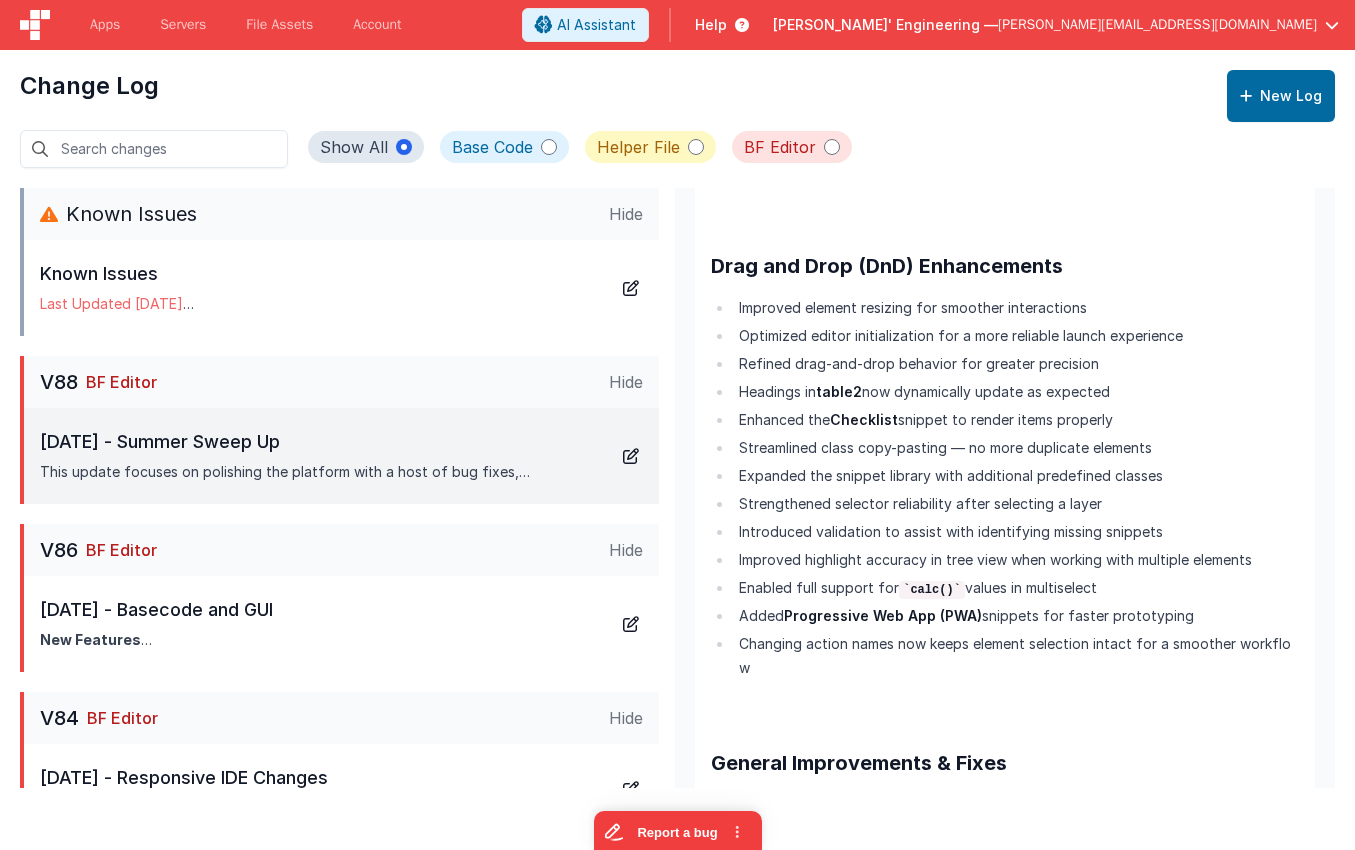 scroll, scrollTop: 360, scrollLeft: 0, axis: vertical 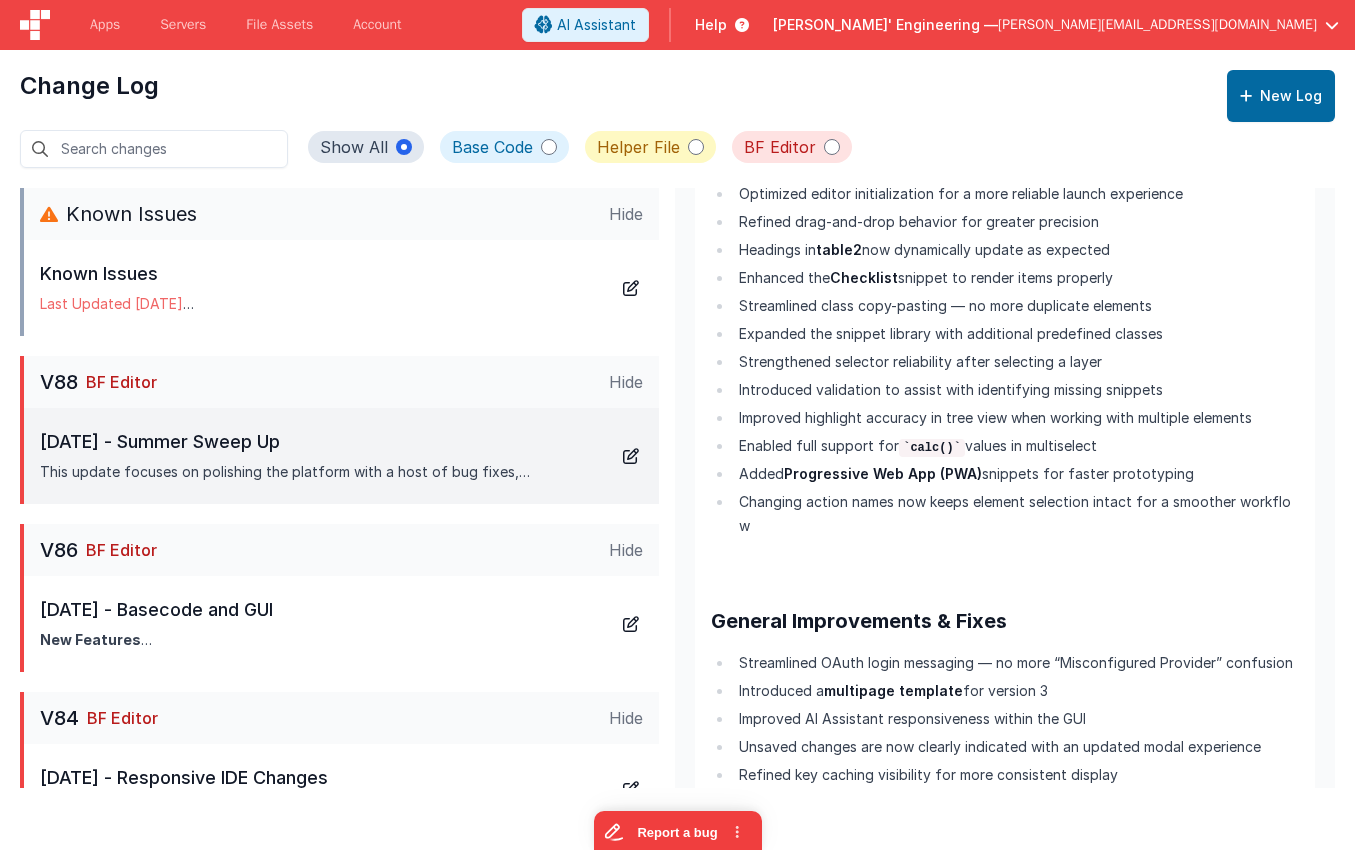 click on "Expanded the snippet library with additional predefined classes" at bounding box center (1016, 334) 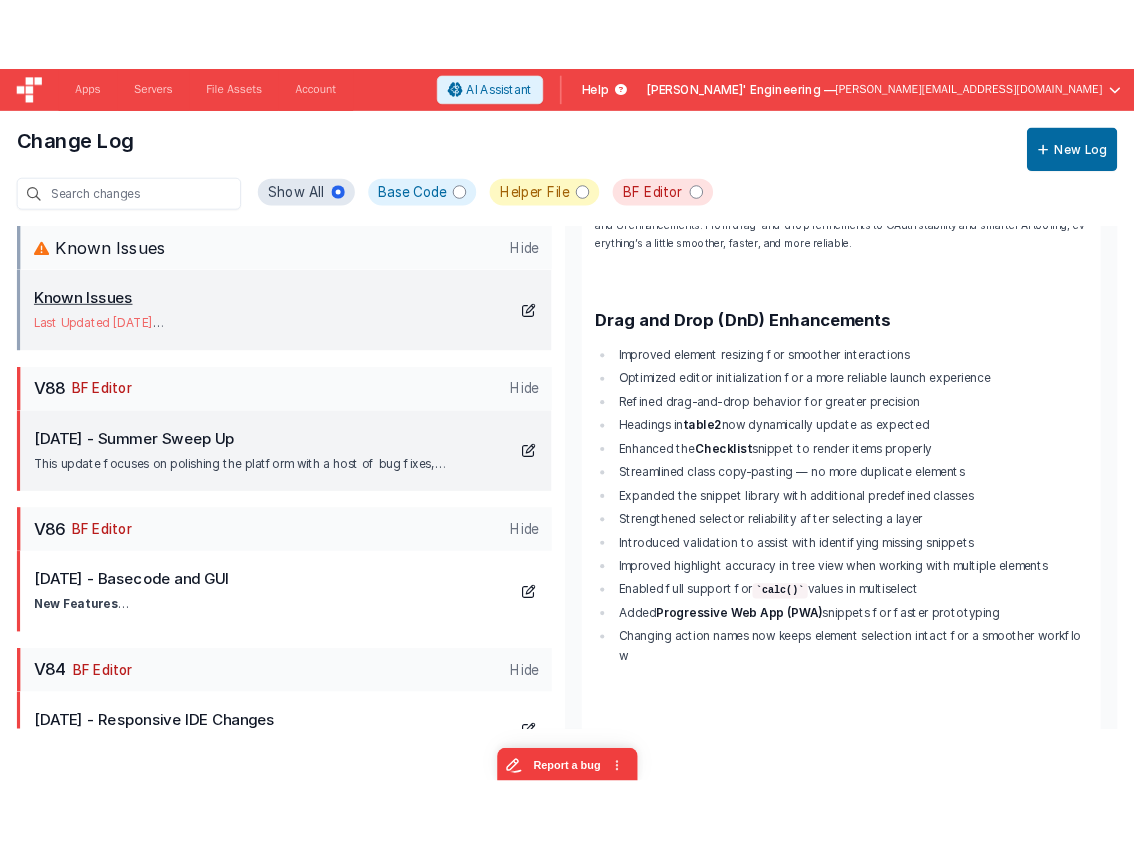 scroll, scrollTop: 120, scrollLeft: 0, axis: vertical 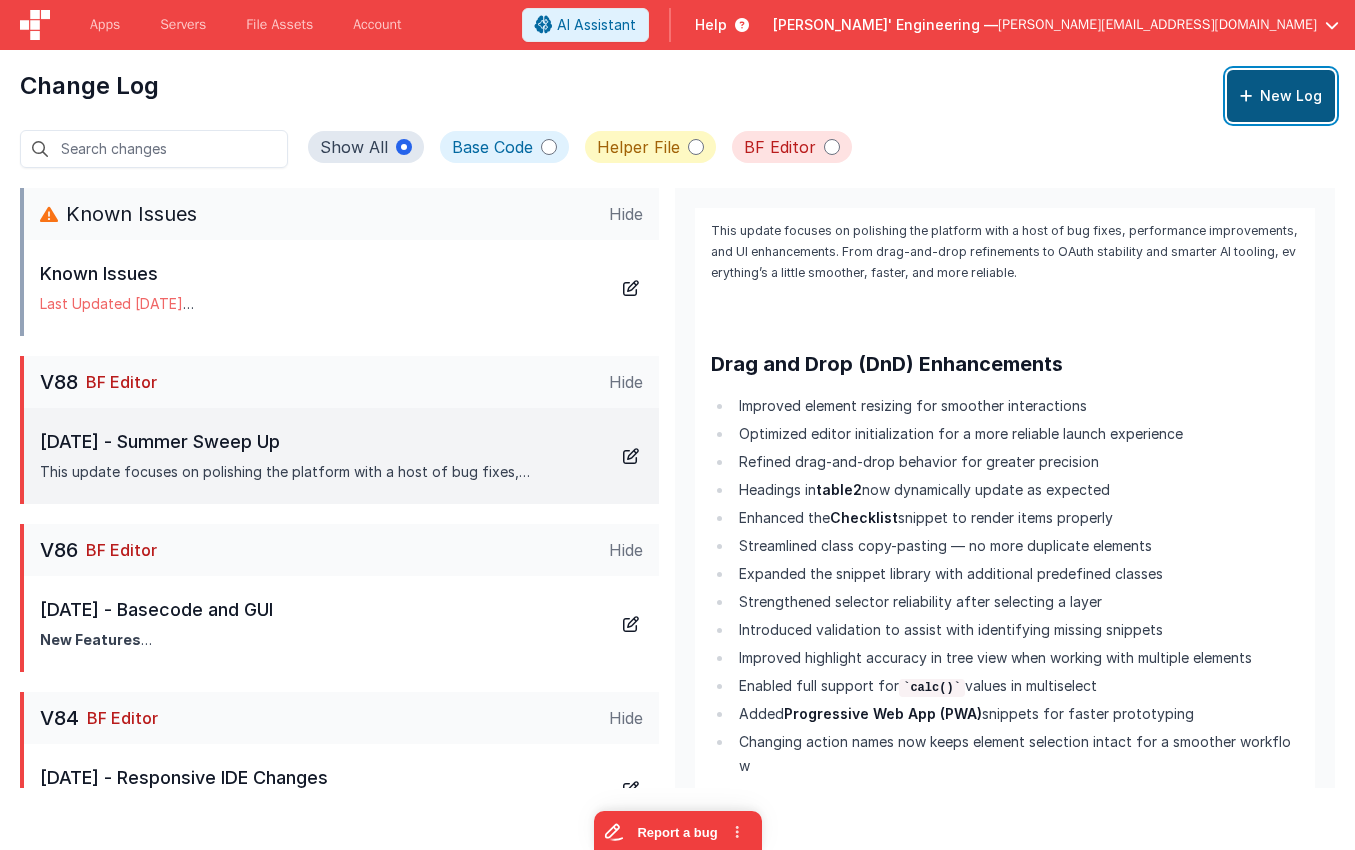 click on "New Log" at bounding box center (1281, 96) 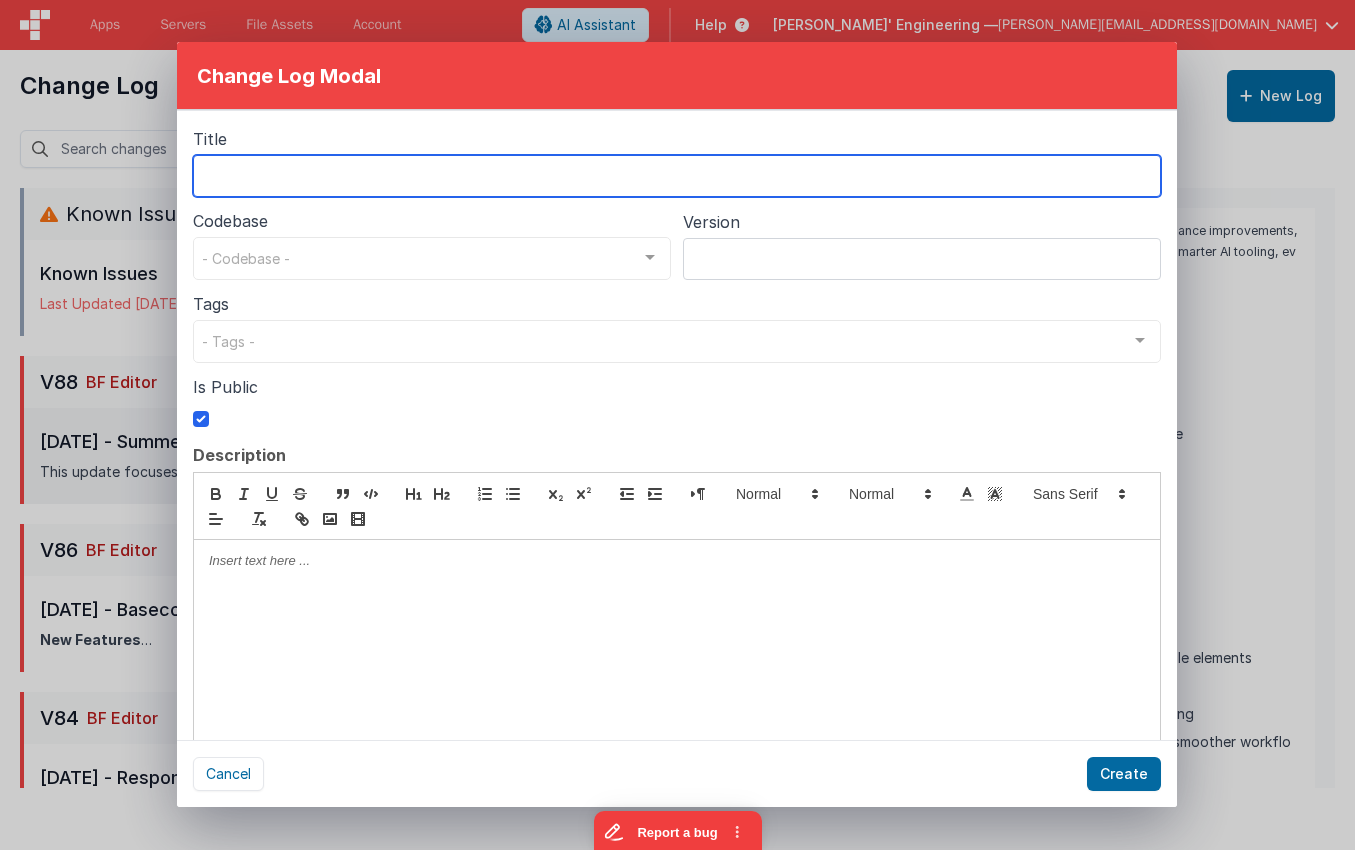 click at bounding box center (677, 176) 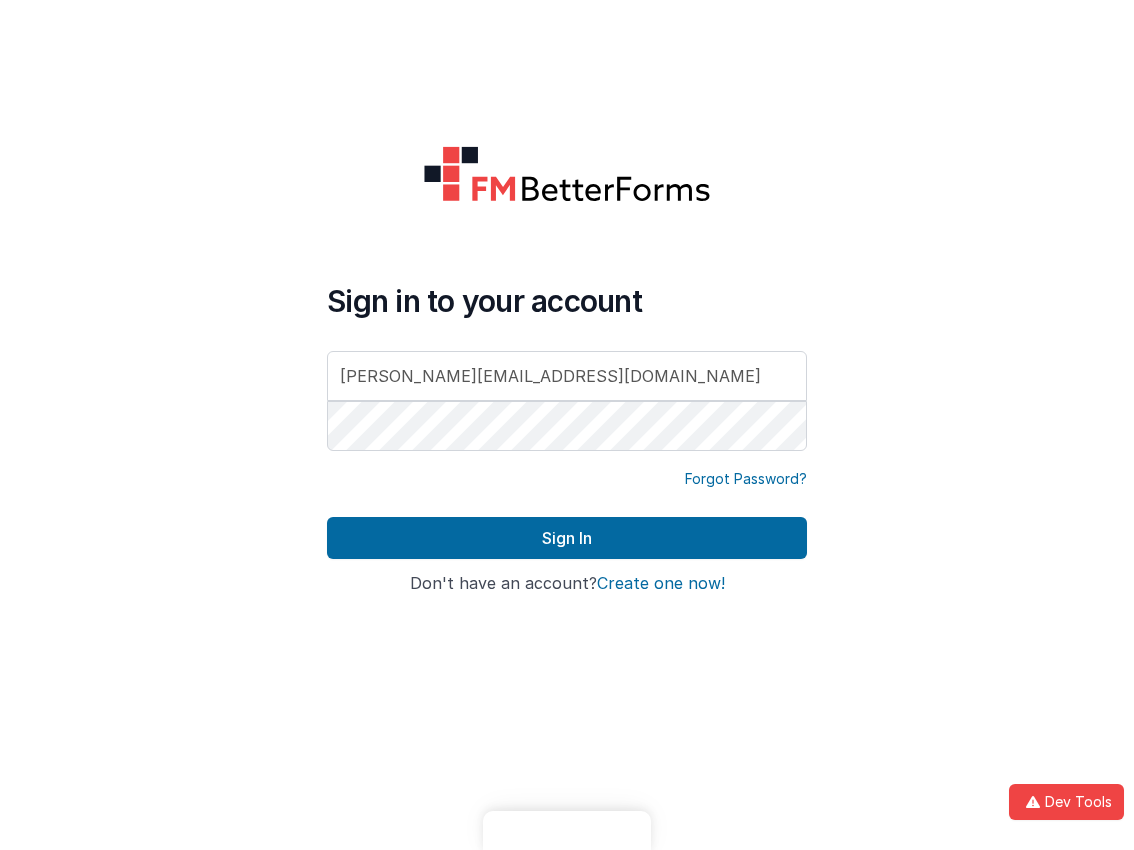 scroll, scrollTop: 0, scrollLeft: 0, axis: both 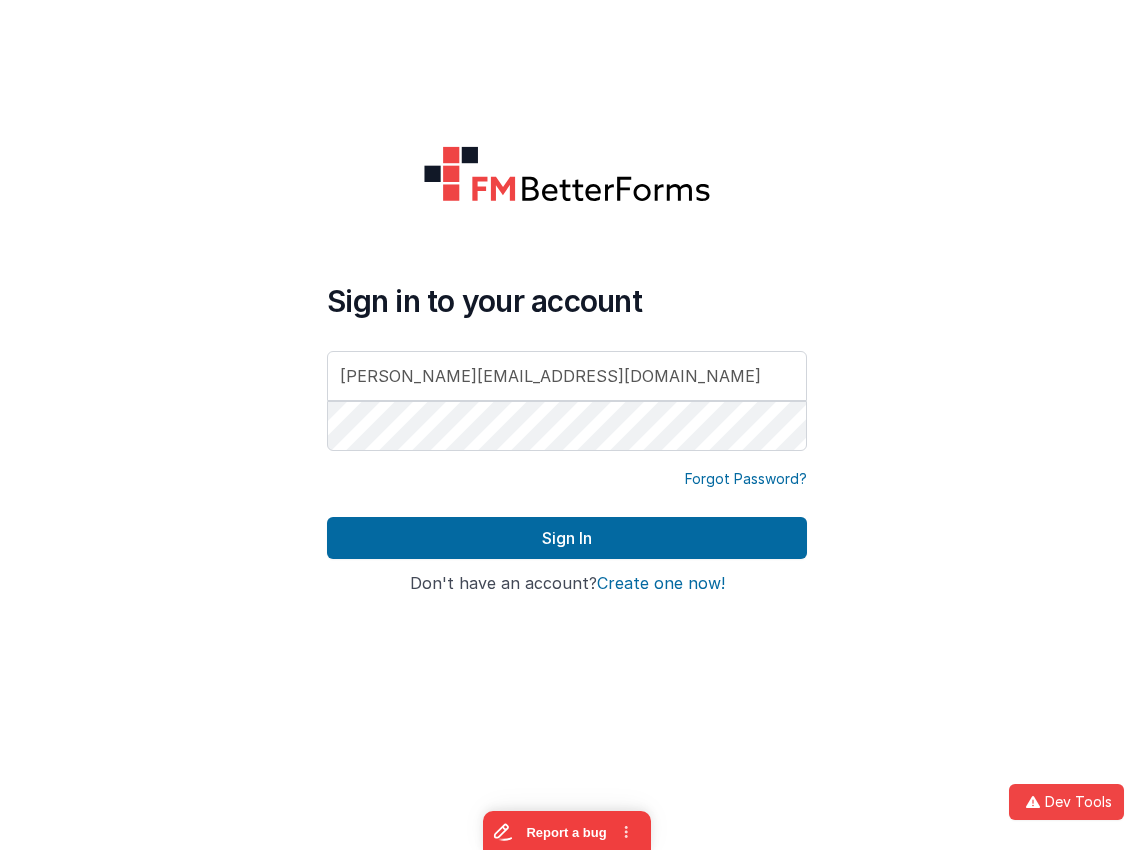 drag, startPoint x: 429, startPoint y: 337, endPoint x: -3, endPoint y: 272, distance: 436.86267 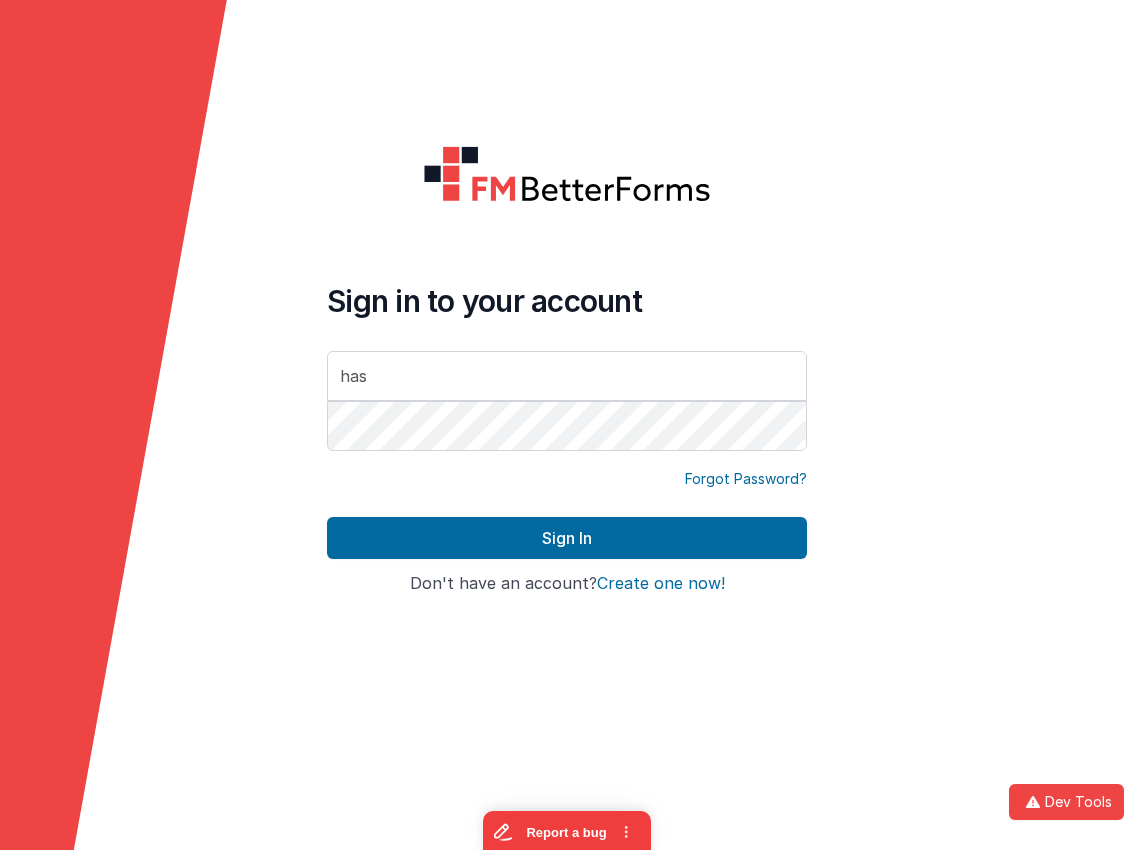 scroll, scrollTop: 0, scrollLeft: 0, axis: both 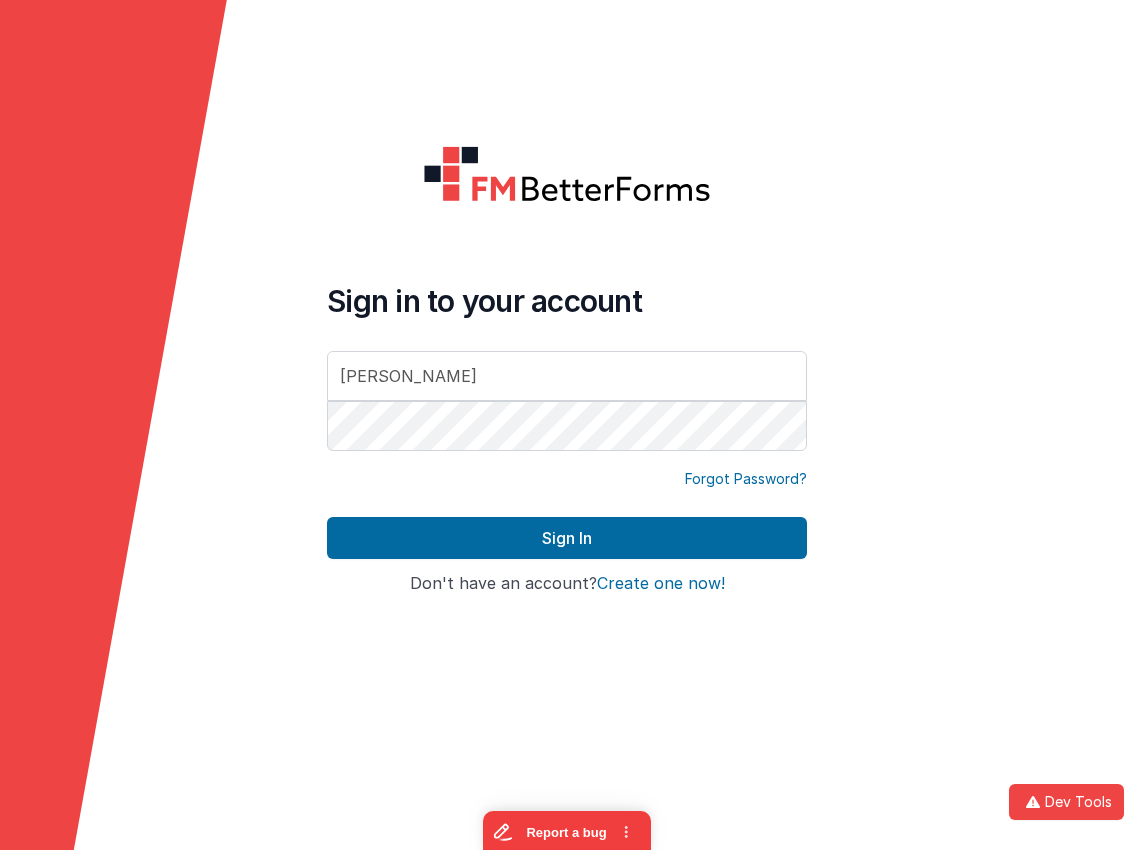 type on "hassa" 